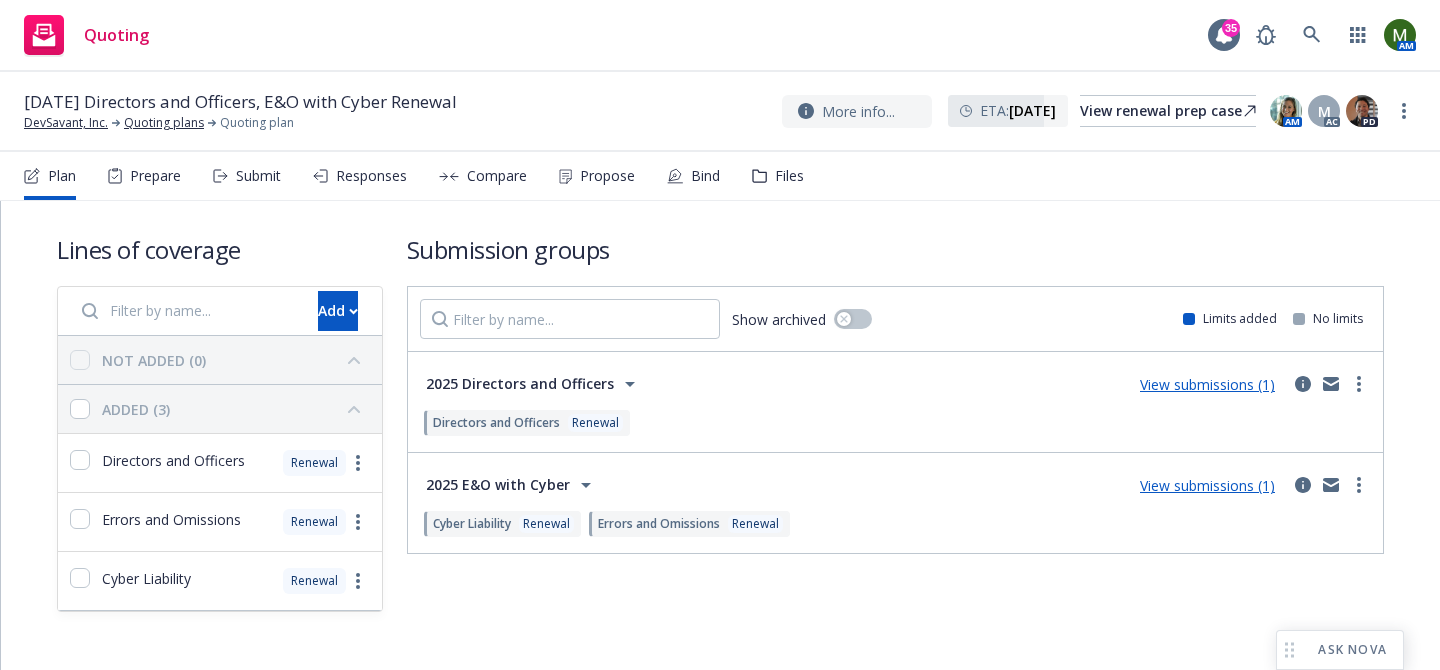 scroll, scrollTop: 0, scrollLeft: 0, axis: both 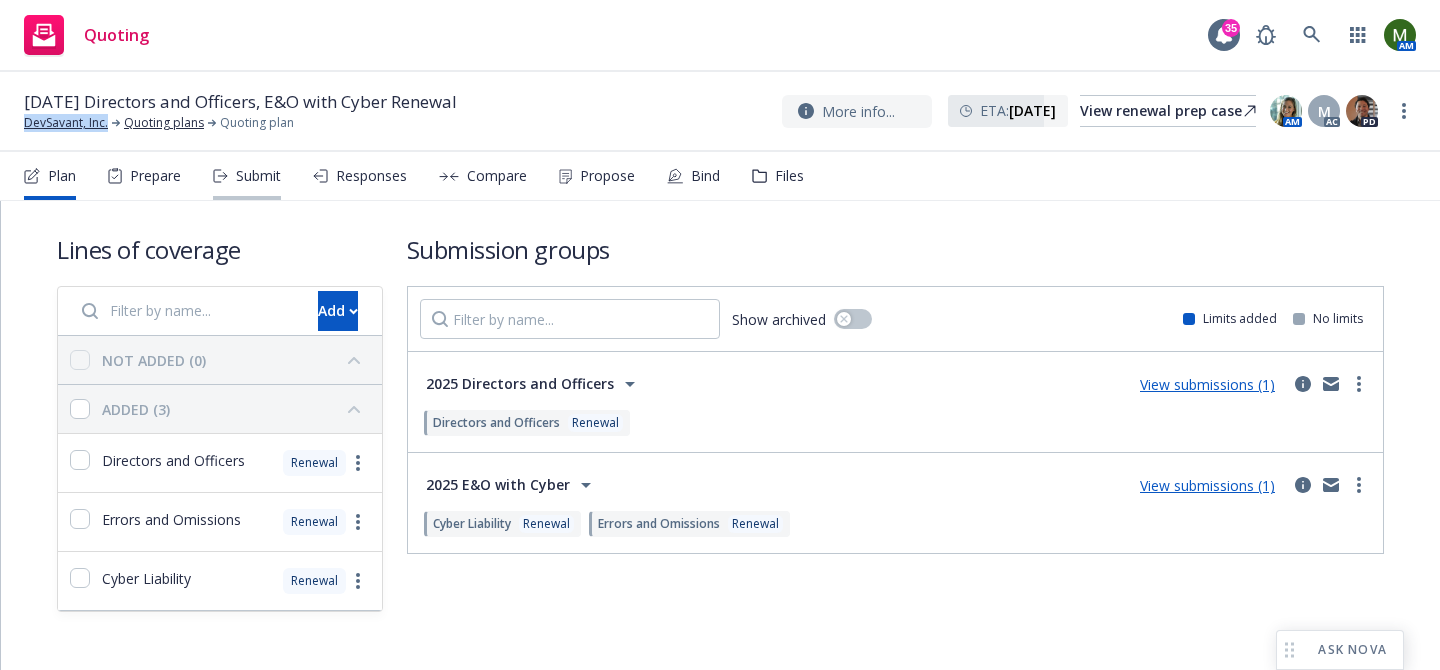 click on "Submit" at bounding box center (258, 176) 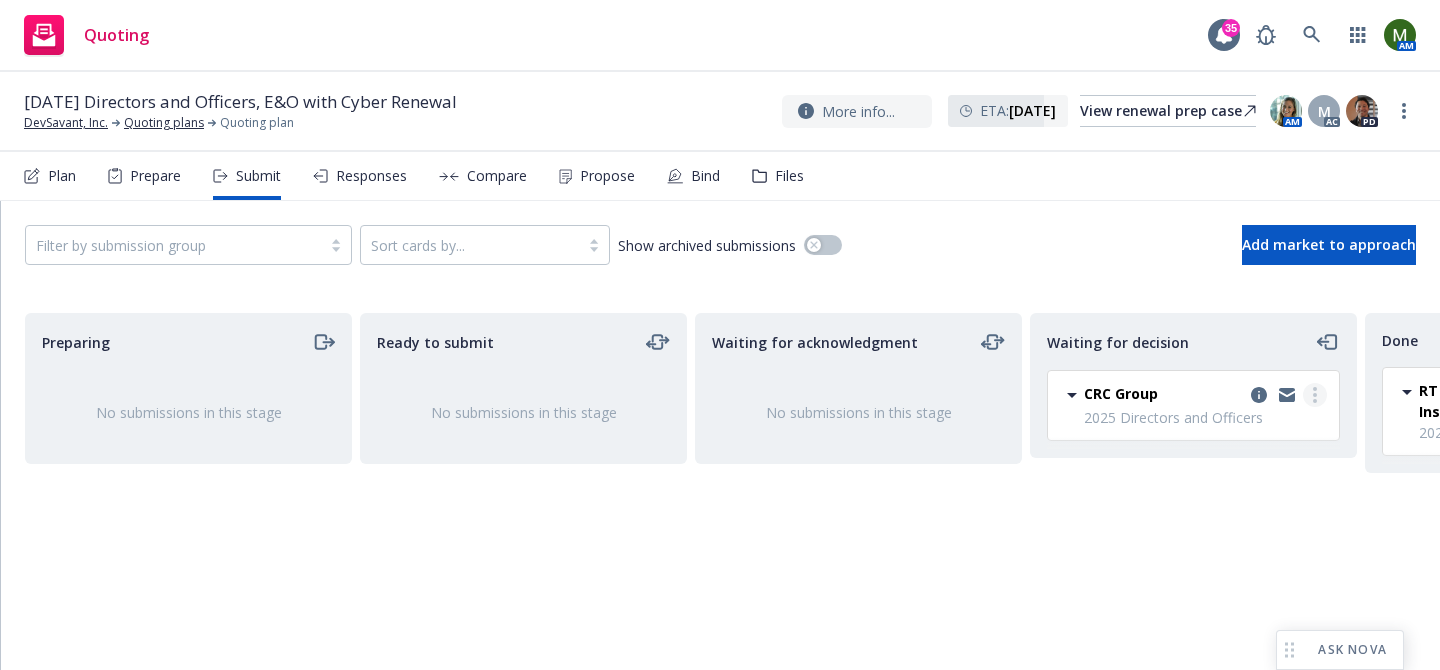 click at bounding box center [1315, 395] 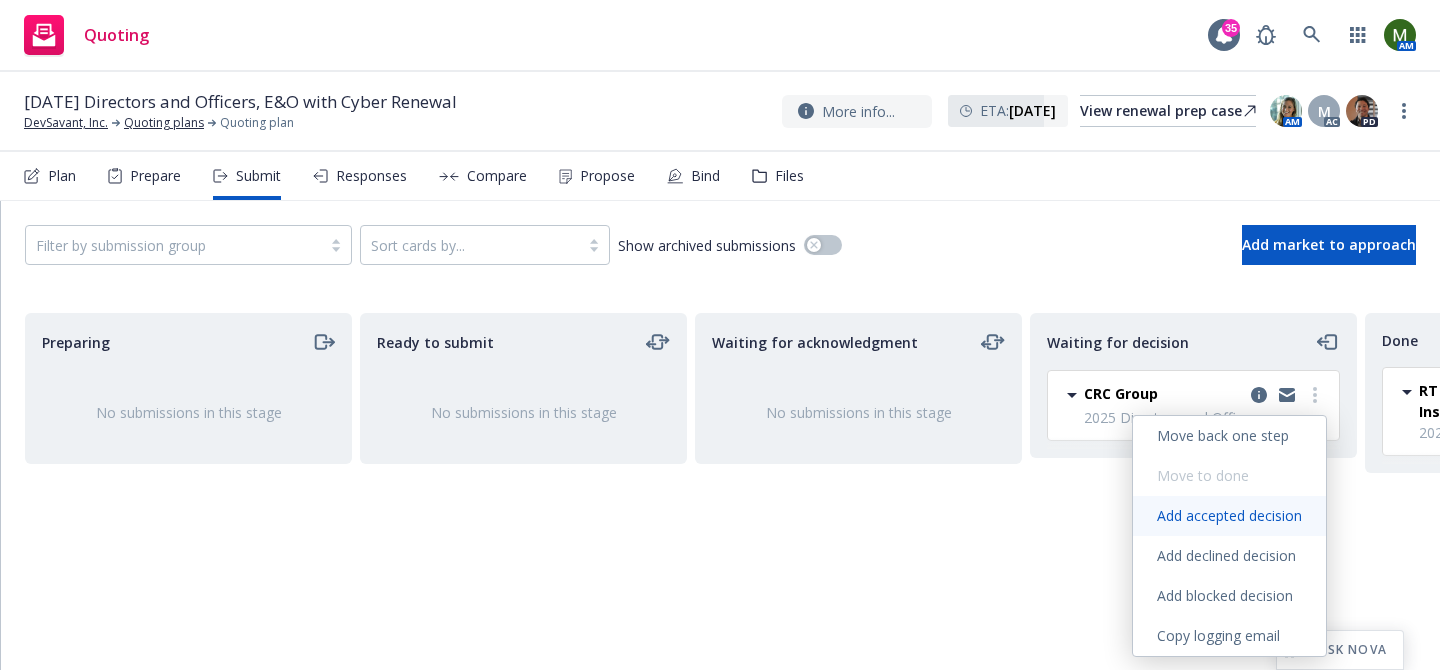 click on "Add accepted decision" at bounding box center (1229, 515) 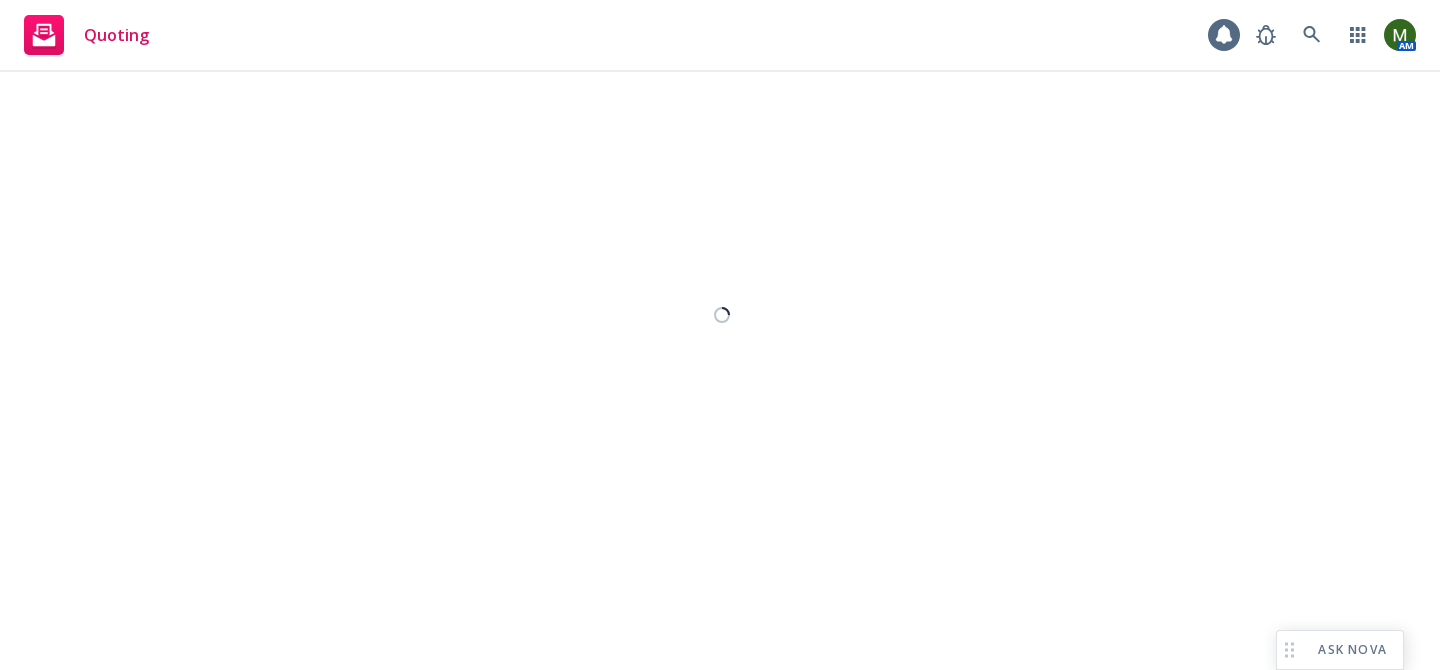 select on "12" 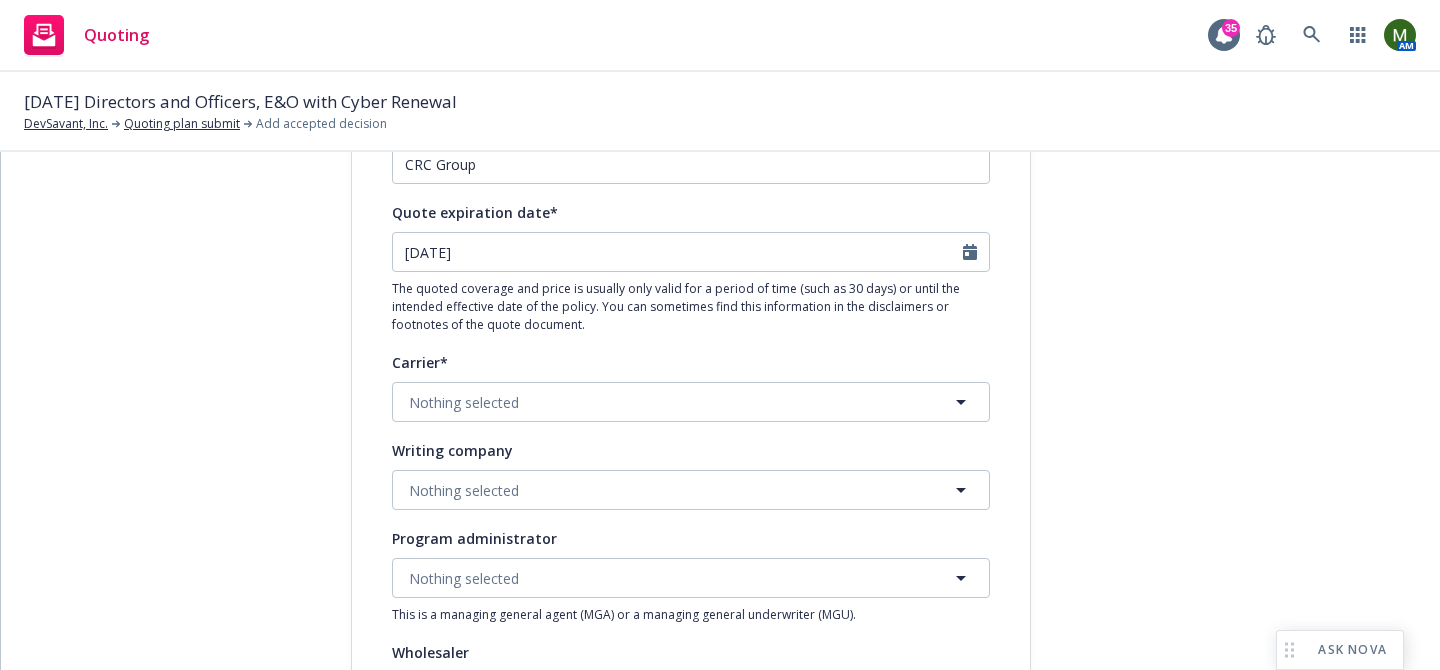 scroll, scrollTop: 201, scrollLeft: 0, axis: vertical 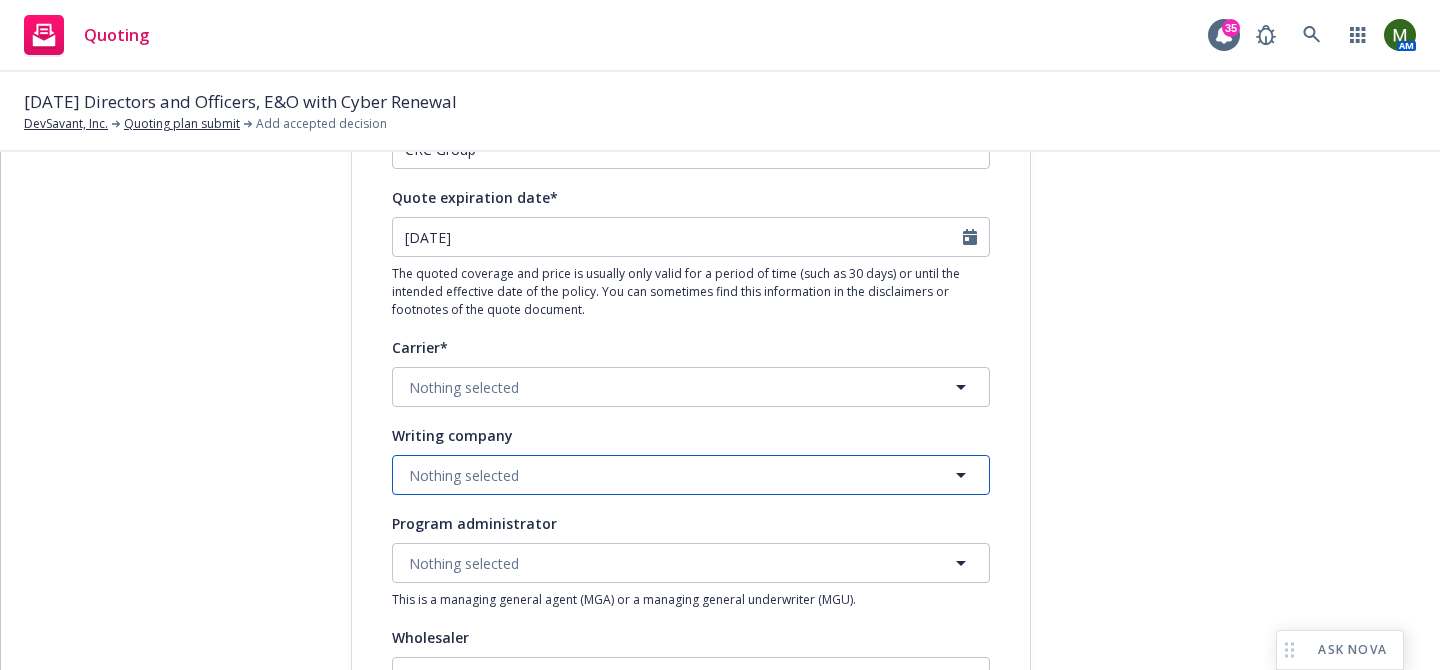 click on "Nothing selected" at bounding box center (691, 475) 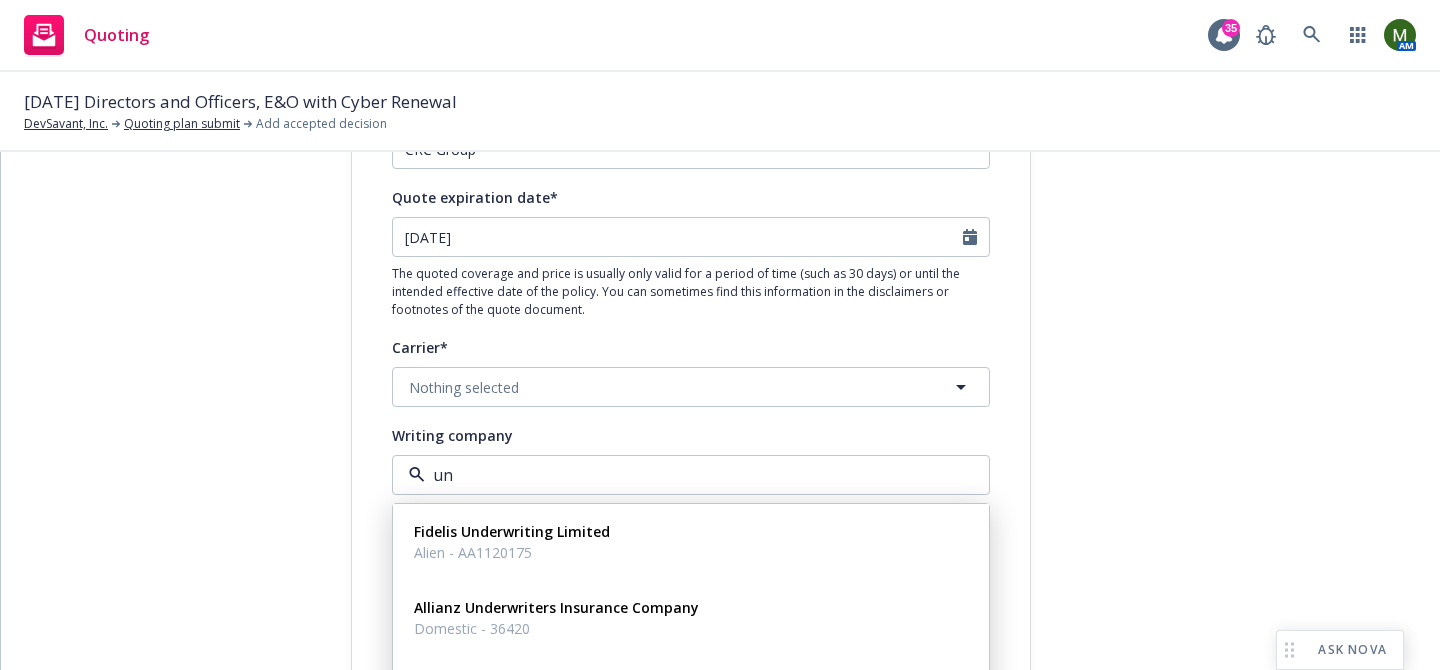 type on "u" 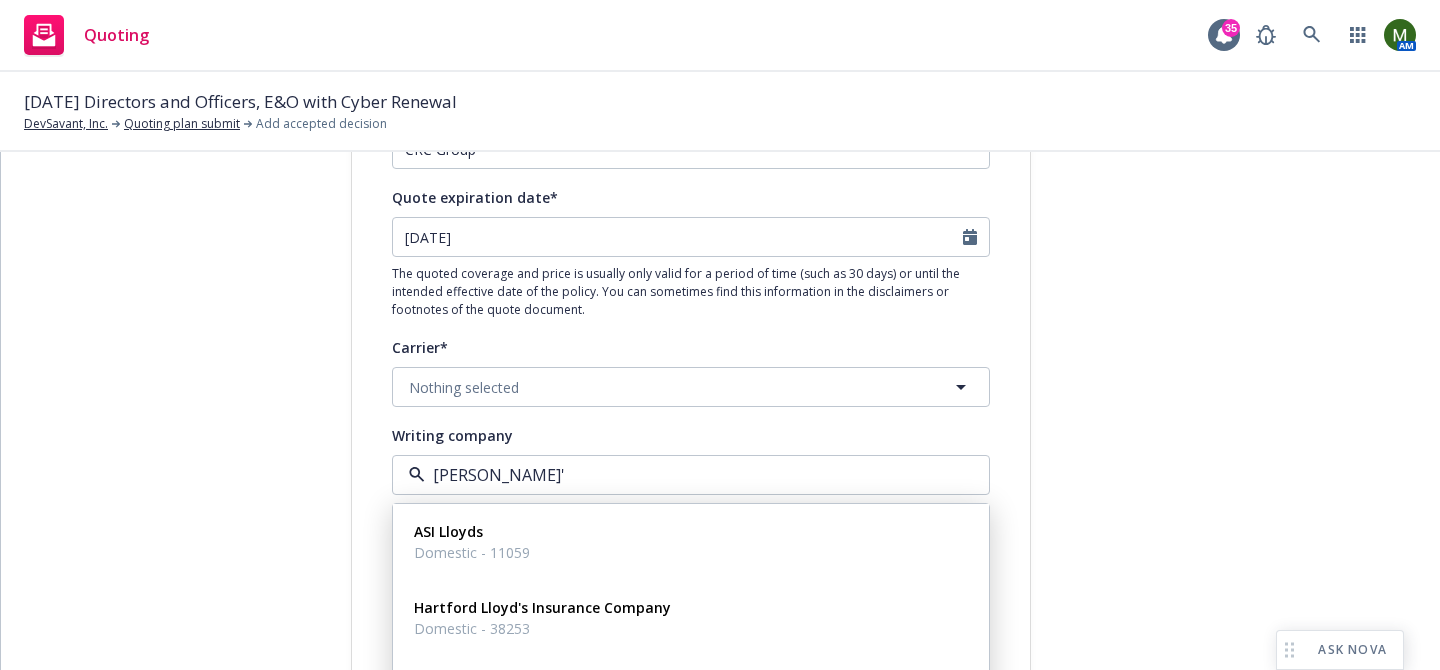 type on "[PERSON_NAME]" 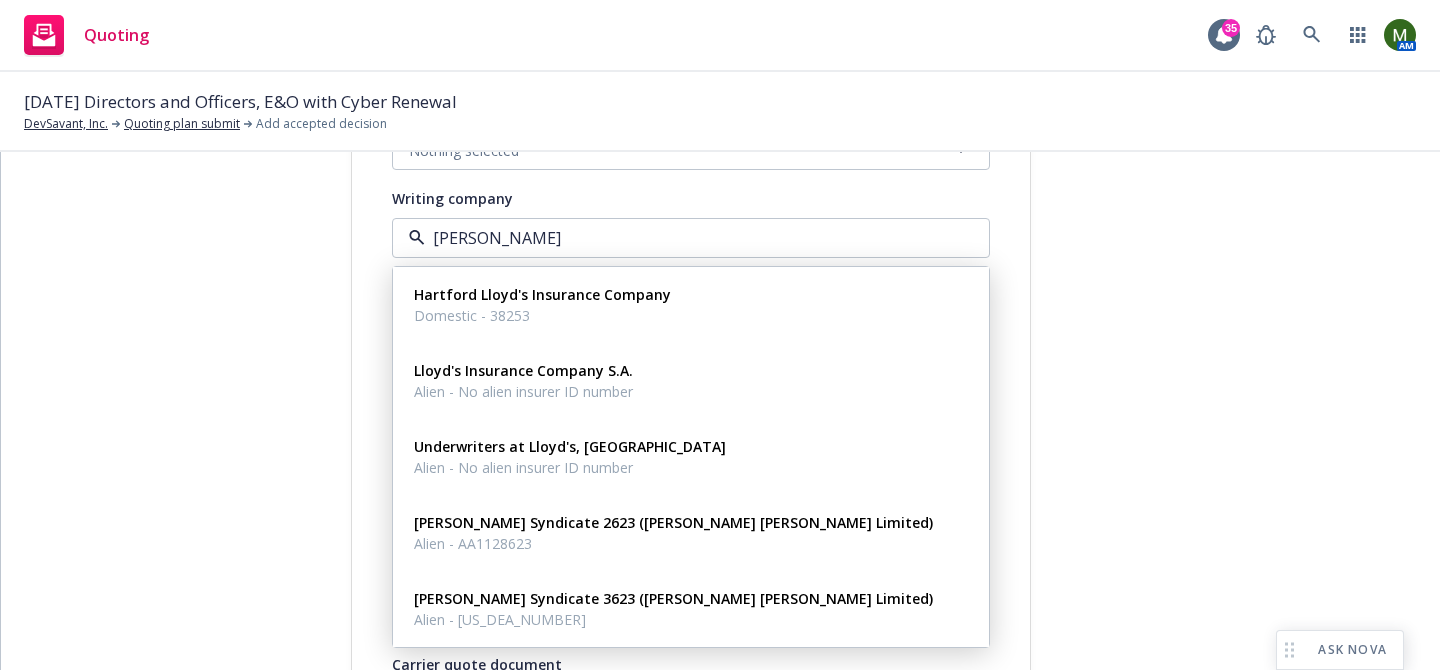 scroll, scrollTop: 460, scrollLeft: 0, axis: vertical 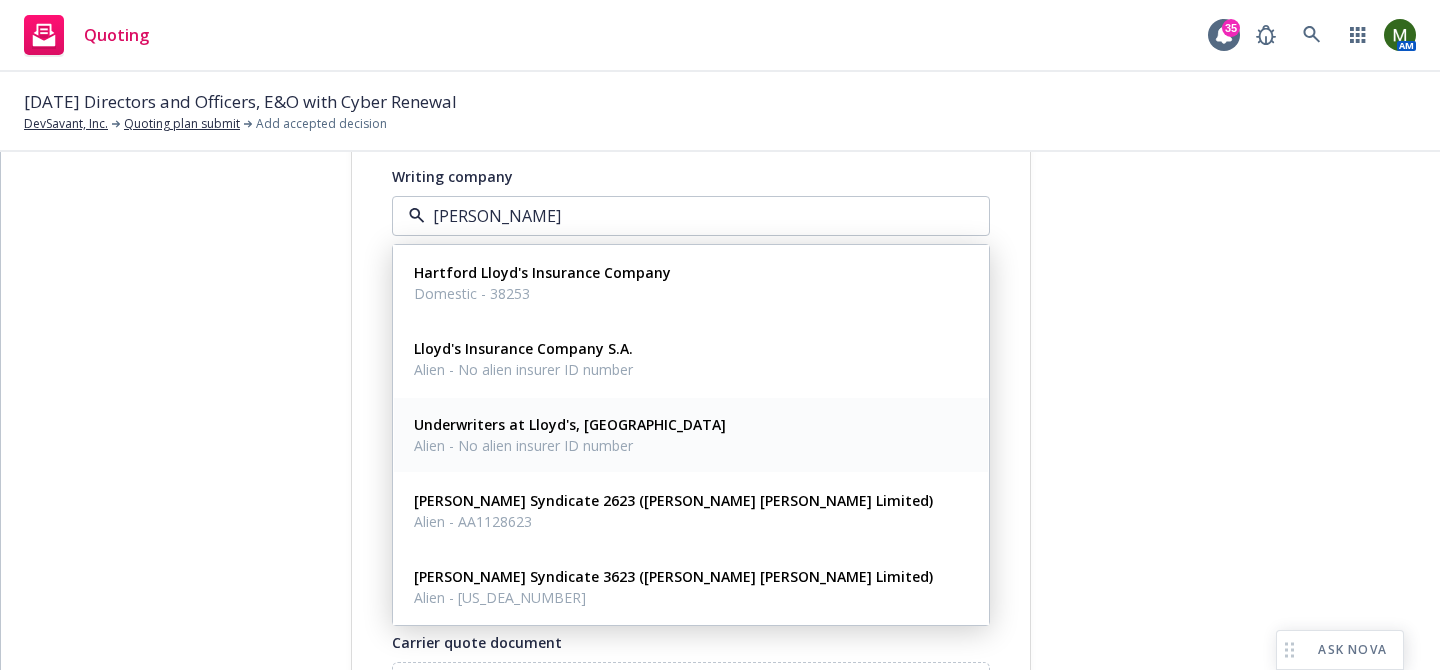 click on "Underwriters at Lloyd's, London Alien - No alien insurer ID number" at bounding box center (691, 435) 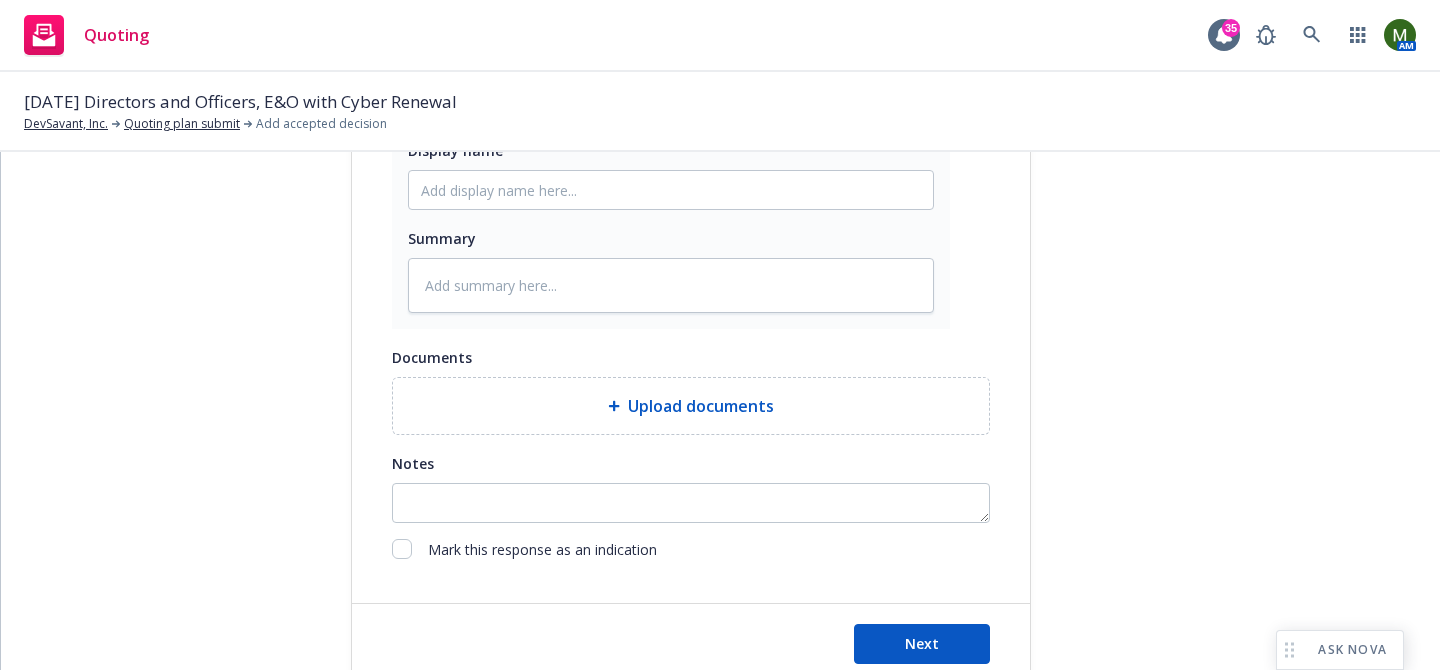 scroll, scrollTop: 1281, scrollLeft: 0, axis: vertical 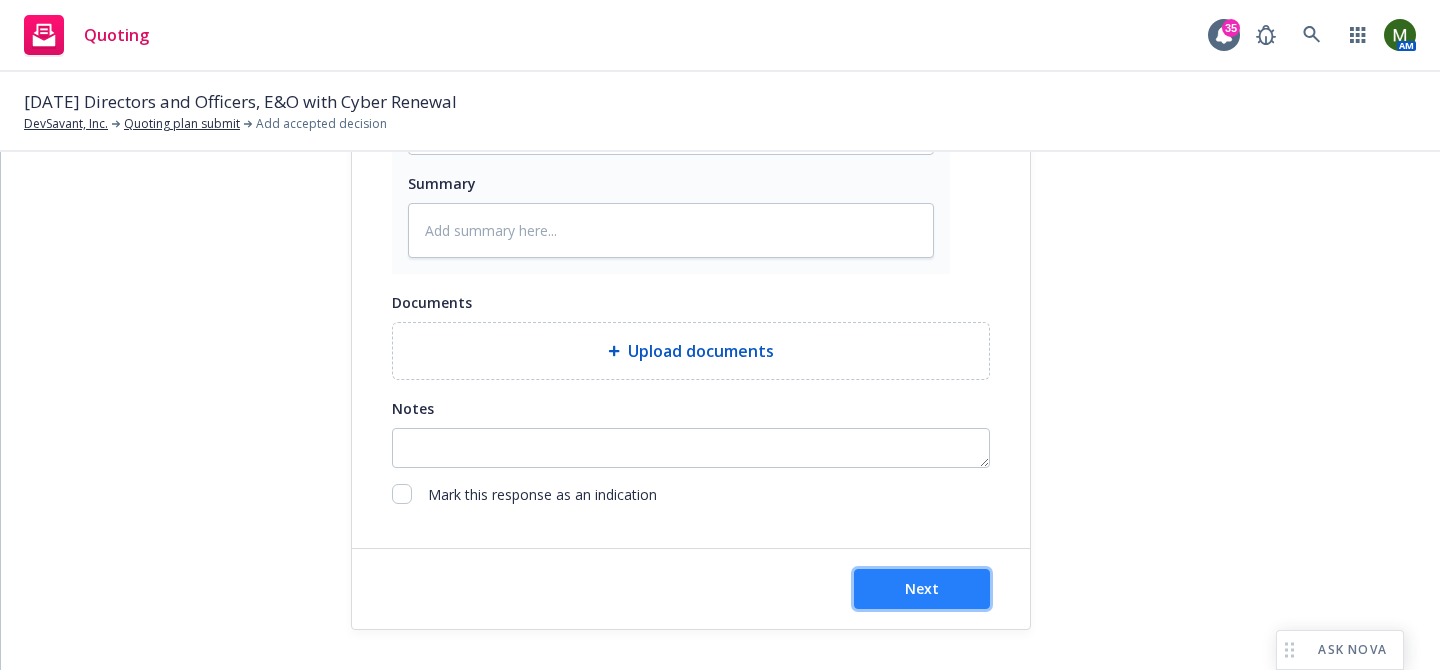 click on "Next" at bounding box center [922, 588] 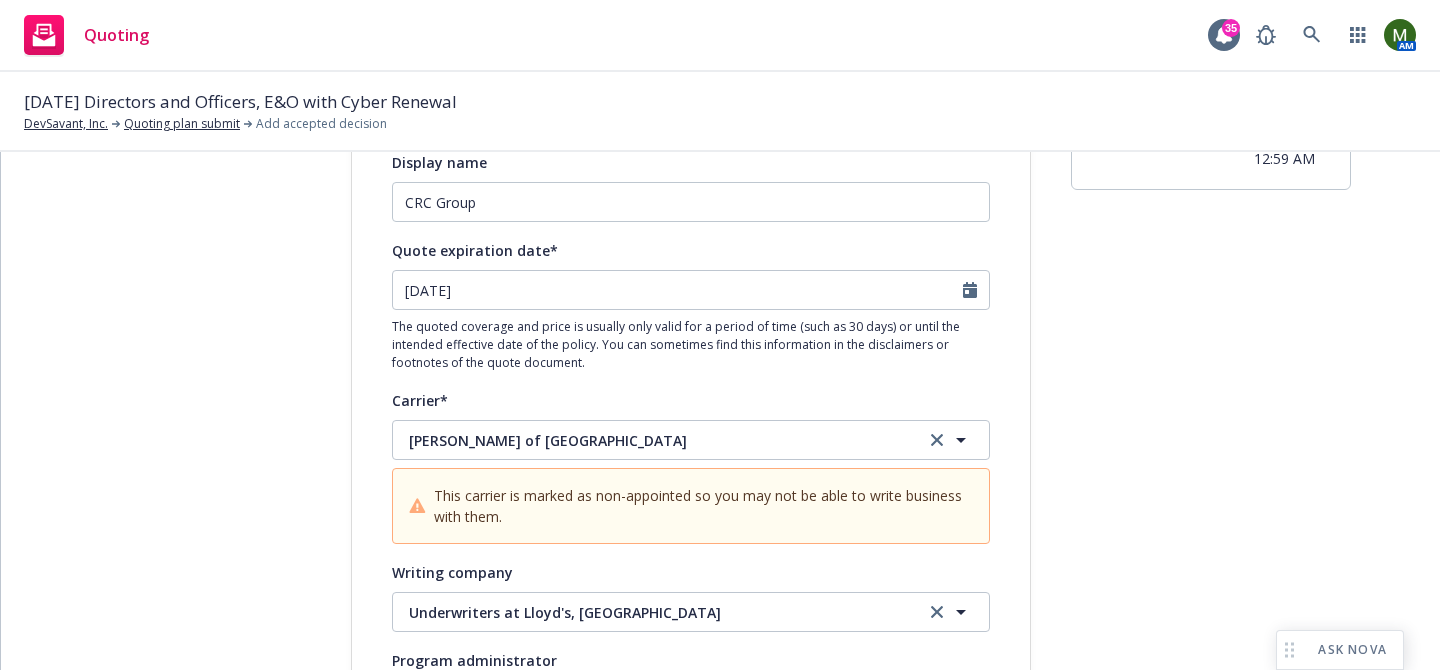 type on "x" 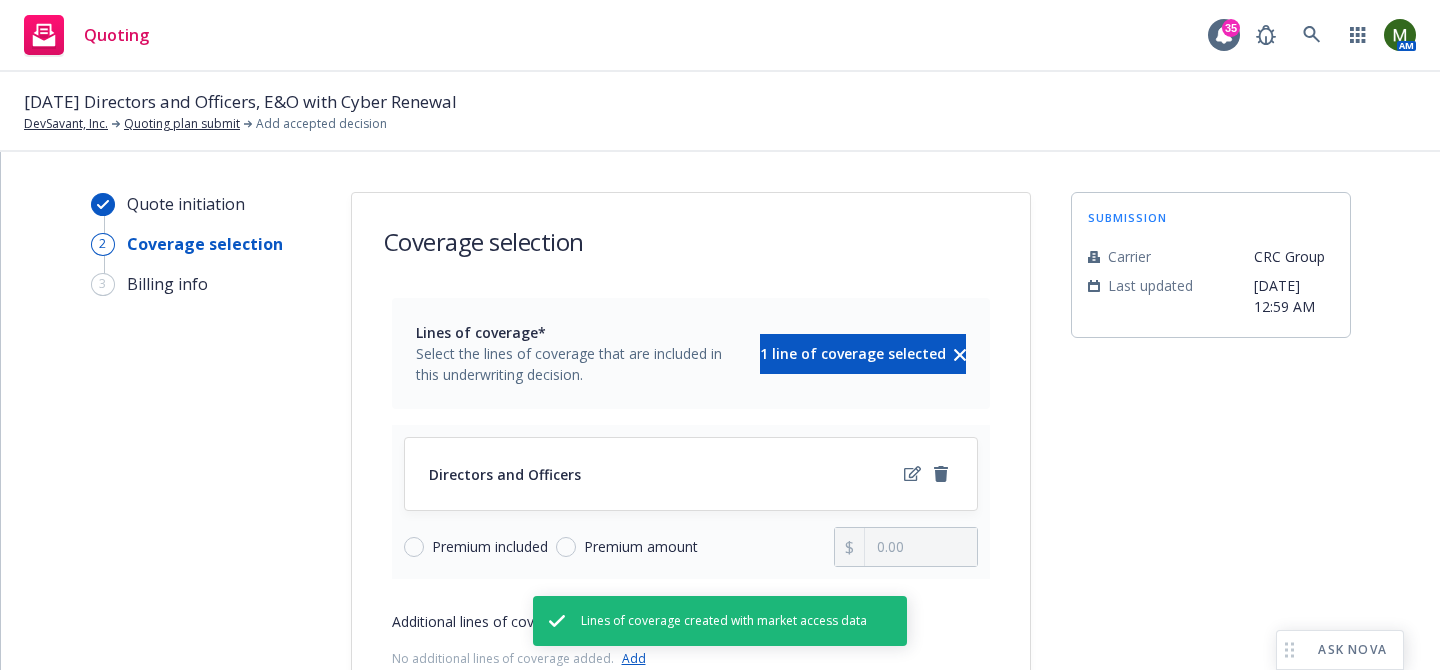 scroll, scrollTop: 234, scrollLeft: 0, axis: vertical 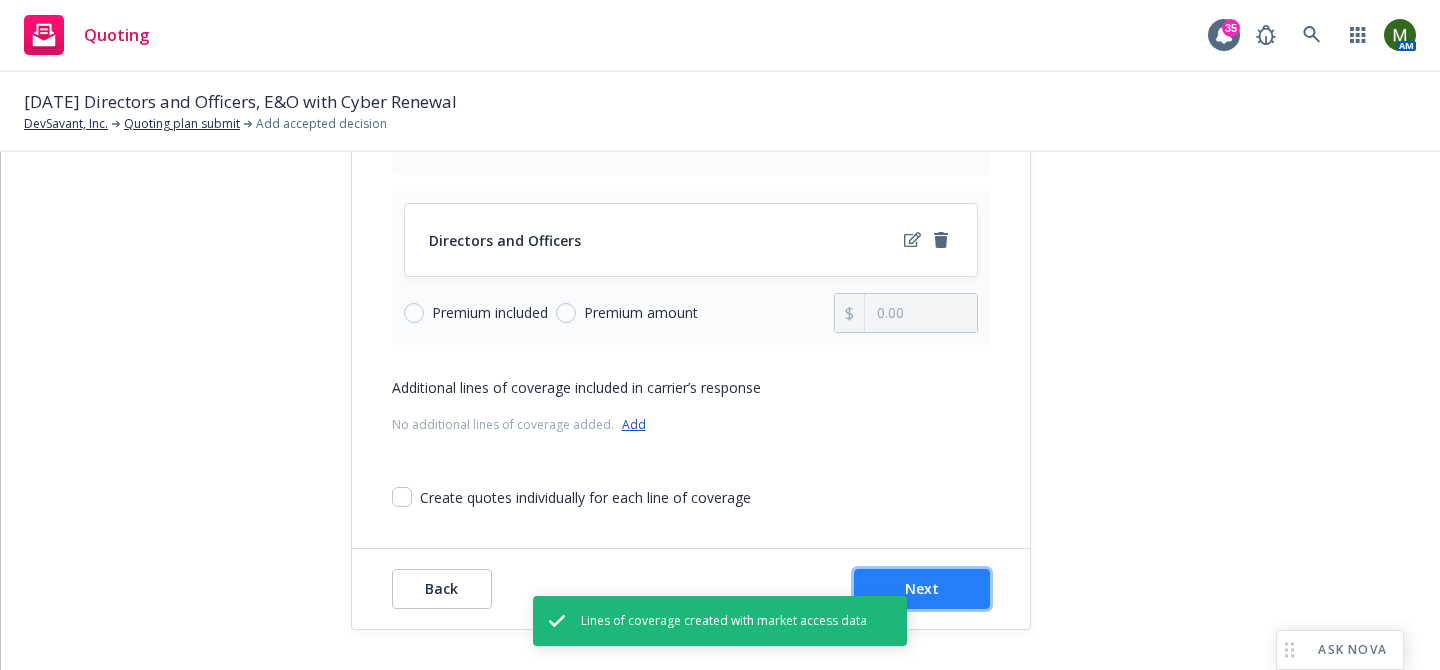 click on "Next" at bounding box center (922, 589) 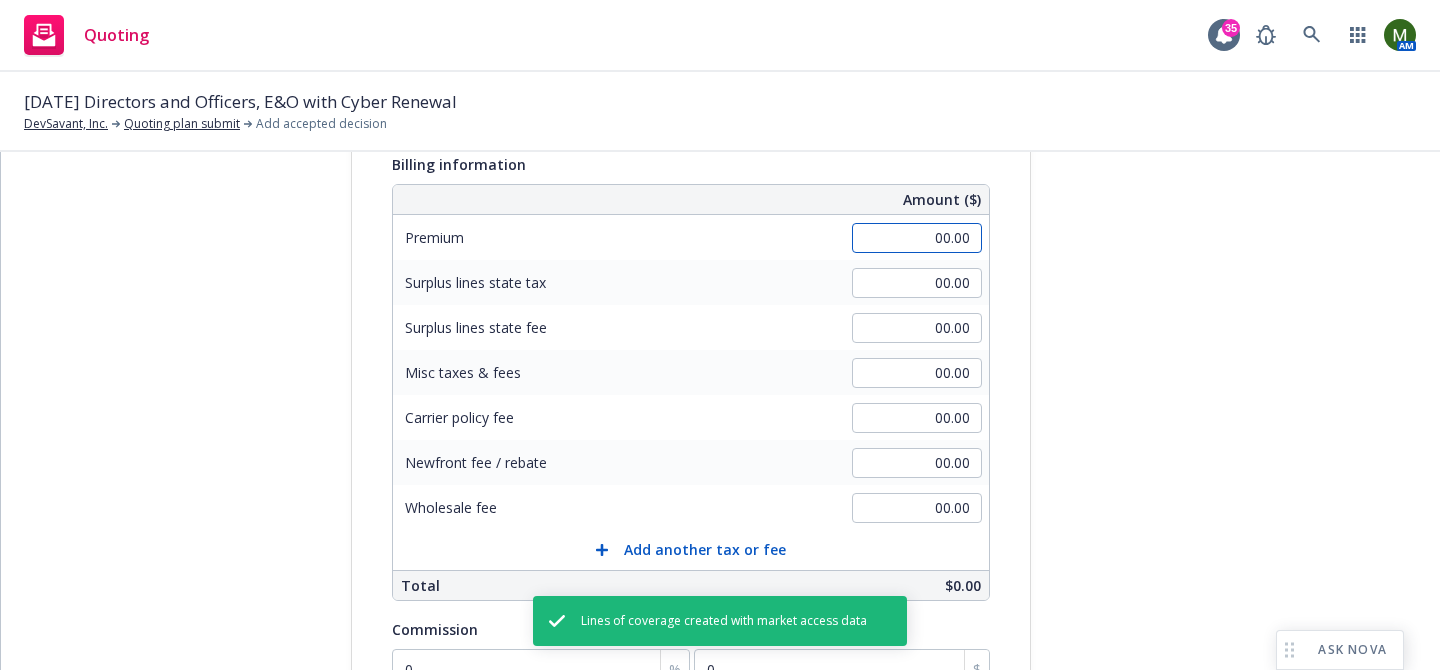 click on "00.00" at bounding box center (917, 238) 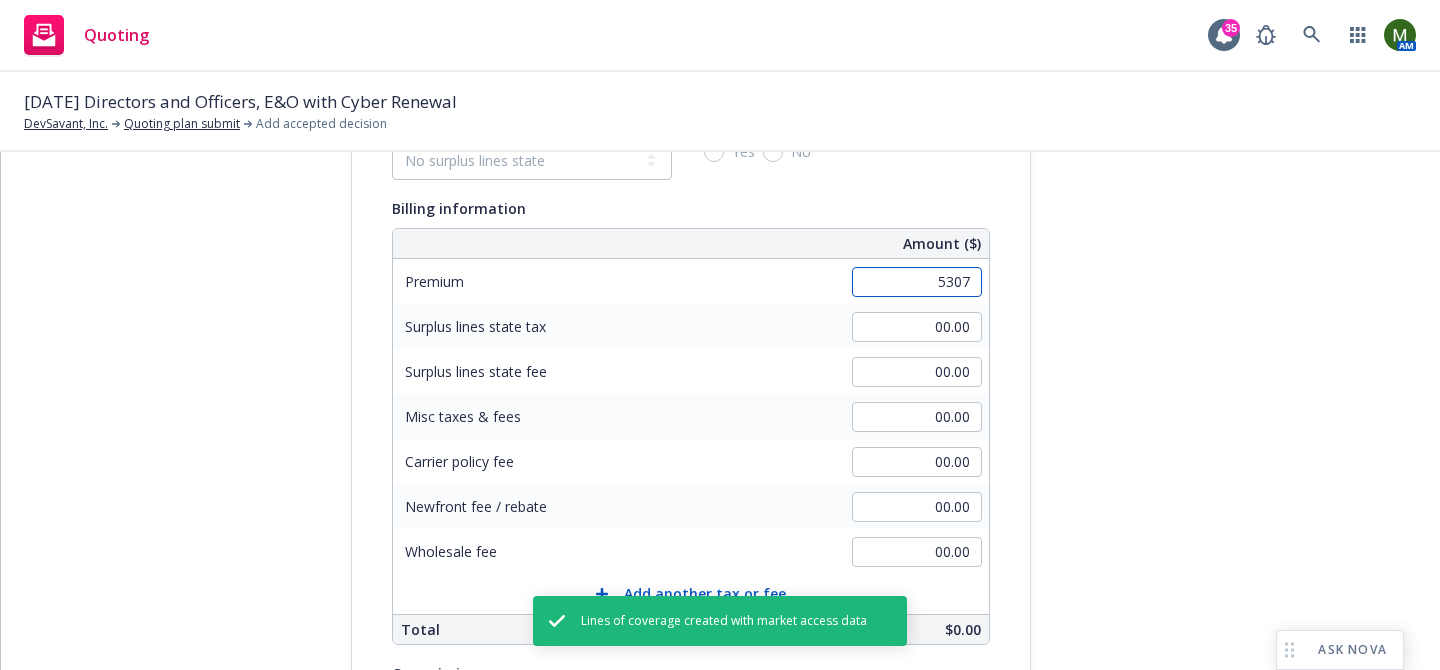 scroll, scrollTop: 158, scrollLeft: 0, axis: vertical 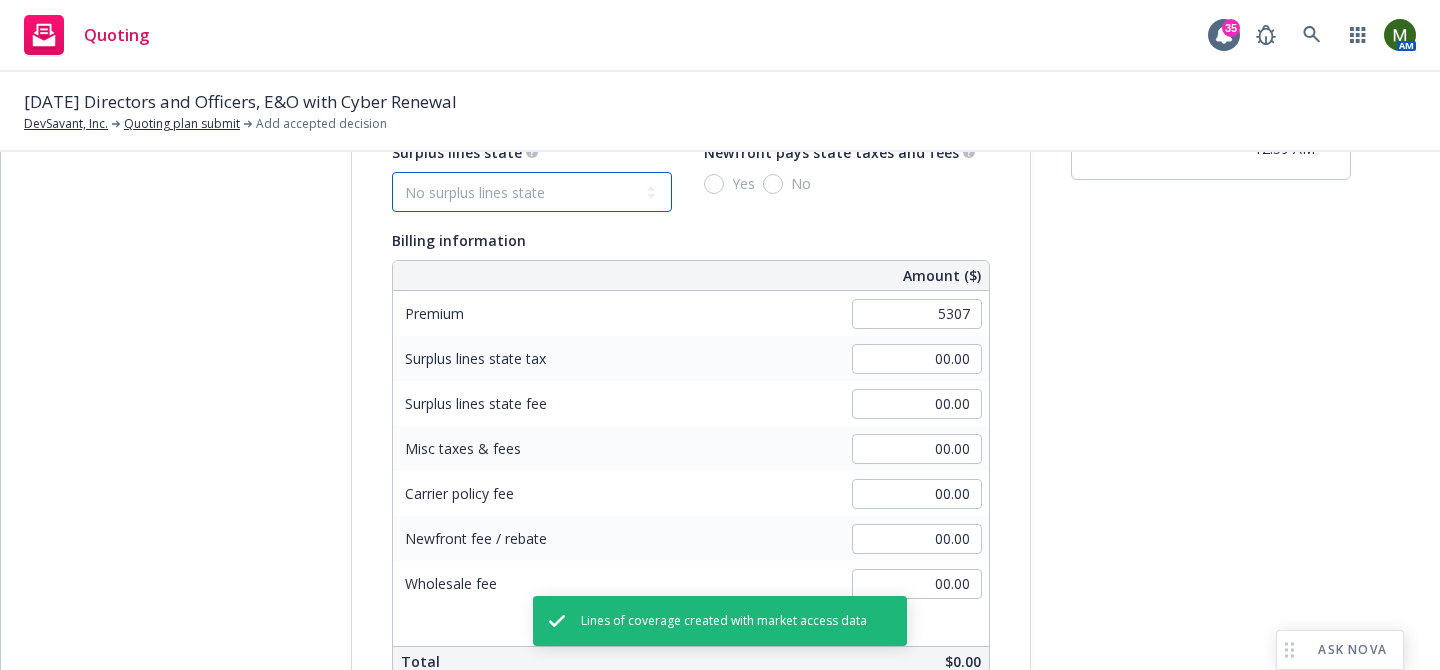 type on "5,307.00" 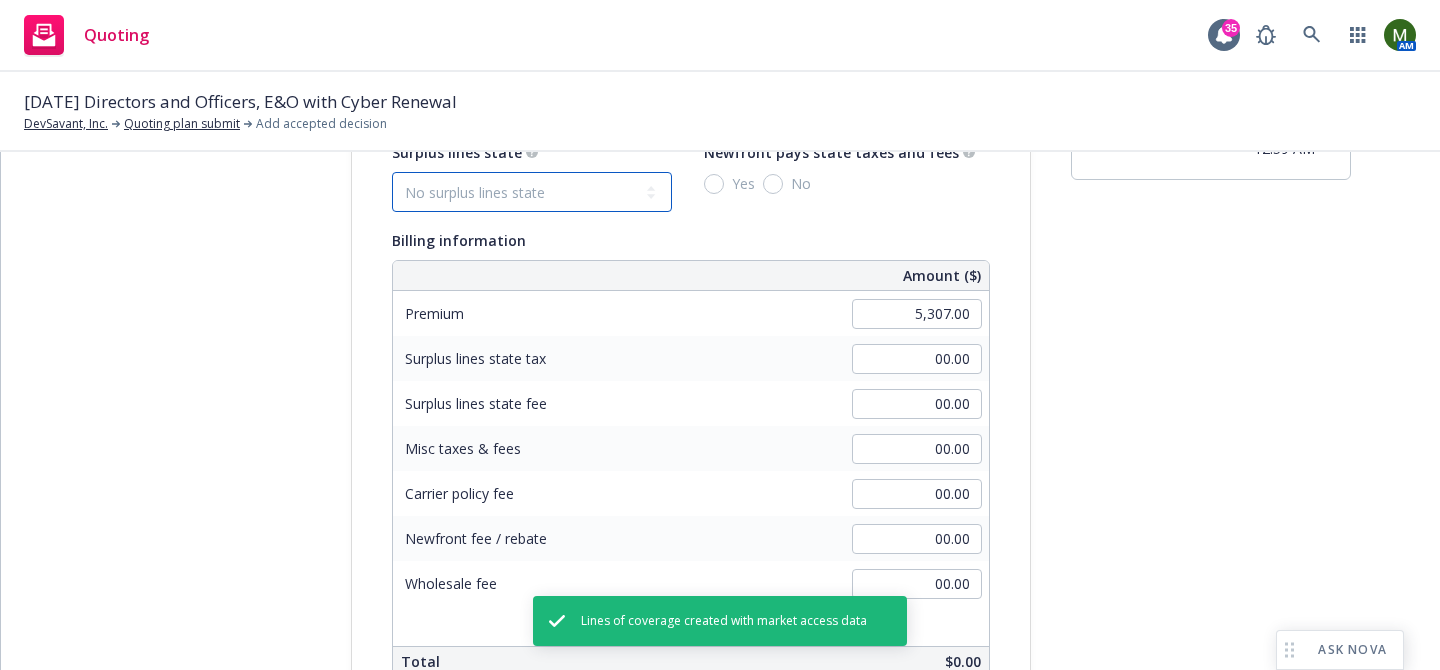 click on "No surplus lines state [US_STATE] [US_STATE] [US_STATE] [US_STATE] [US_STATE] [US_STATE] [US_STATE] [US_STATE][GEOGRAPHIC_DATA] [US_STATE] [US_STATE] [US_STATE] [US_STATE] [US_STATE] [US_STATE] [US_STATE] [US_STATE] [US_STATE] [US_STATE] [US_STATE] [US_STATE] [US_STATE] [US_STATE] [US_STATE] [US_STATE] [US_STATE] [US_STATE] [US_STATE] [US_STATE] [US_STATE] [US_STATE] [US_STATE] [US_STATE] [US_STATE] [US_STATE] [US_STATE] [US_STATE] [US_STATE] [US_STATE] [US_STATE] [US_STATE] [US_STATE] [US_STATE] [US_STATE] [US_STATE] [US_STATE] [US_STATE] [US_STATE] [GEOGRAPHIC_DATA] [US_STATE] [US_STATE] [US_STATE] [US_STATE] [US_STATE]" at bounding box center (532, 192) 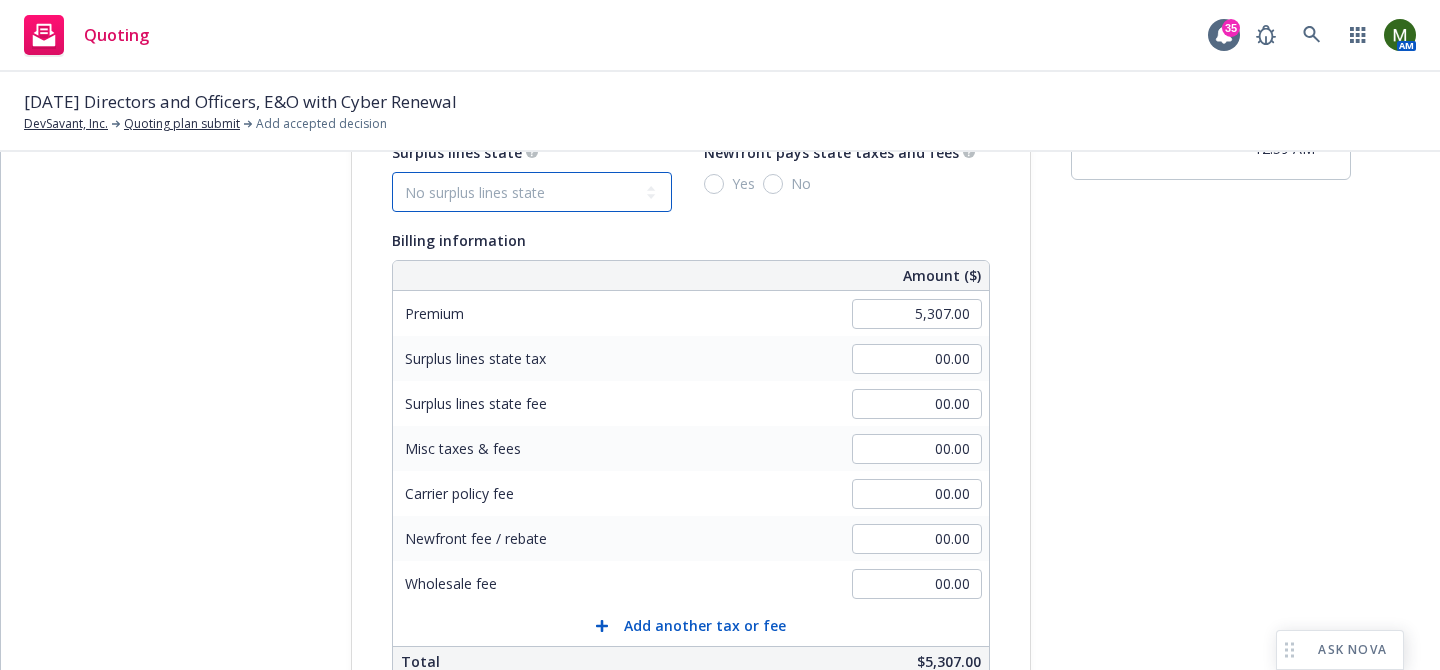 select on "CA" 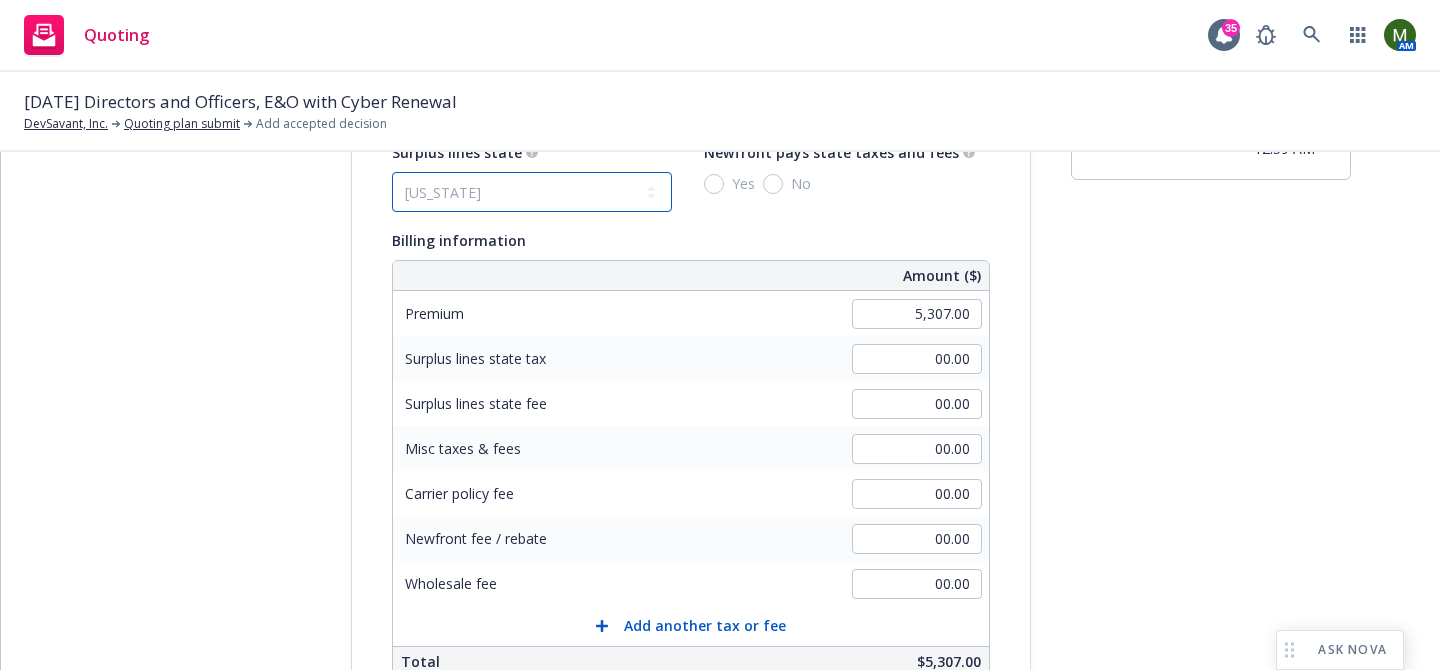 type on "159.21" 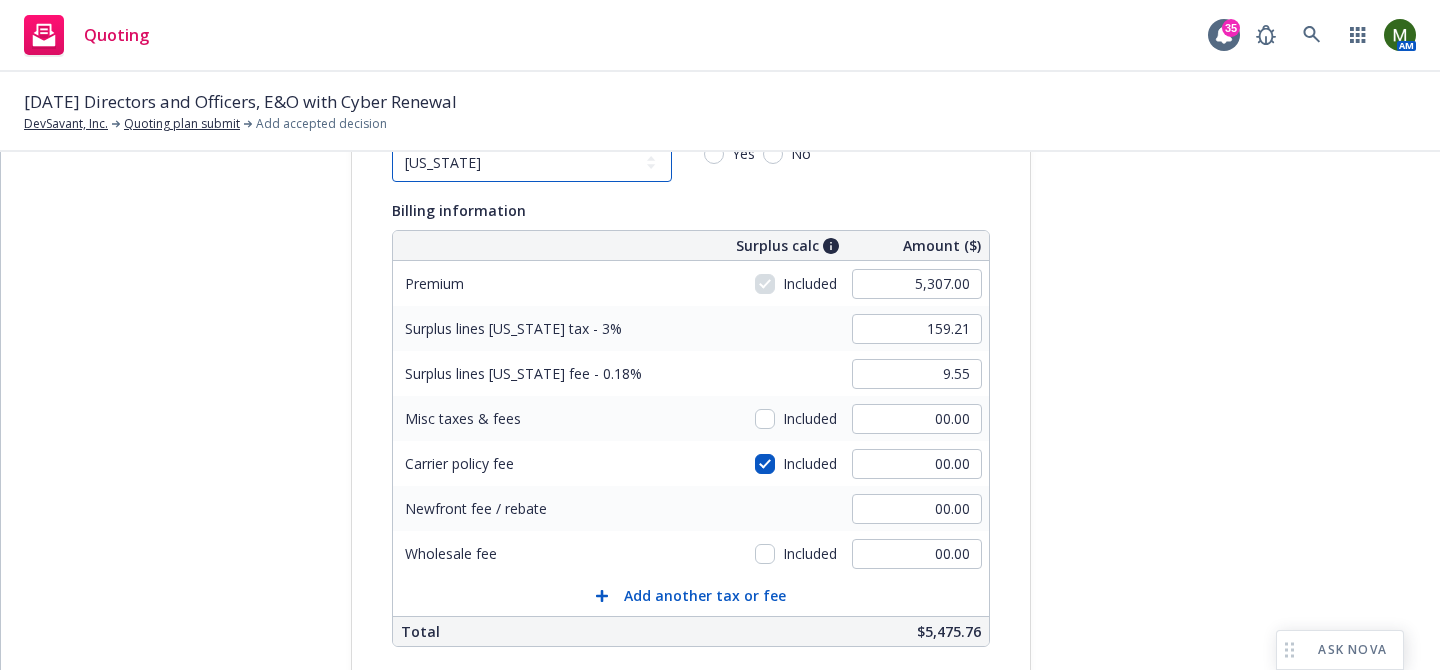 scroll, scrollTop: 195, scrollLeft: 0, axis: vertical 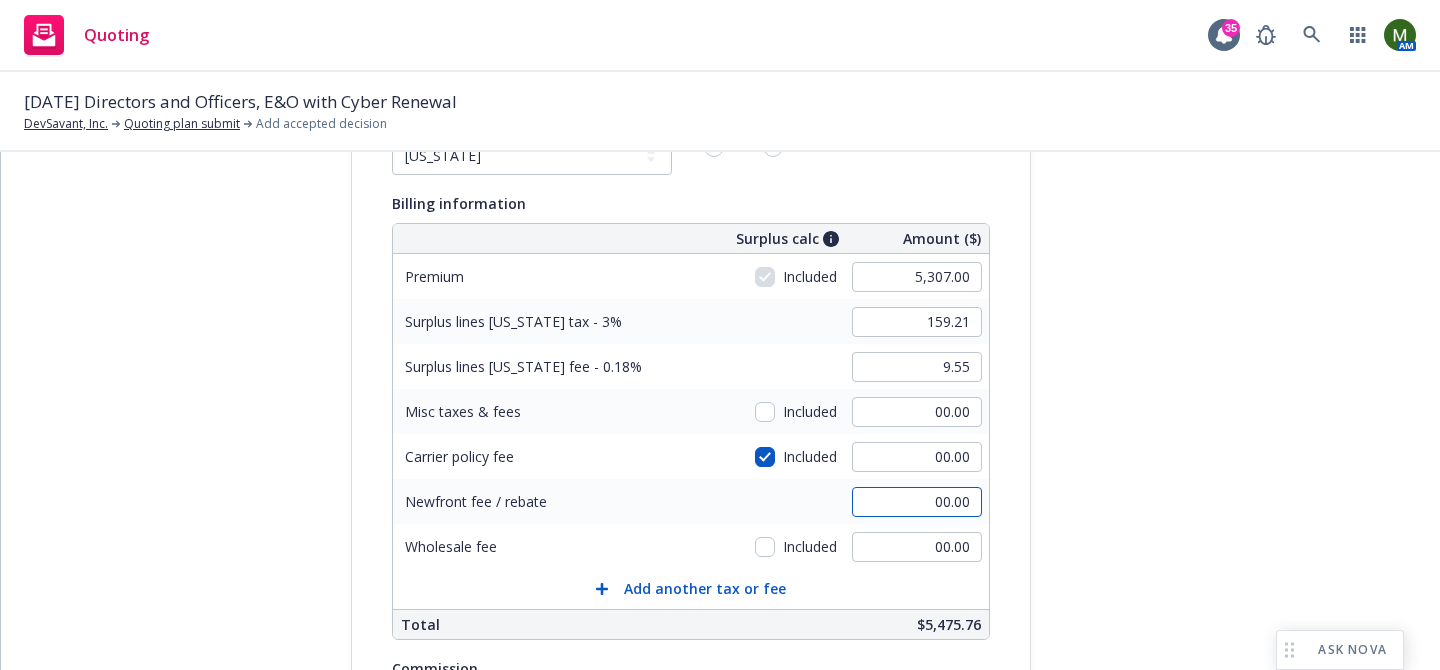 click on "00.00" at bounding box center (917, 502) 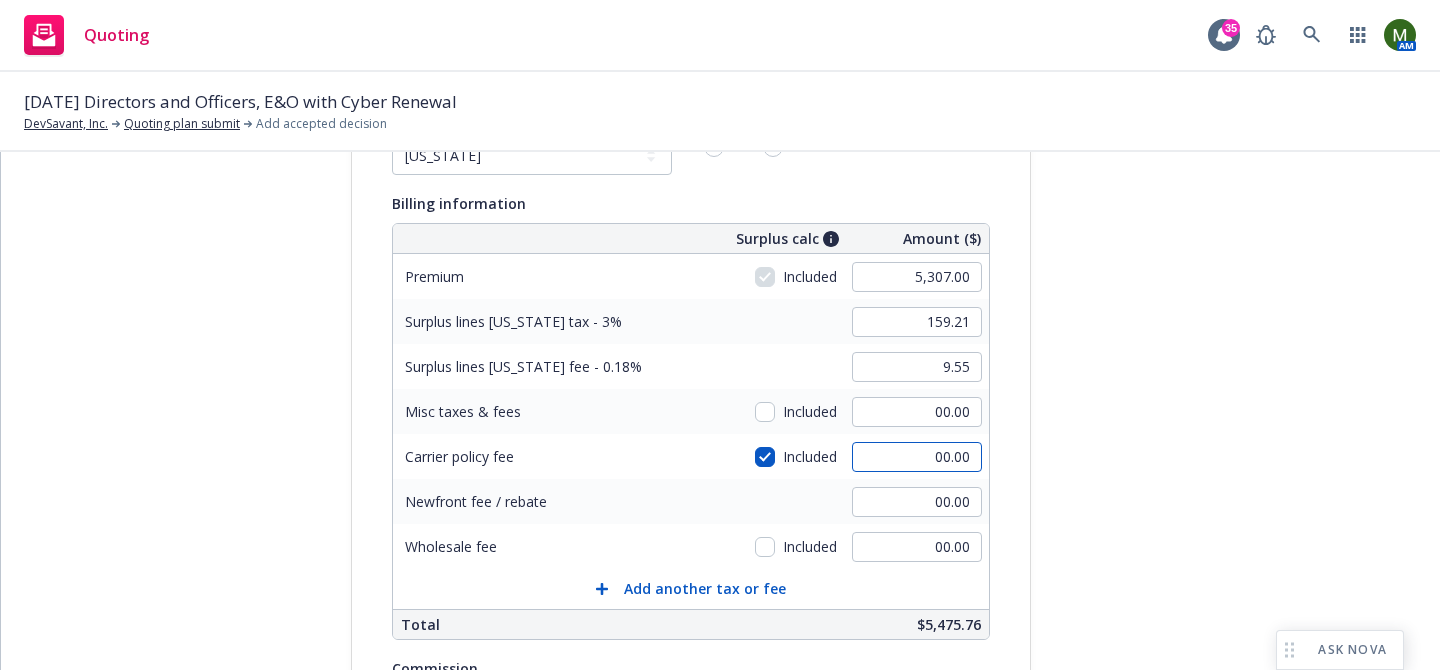 click on "00.00" at bounding box center (917, 457) 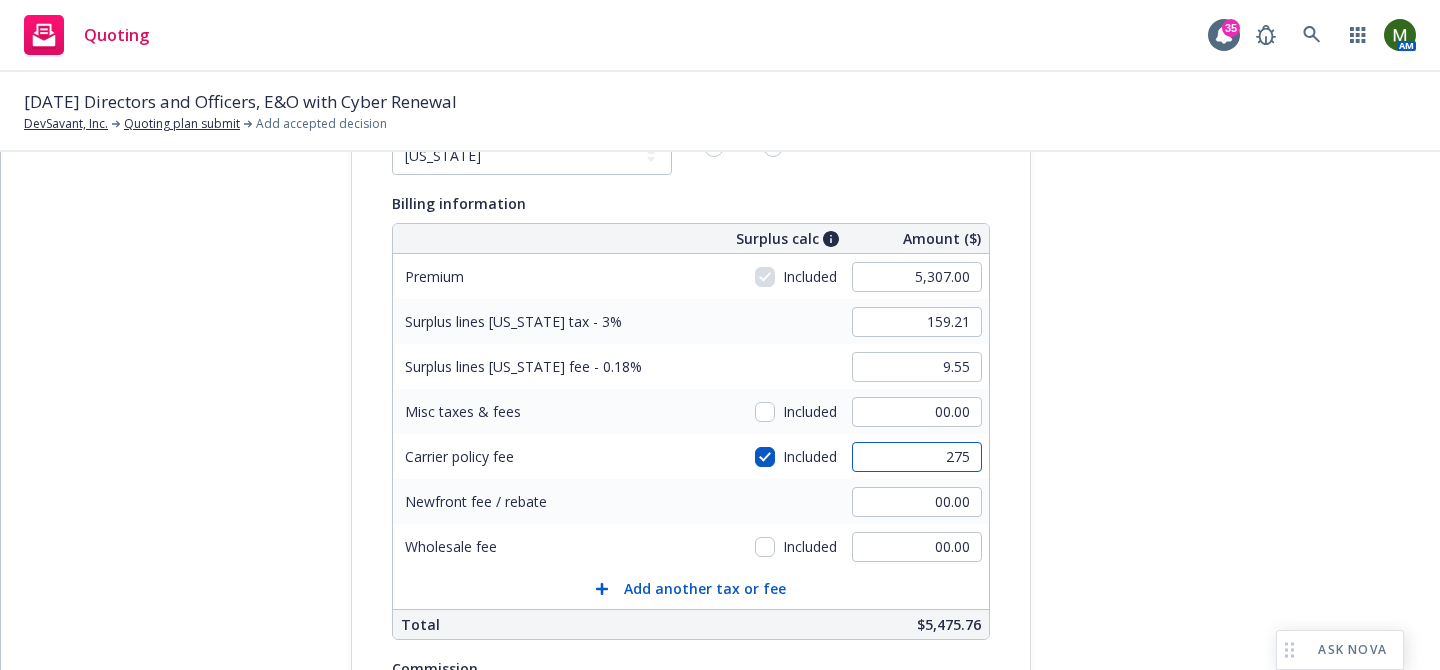 type on "275" 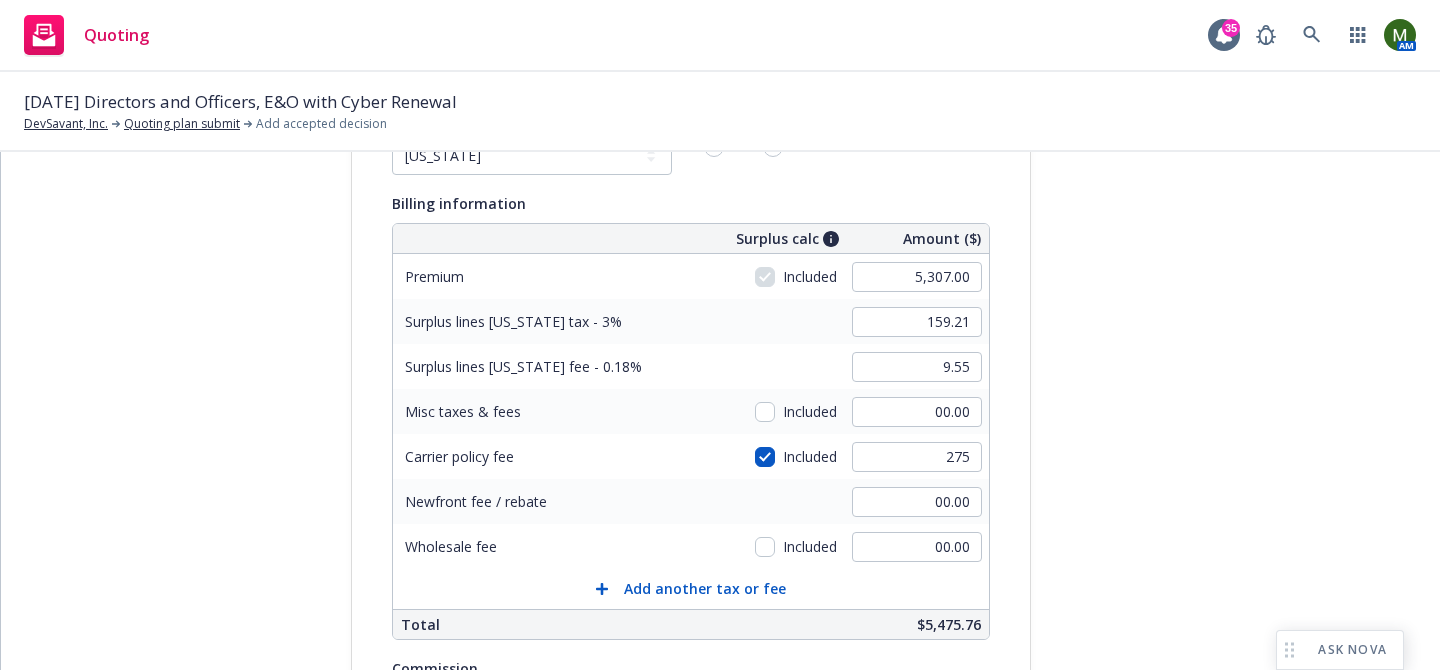 type on "167.46" 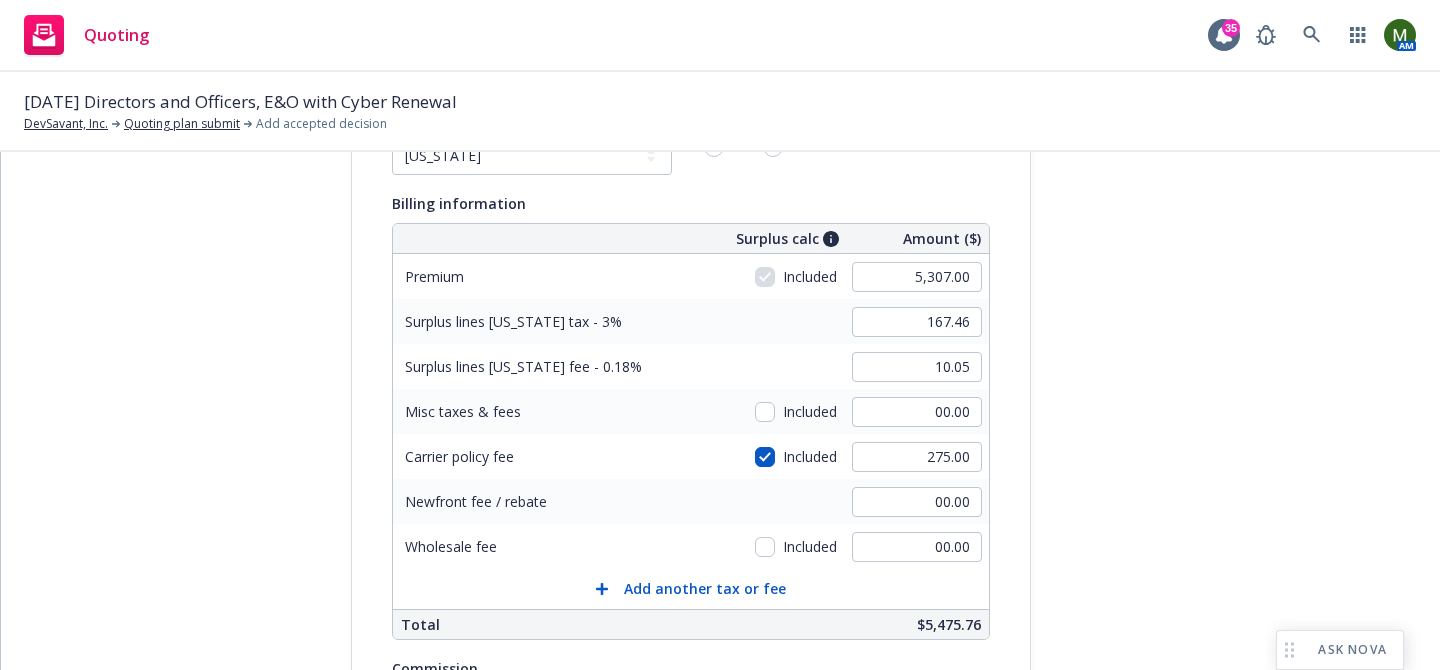 click on "Quote initiation Coverage selection 3 Billing info Add billing information Surplus lines state No surplus lines state [US_STATE] [US_STATE] [US_STATE] [US_STATE] [US_STATE] [US_STATE] [US_STATE] [US_STATE] [US_STATE] [US_STATE] [US_STATE] [US_STATE] [US_STATE] [US_STATE] [US_STATE] [US_STATE] [US_STATE] [US_STATE] [US_STATE] [US_STATE] [US_STATE] [US_STATE] [US_STATE] [US_STATE] [US_STATE] [US_STATE] [US_STATE] [US_STATE] [US_STATE] [US_STATE] [US_STATE] [US_STATE] [US_STATE] [US_STATE] [US_STATE] [US_STATE] [US_STATE] [US_STATE] [US_STATE] [US_STATE] [US_STATE] [US_STATE] [US_STATE] [US_STATE] [US_STATE] [US_STATE] [US_STATE] [GEOGRAPHIC_DATA] [US_STATE] [US_STATE] [US_STATE] [US_STATE] [US_STATE] Newfront pays state taxes and fees* Yes No Billing information Surplus calc Amount ($) Premium Included 5,307.00 Surplus lines [US_STATE] tax - 3% 167.46 Surplus lines [US_STATE] fee - 0.18% 10.05 Misc taxes & fees Included 00.00 Carrier policy fee Included 275.00 Newfront fee / rebate 00.00 Wholesale fee Included 00.00 Add another tax or fee Total $5,475.76 Commission 0 % 0 $ Direct" at bounding box center (720, 508) 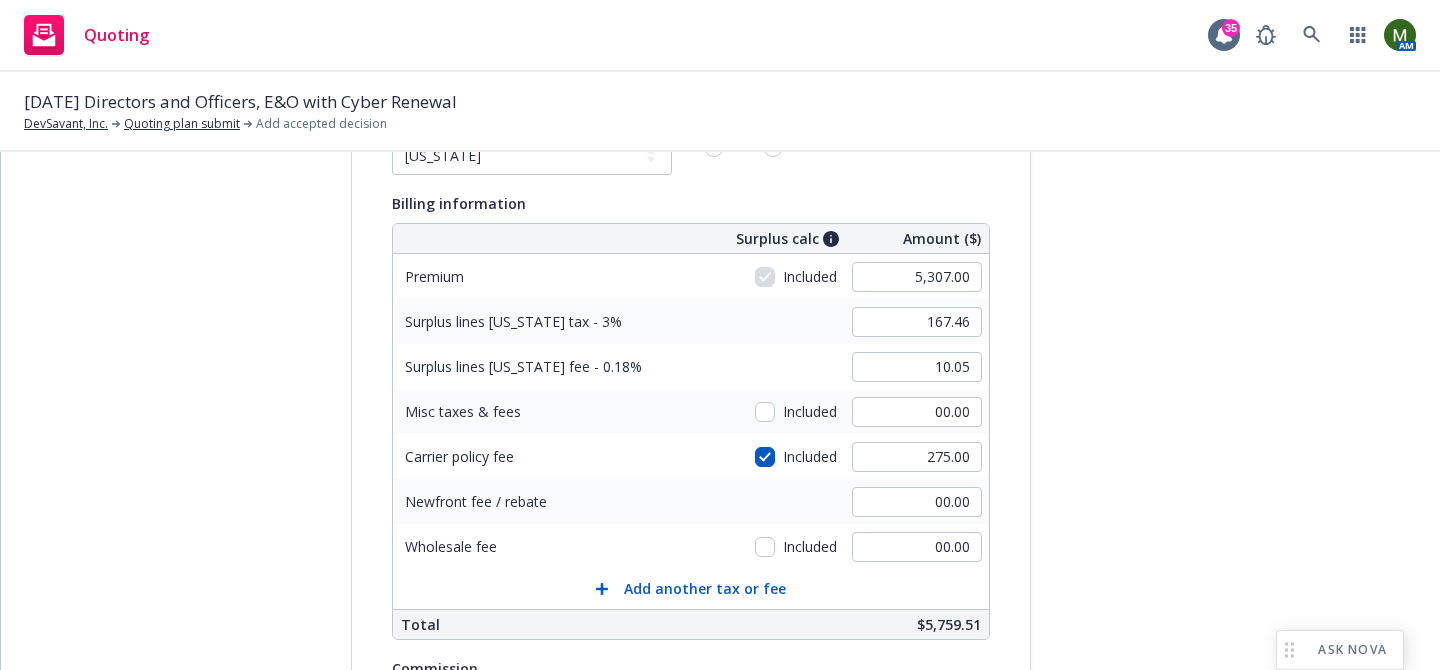 scroll, scrollTop: 187, scrollLeft: 0, axis: vertical 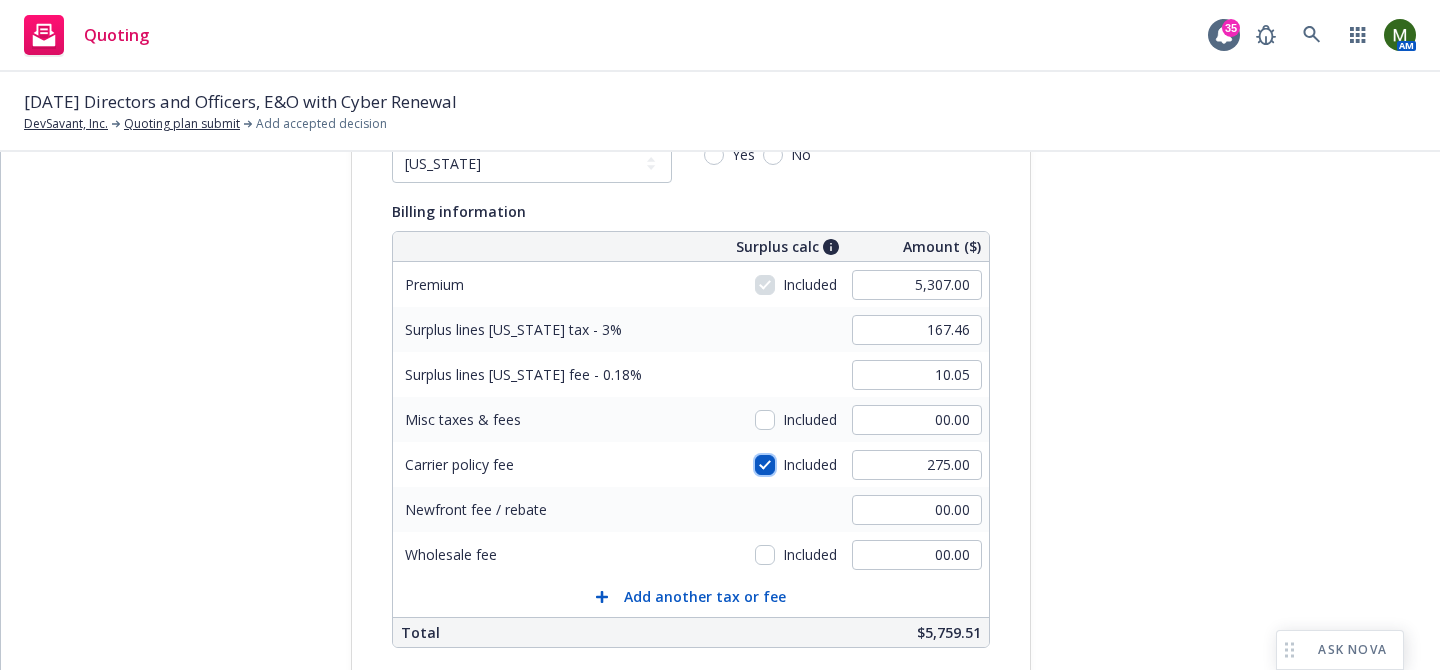 click at bounding box center (765, 465) 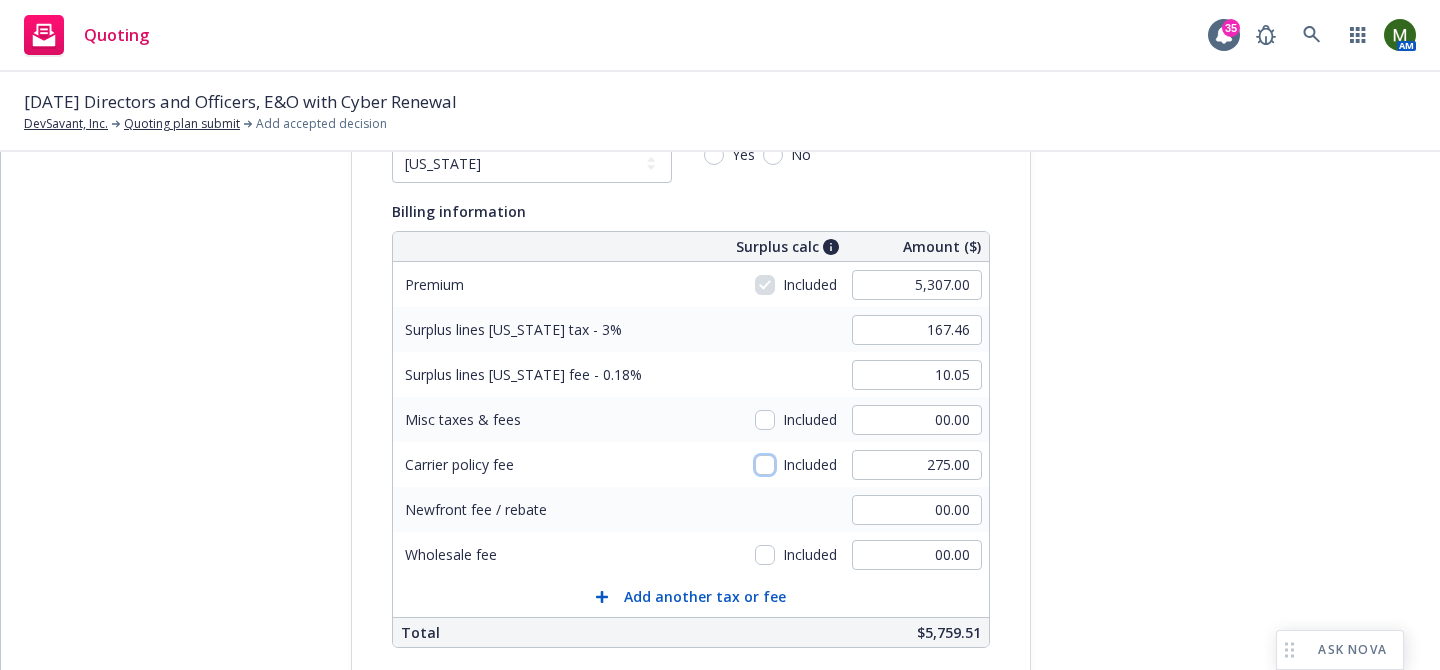 checkbox on "false" 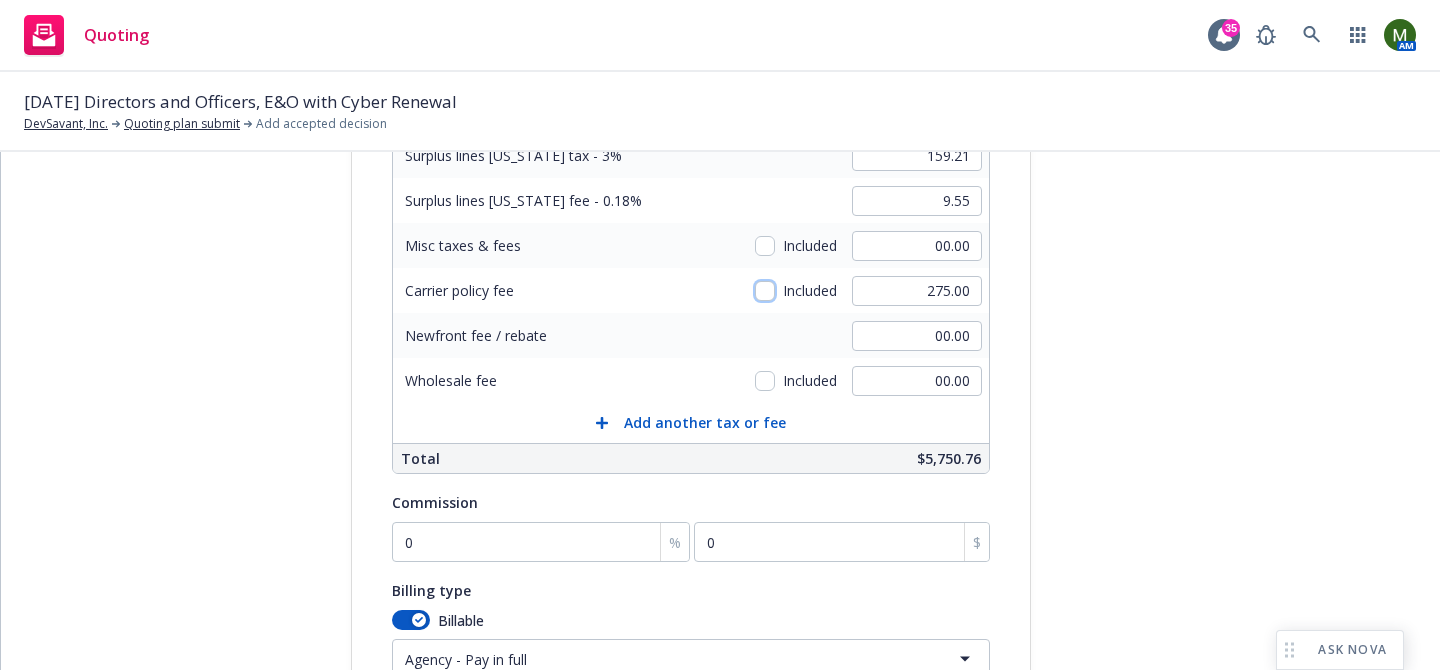 scroll, scrollTop: 424, scrollLeft: 0, axis: vertical 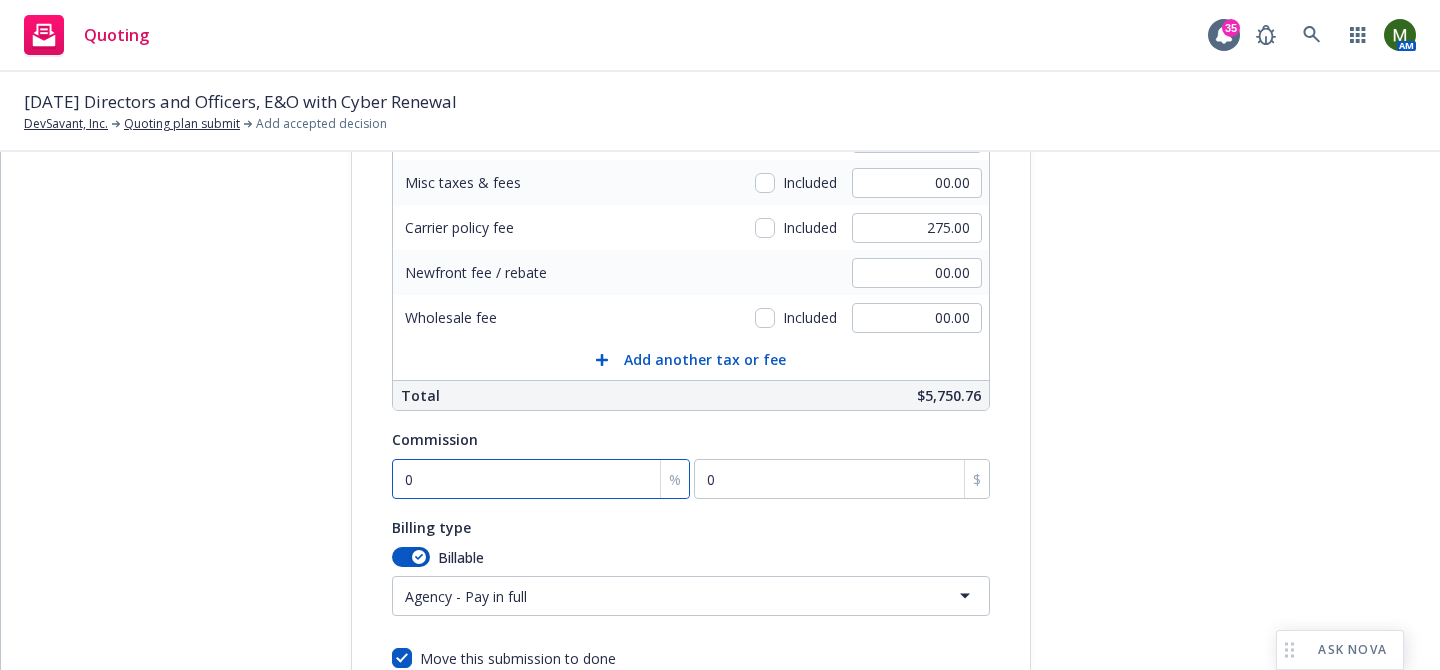 click on "0" at bounding box center [541, 479] 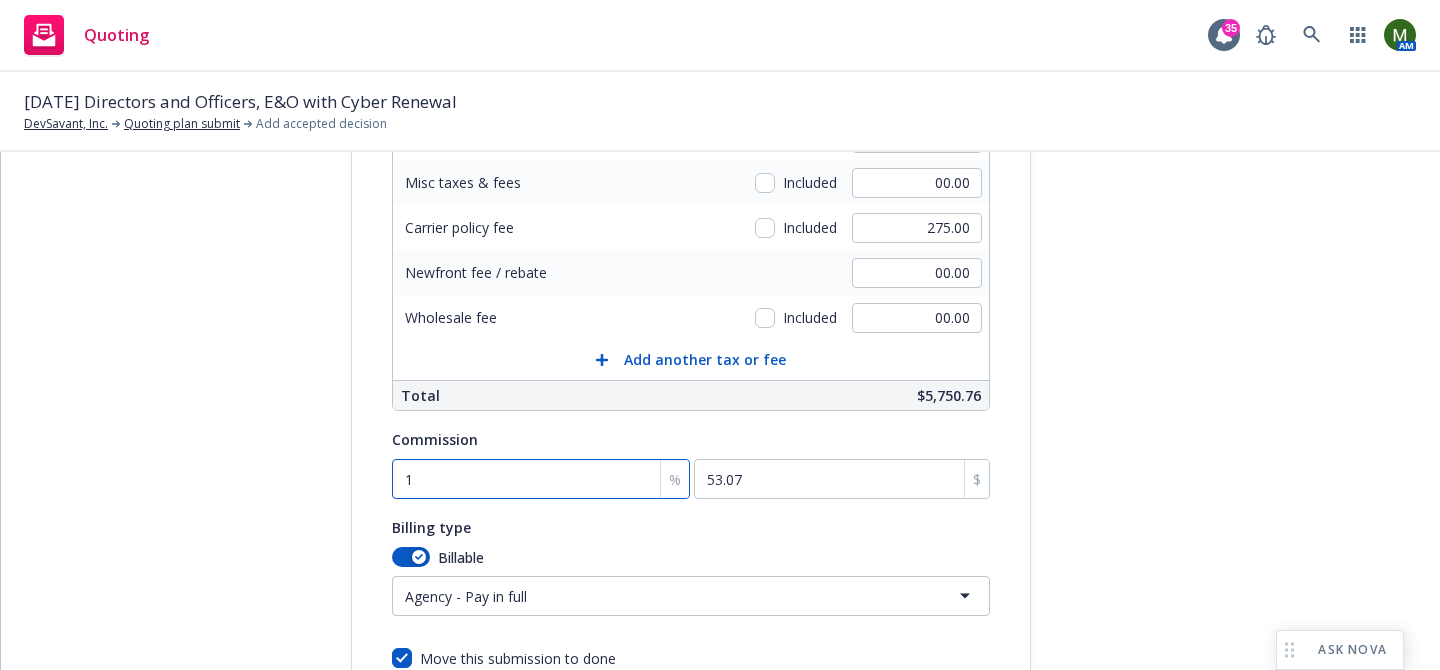 type on "12" 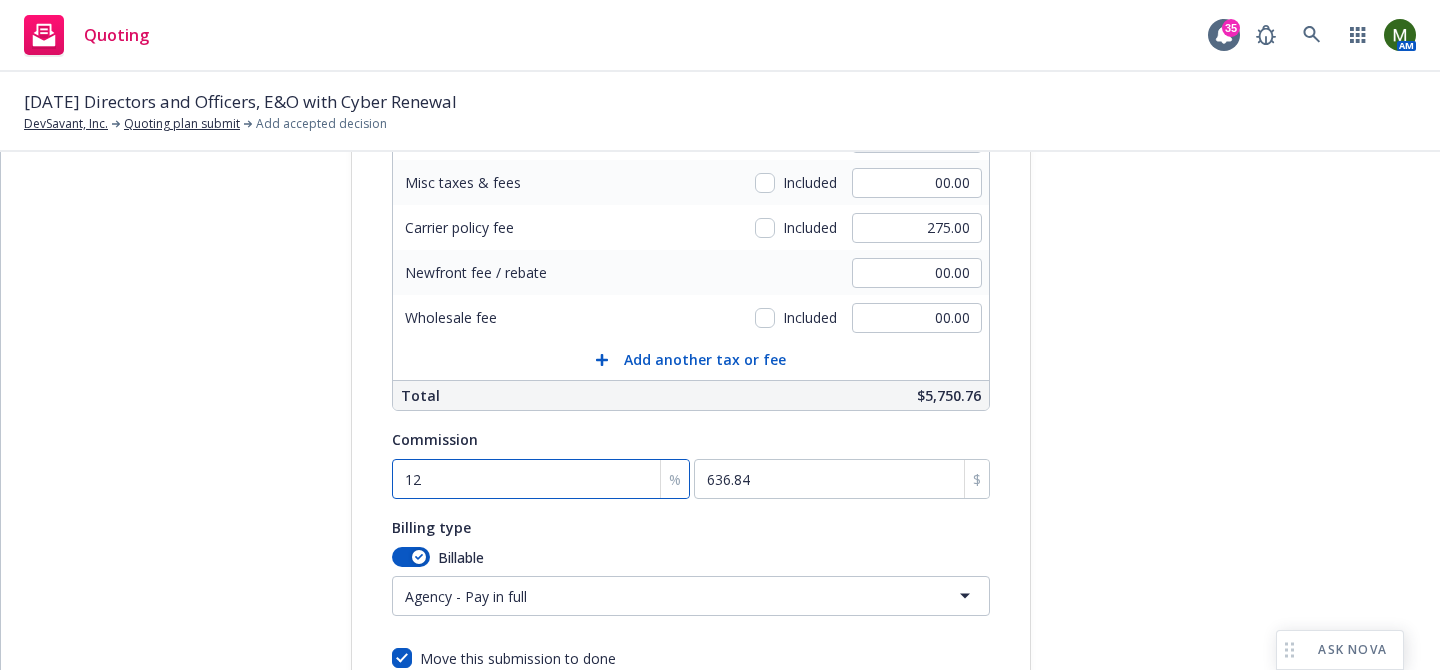 type on "12" 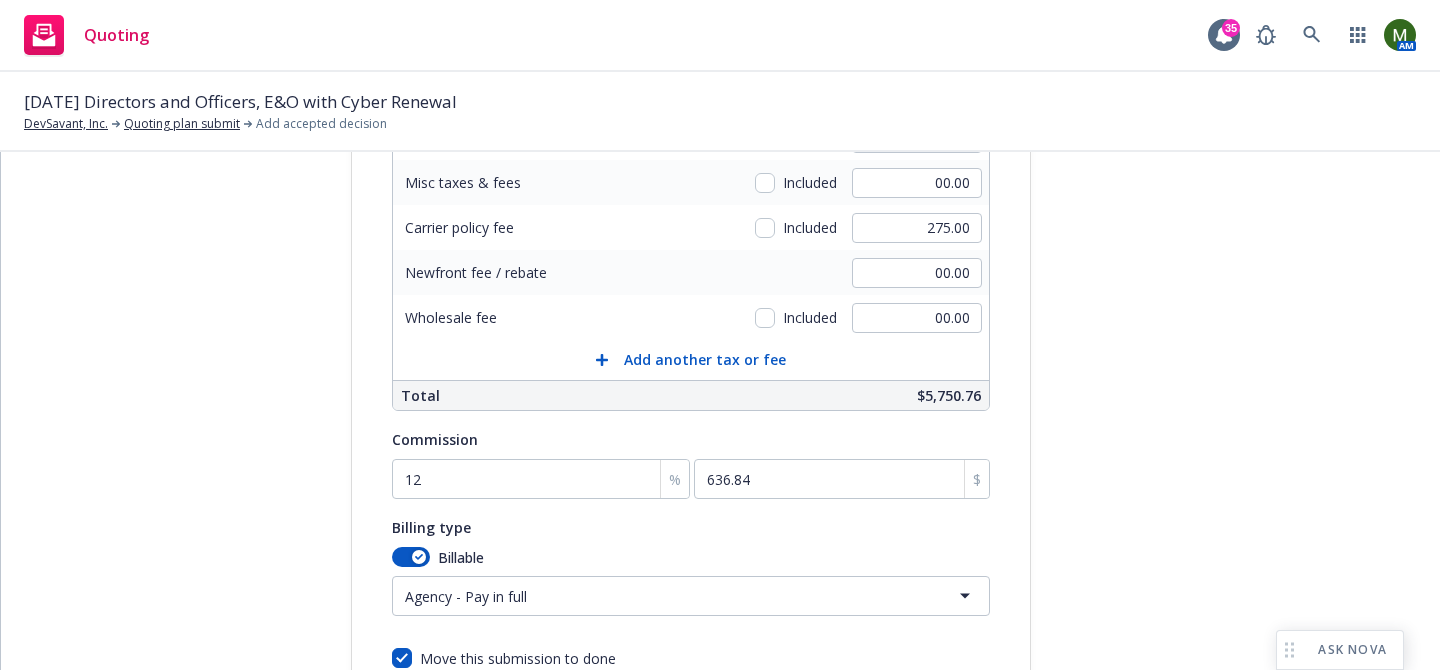 click on "submission Carrier CRC Group Last updated [DATE] 12:59 AM" at bounding box center [1211, 279] 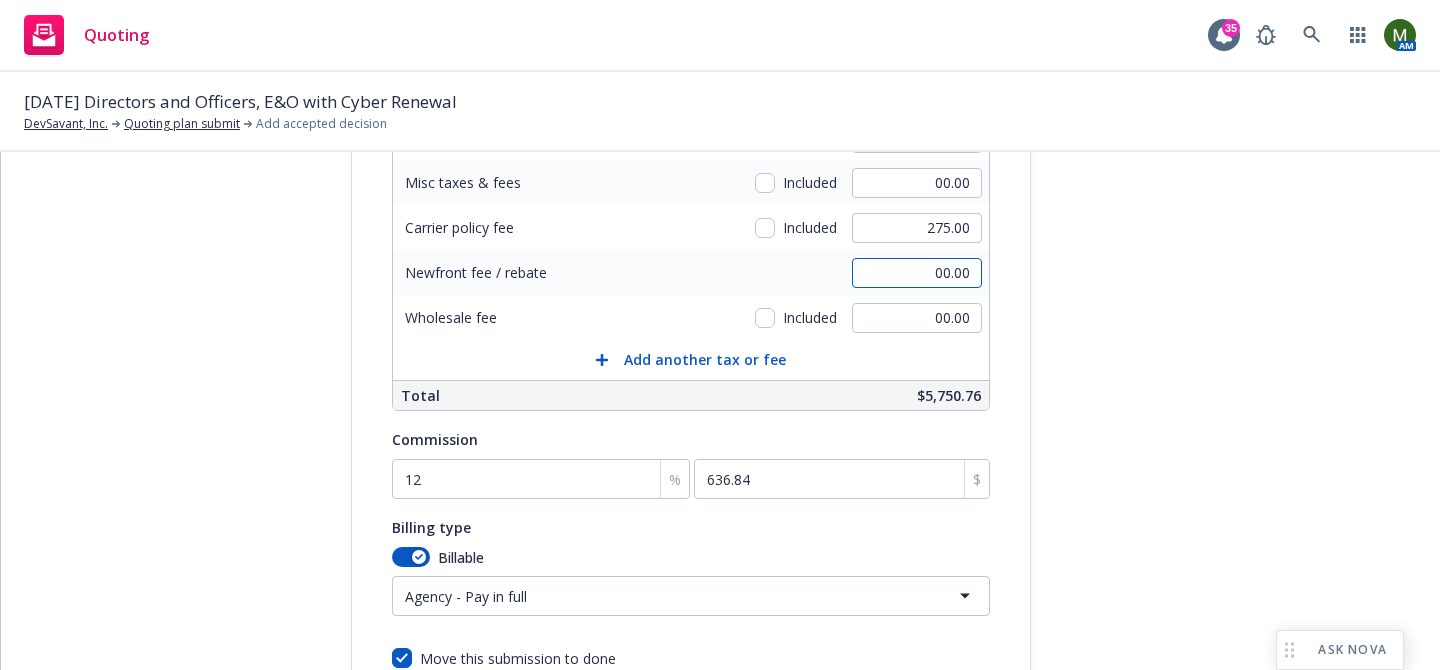 click on "00.00" at bounding box center (917, 273) 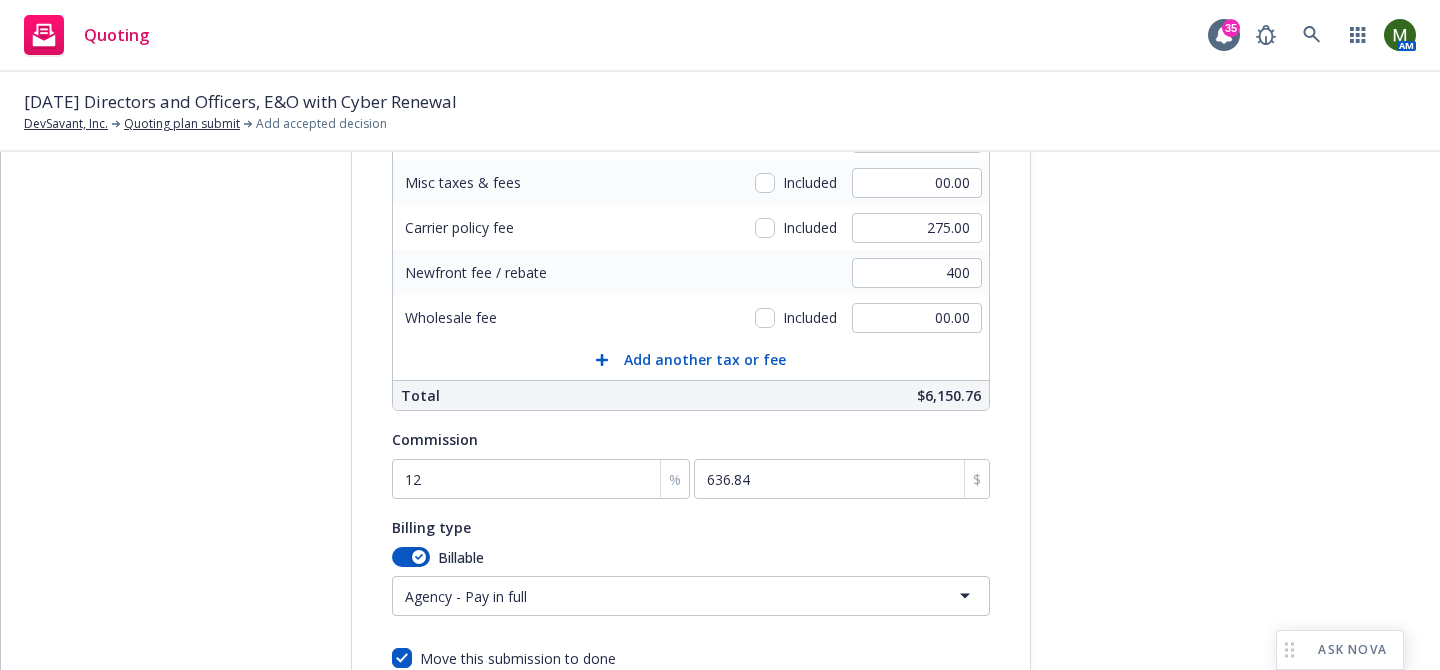type on "400.00" 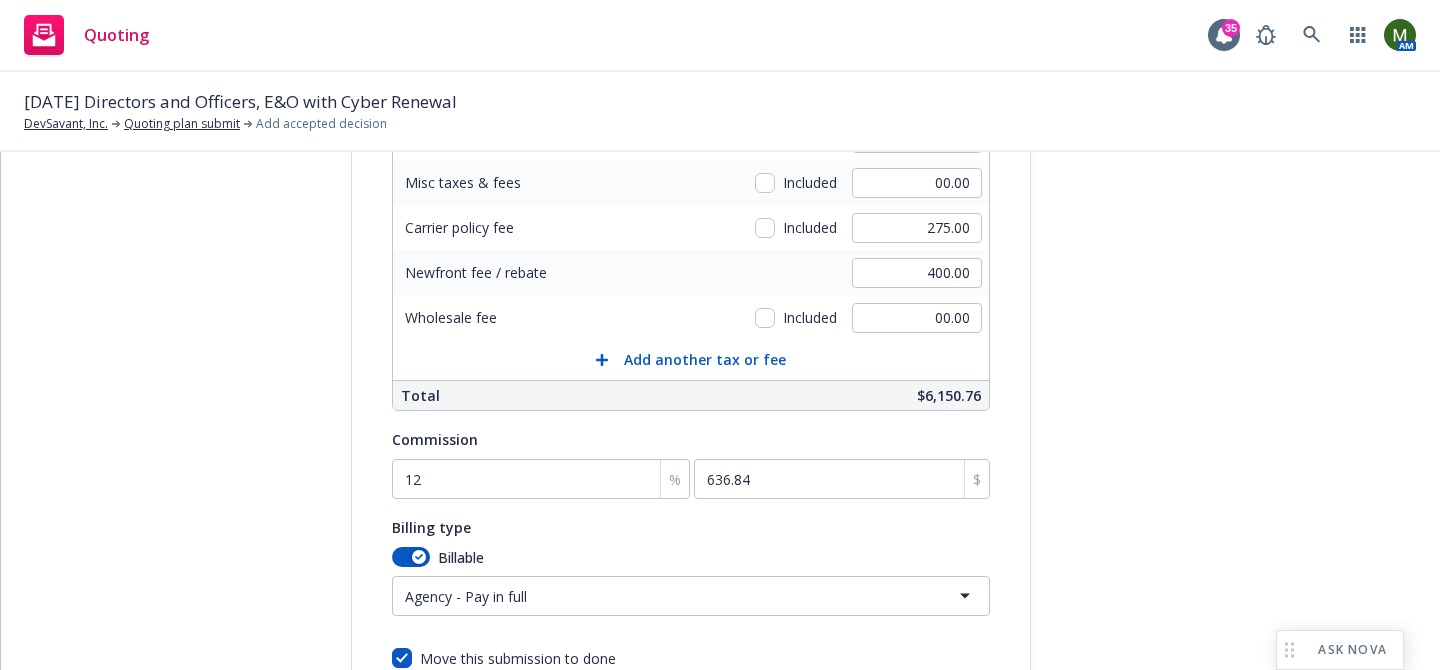 click on "submission Carrier CRC Group Last updated [DATE] 12:59 AM" at bounding box center (1211, 279) 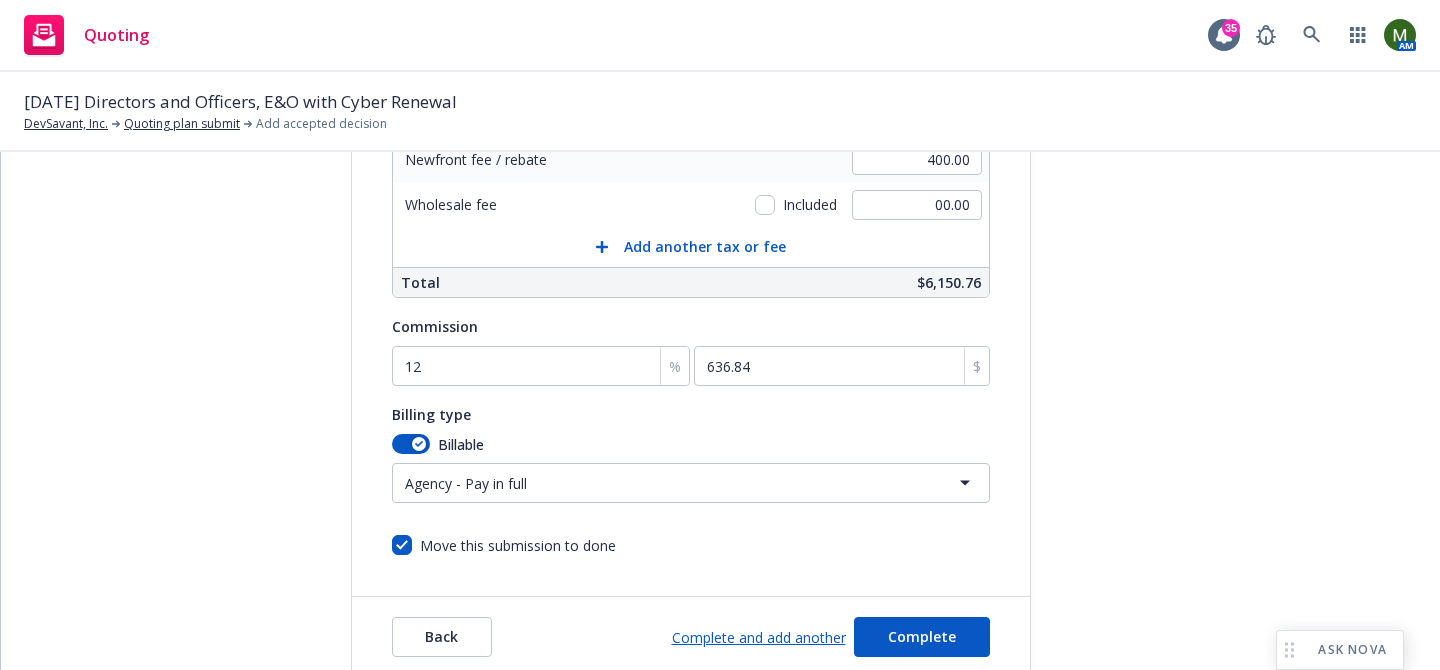 scroll, scrollTop: 585, scrollLeft: 0, axis: vertical 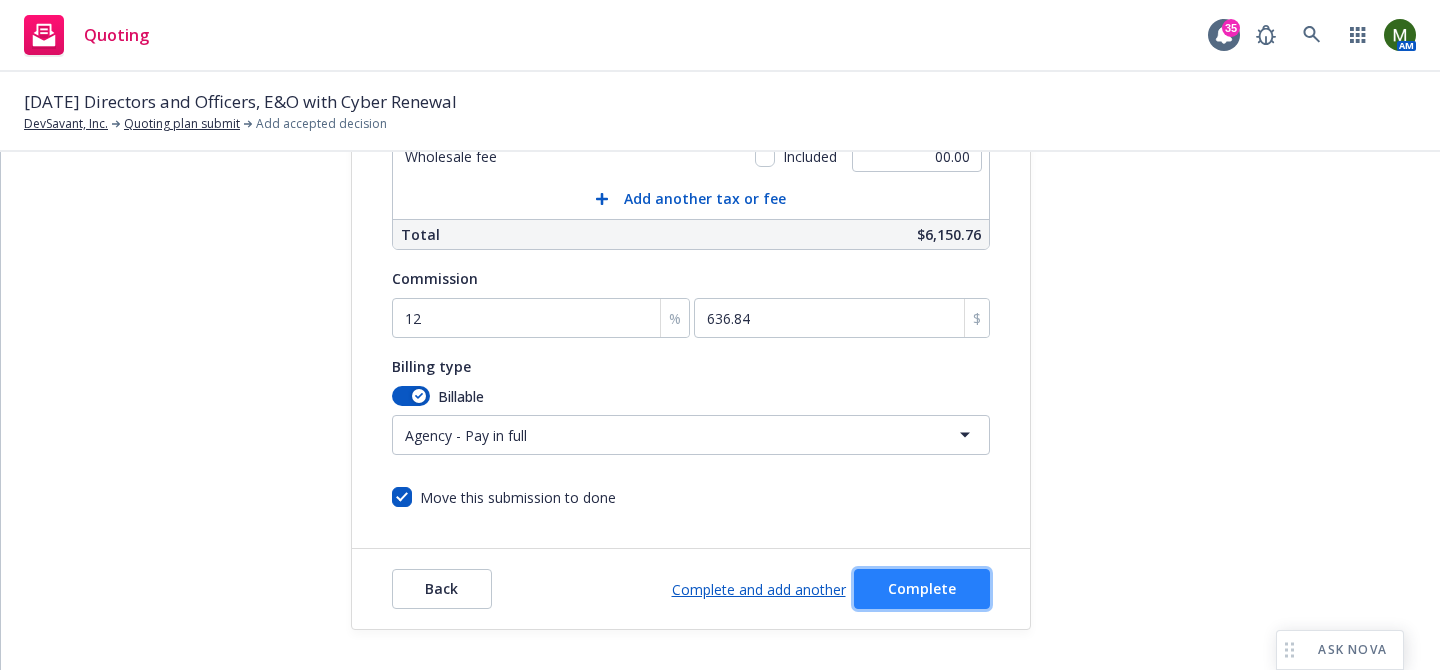 click on "Complete" at bounding box center (922, 588) 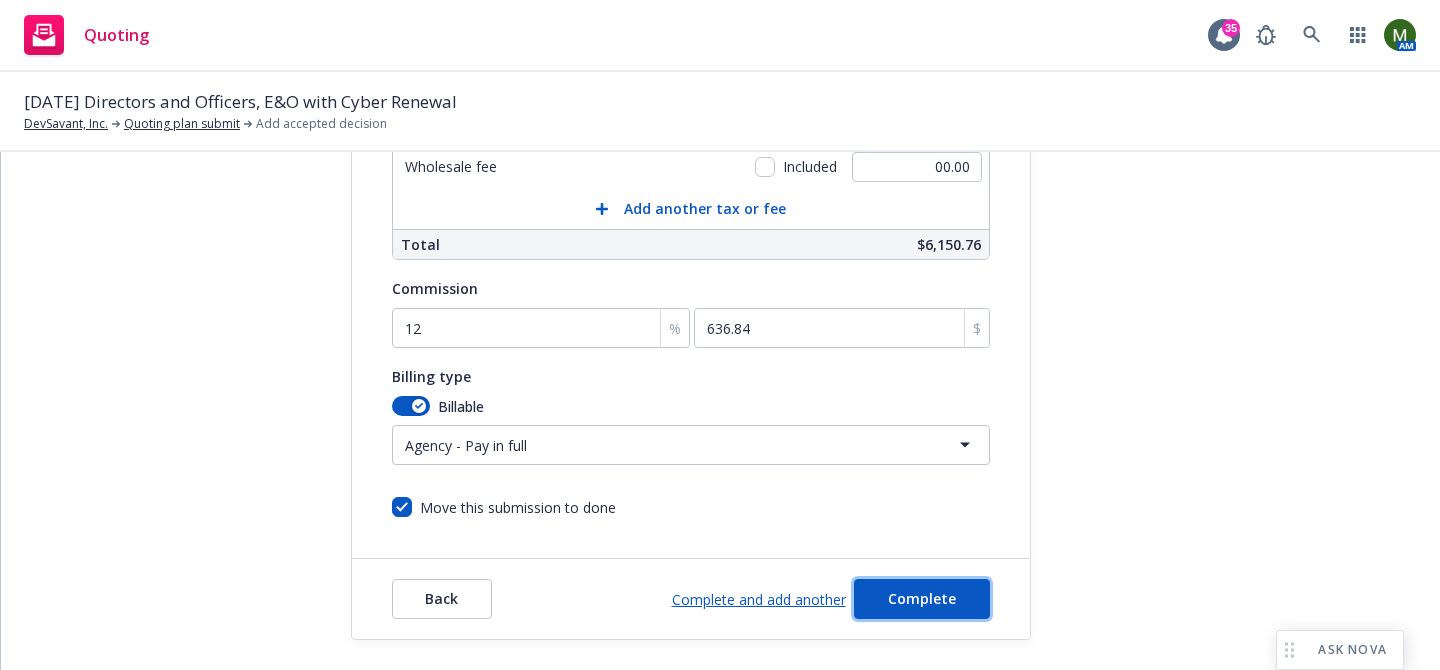 scroll, scrollTop: 0, scrollLeft: 0, axis: both 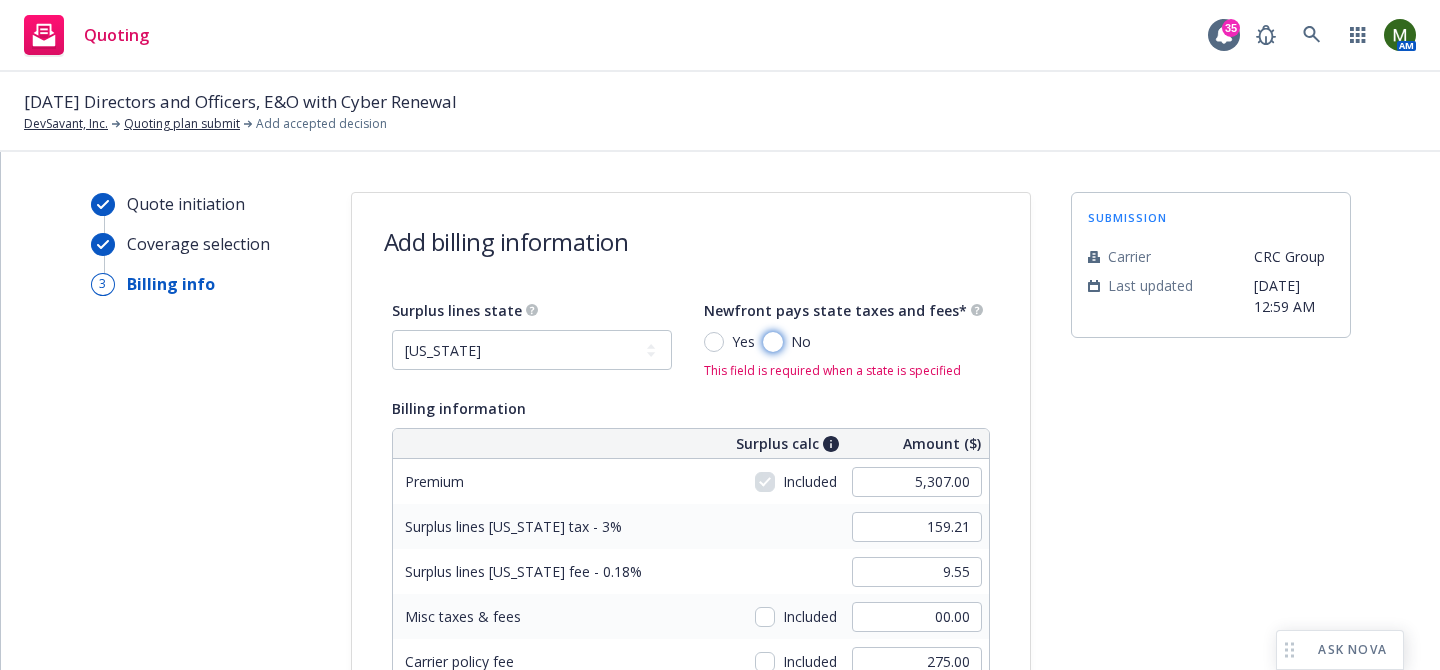 click on "No" at bounding box center (773, 342) 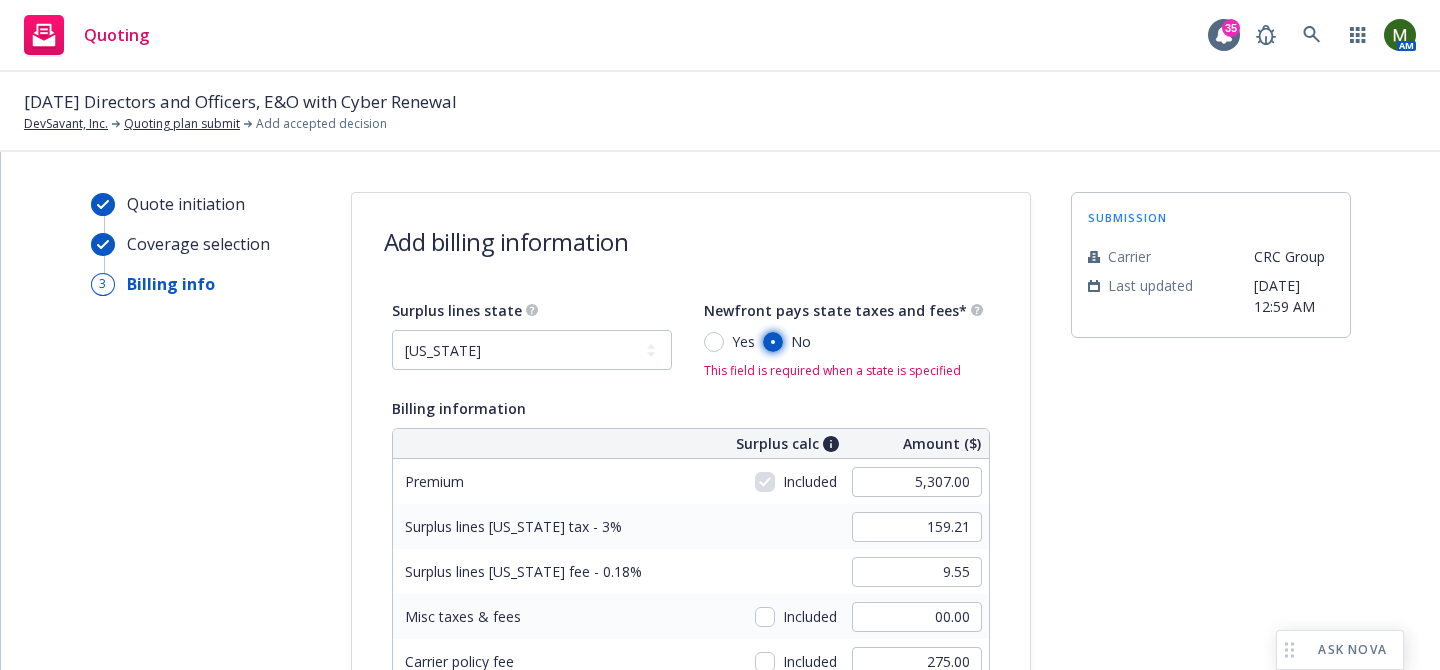 radio on "true" 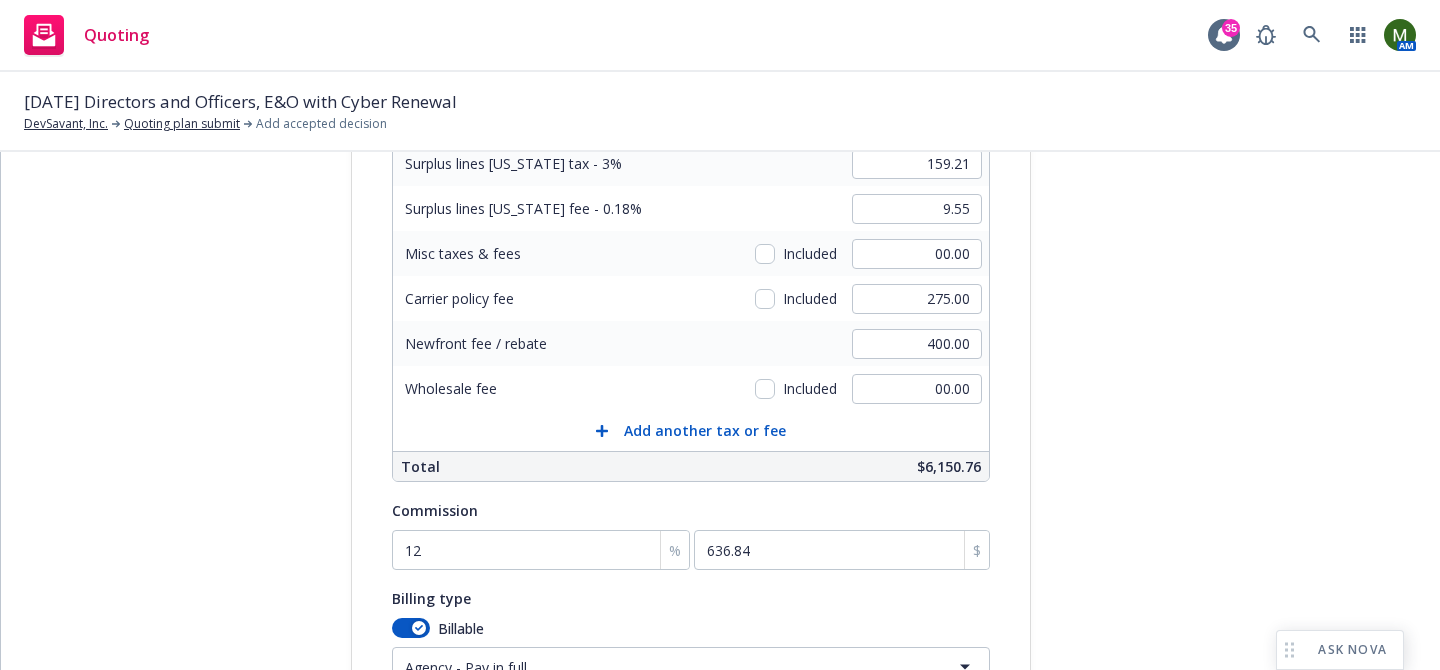 scroll, scrollTop: 585, scrollLeft: 0, axis: vertical 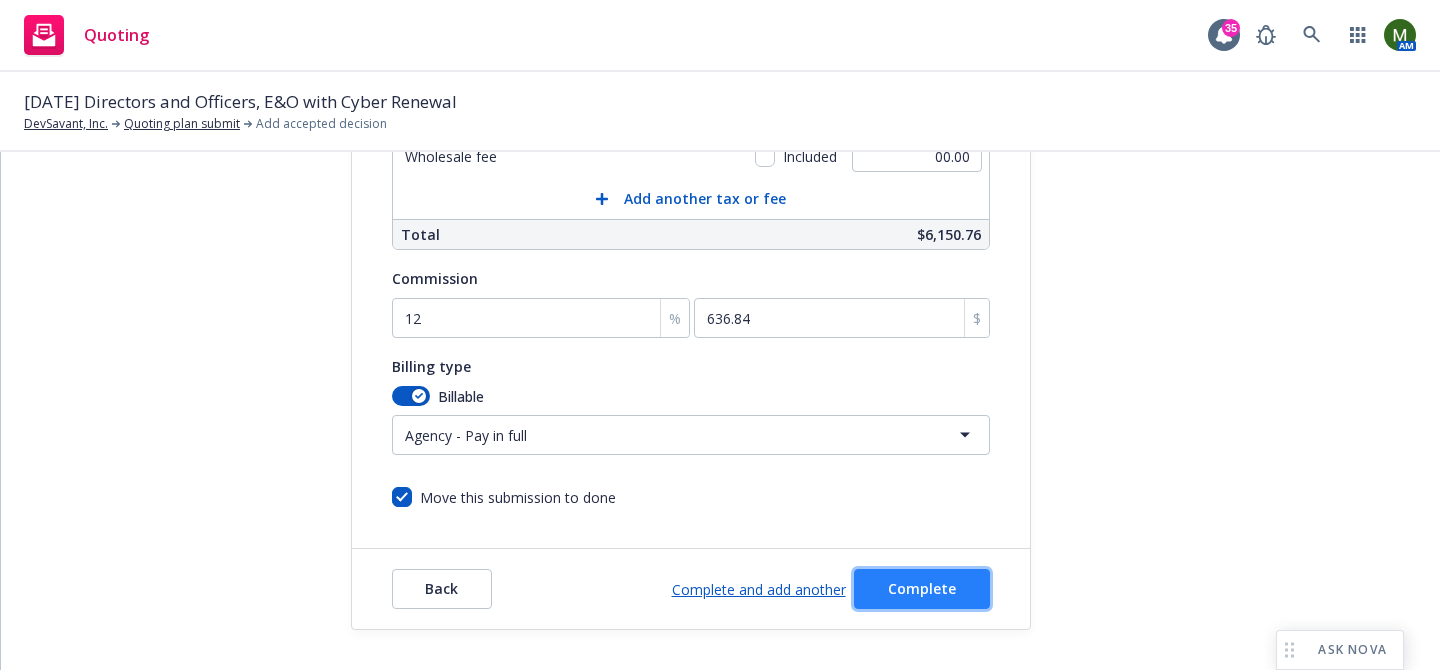 click on "Complete" at bounding box center [922, 588] 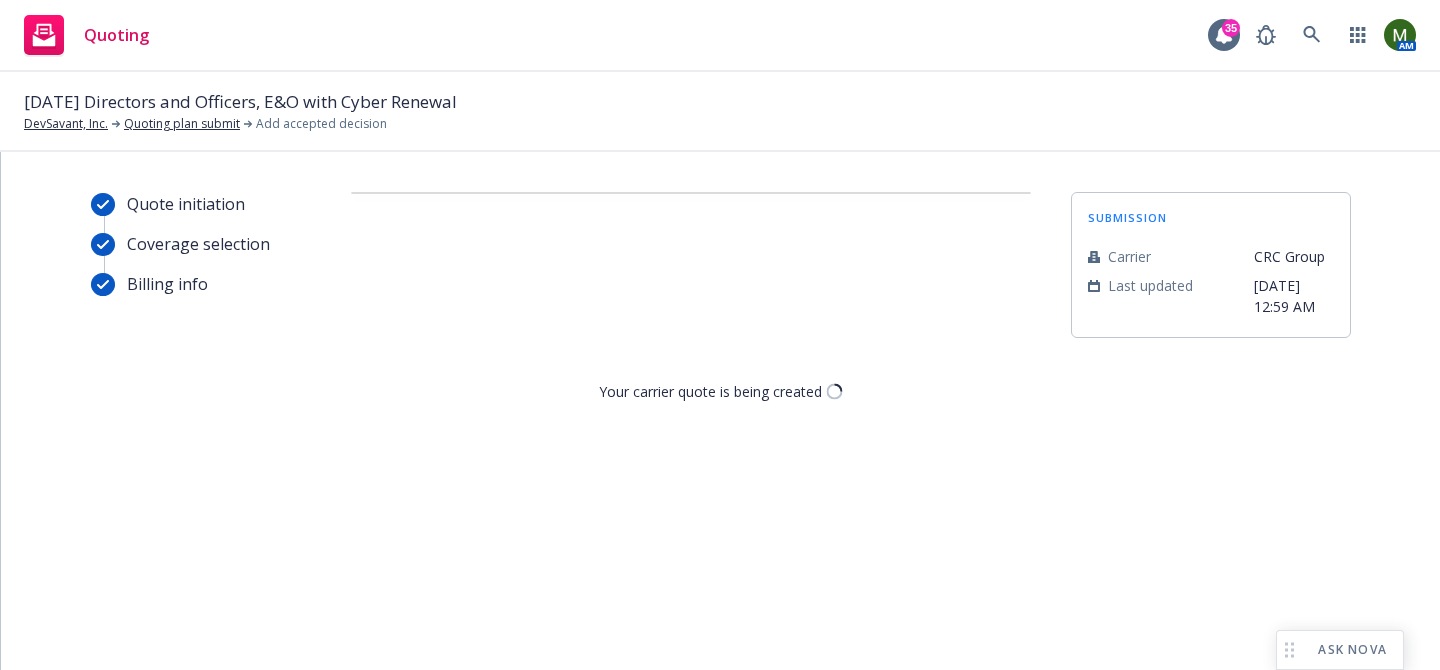 scroll, scrollTop: 0, scrollLeft: 0, axis: both 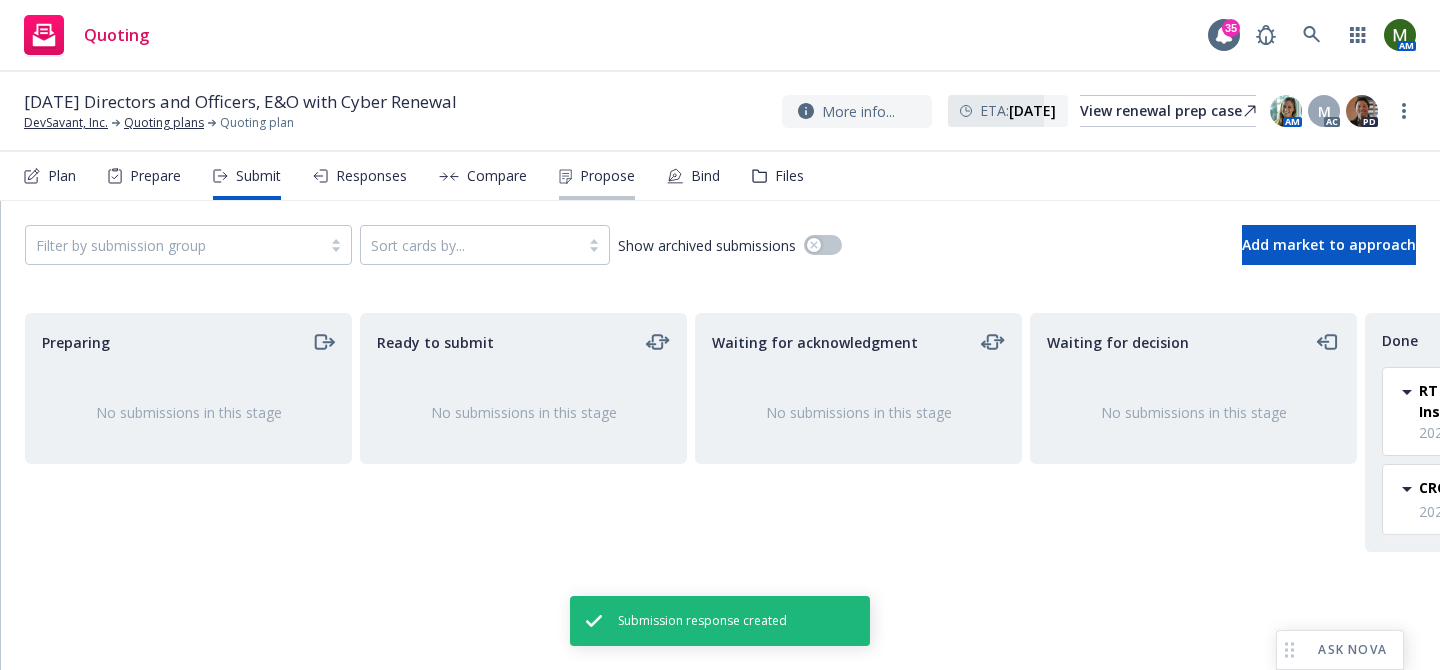click on "Propose" at bounding box center (597, 176) 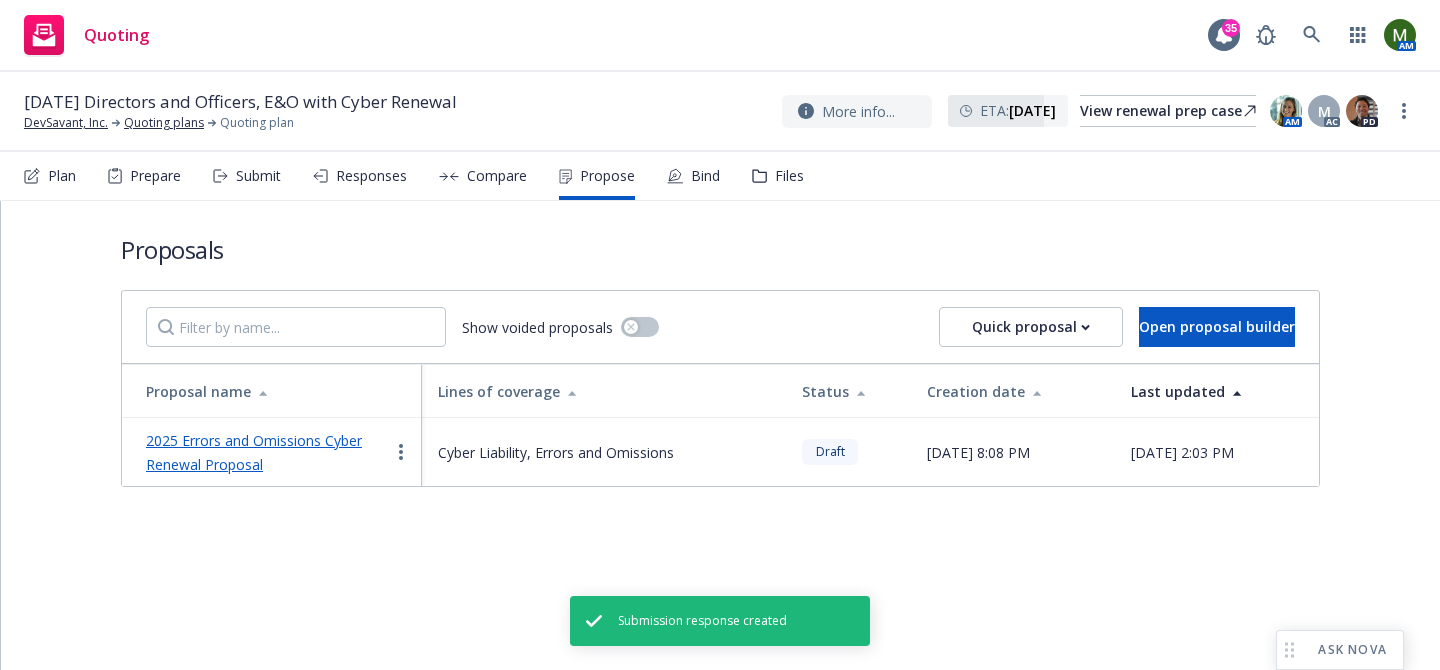 click on "2025 Errors and Omissions Cyber Renewal Proposal" at bounding box center [254, 452] 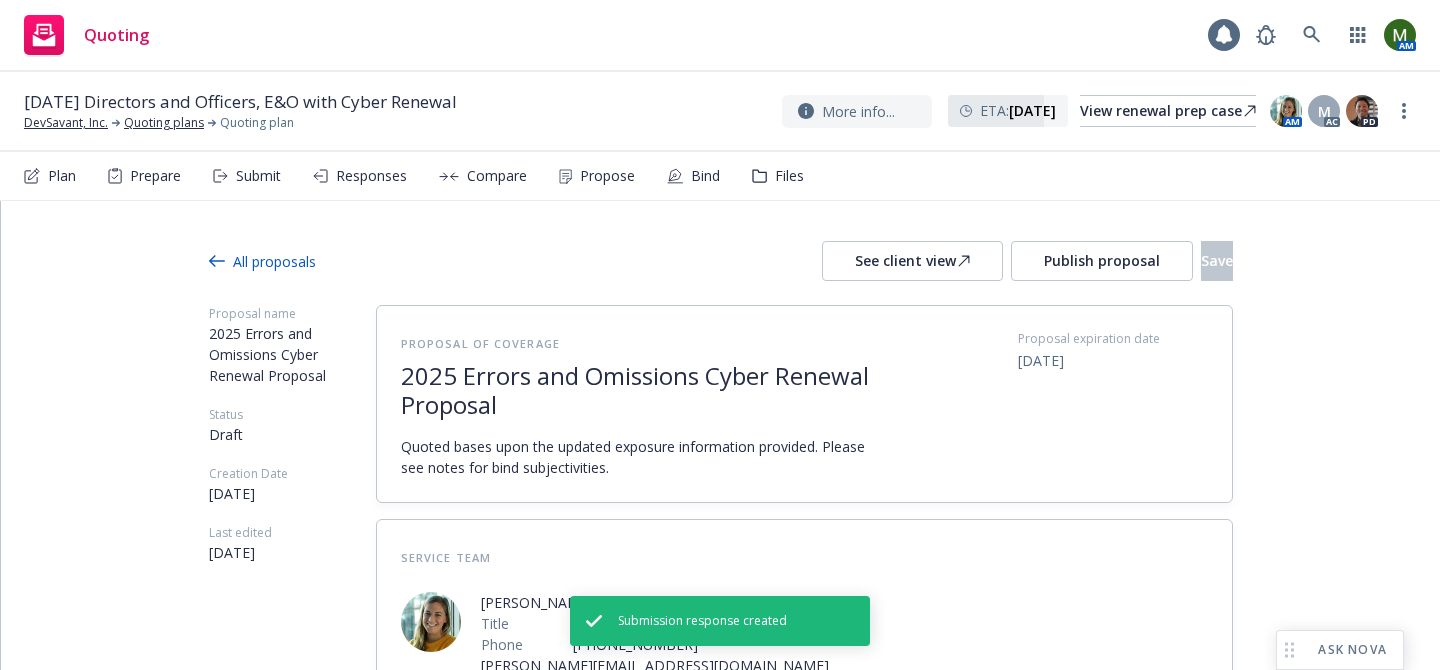 click on "All proposals See client view Publish proposal Save Proposal name 2025 Errors and Omissions Cyber Renewal Proposal Status Draft Creation Date [DATE] Last edited [DATE] Proposal of coverage 2025 Errors and Omissions Cyber Renewal Proposal Quoted bases upon the updated exposure information provided. Please see notes for bind subjectivities. Proposal expiration date [DATE] Service Team [PERSON_NAME] Title Senior Account Manager Phone [PHONE_NUMBER] [PERSON_NAME][EMAIL_ADDRESS][DOMAIN_NAME] [PERSON_NAME] Title VP, Founding Partner & Principal Producer Phone [PHONE_NUMBER] [PERSON_NAME][EMAIL_ADDRESS][PERSON_NAME][DOMAIN_NAME] [PERSON_NAME] Title Account Coordinator Phone [PHONE_NUMBER] [PERSON_NAME][EMAIL_ADDRESS][PERSON_NAME][DOMAIN_NAME] 2025 Errors and Omissions Cyber Renewal Proposal Recommended quote This quote and the selected files will be shown to the client on the proposal. They will be able to download any selected document. Select a recommended quote The client will be able to view the recommended carrier quote Carrier Quote Lines of coverage Effective dates -" at bounding box center (721, 1372) 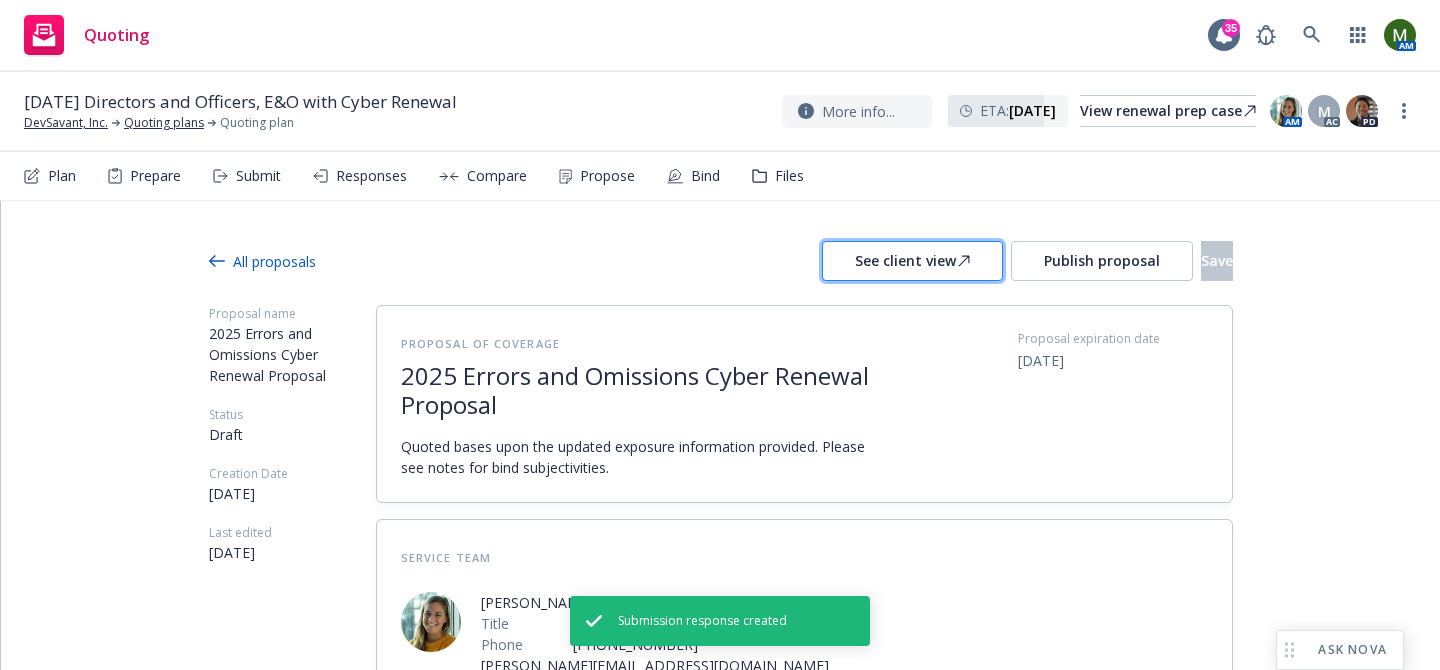 click on "See client view" at bounding box center [912, 261] 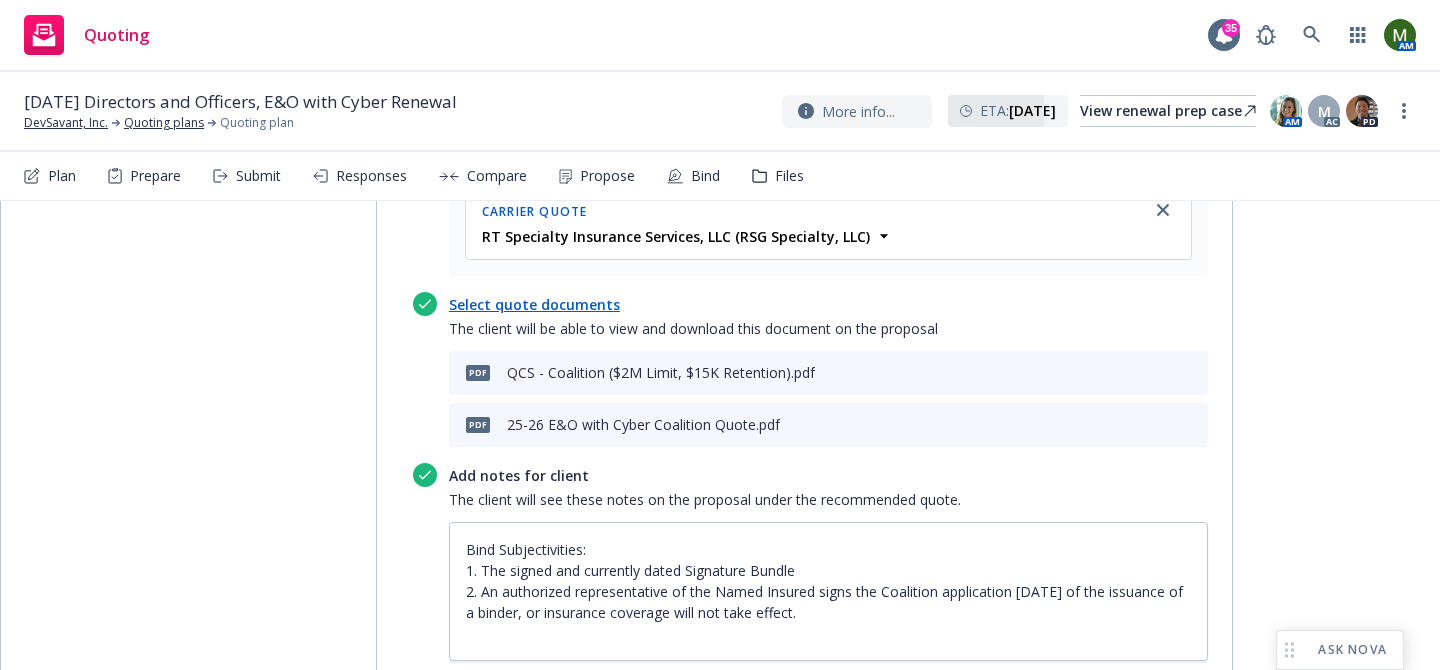 scroll, scrollTop: 1063, scrollLeft: 0, axis: vertical 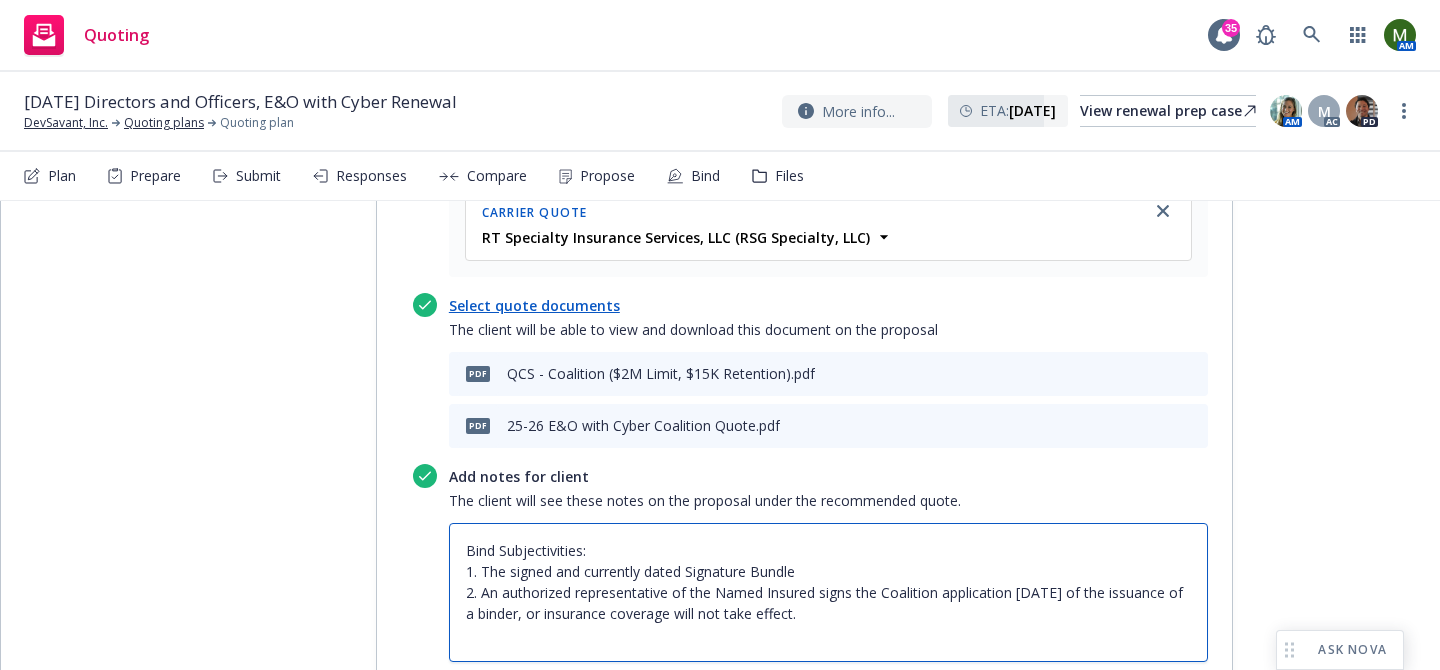 click on "Bind Subjectivities:
1. The signed and currently dated Signature Bundle
2. An authorized representative of the Named Insured signs the Coalition application [DATE] of the issuance of a binder, or insurance coverage will not take effect." at bounding box center [828, 592] 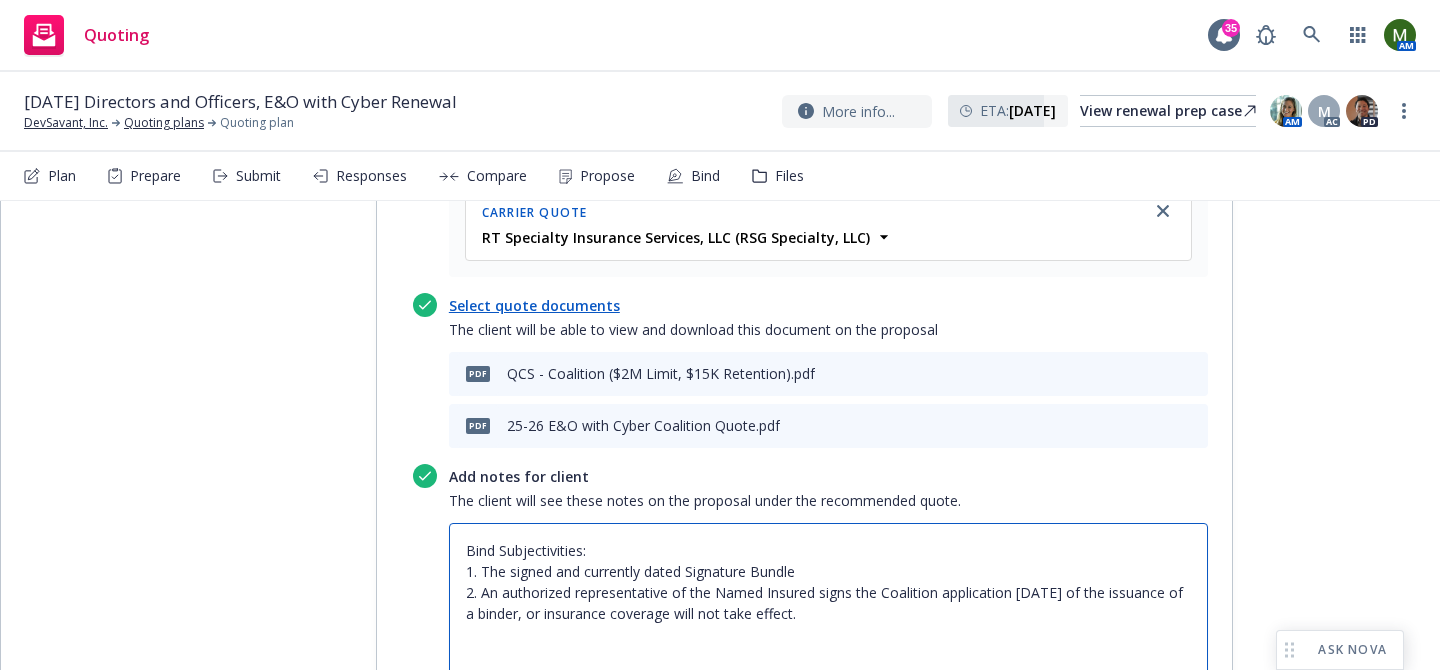 type on "x" 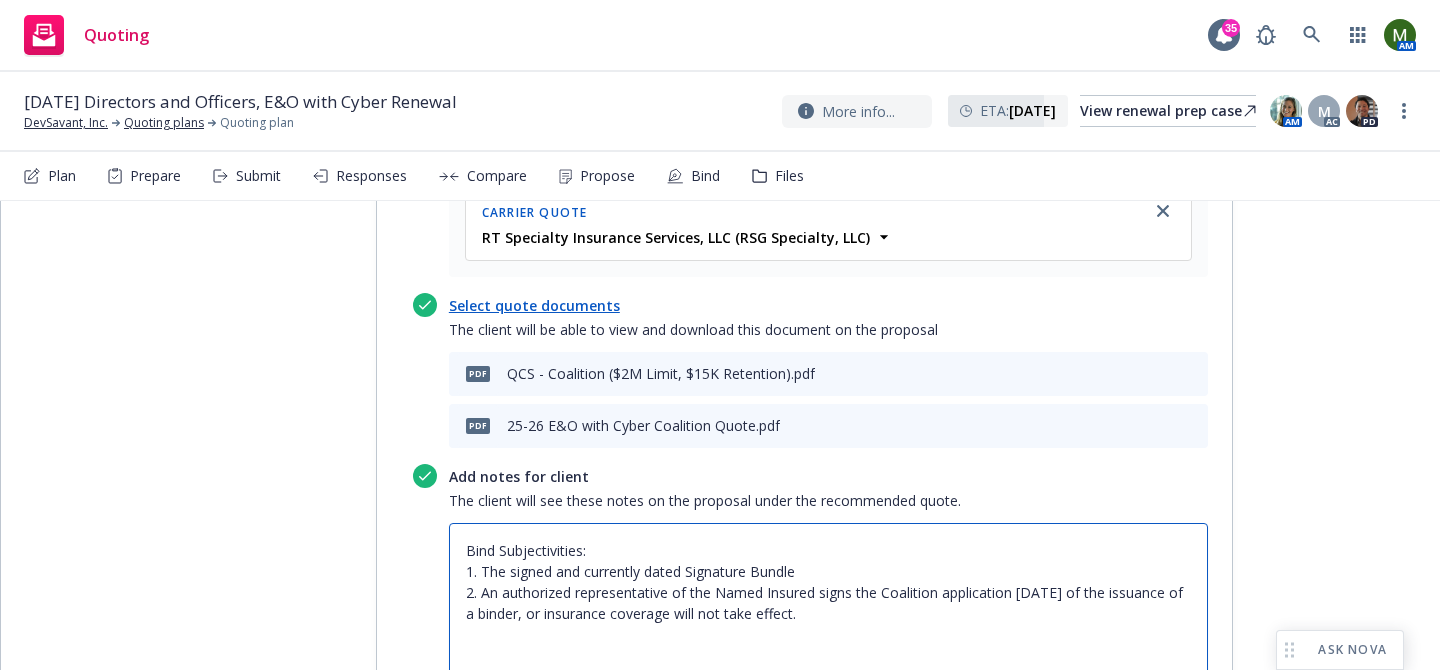 type on "Bind Subjectivities:
1. The signed and currently dated Signature Bundle
2. An authorized representative of the Named Insured signs the Coalition application [DATE] of the issuance of a binder, or insurance coverage will not take effect." 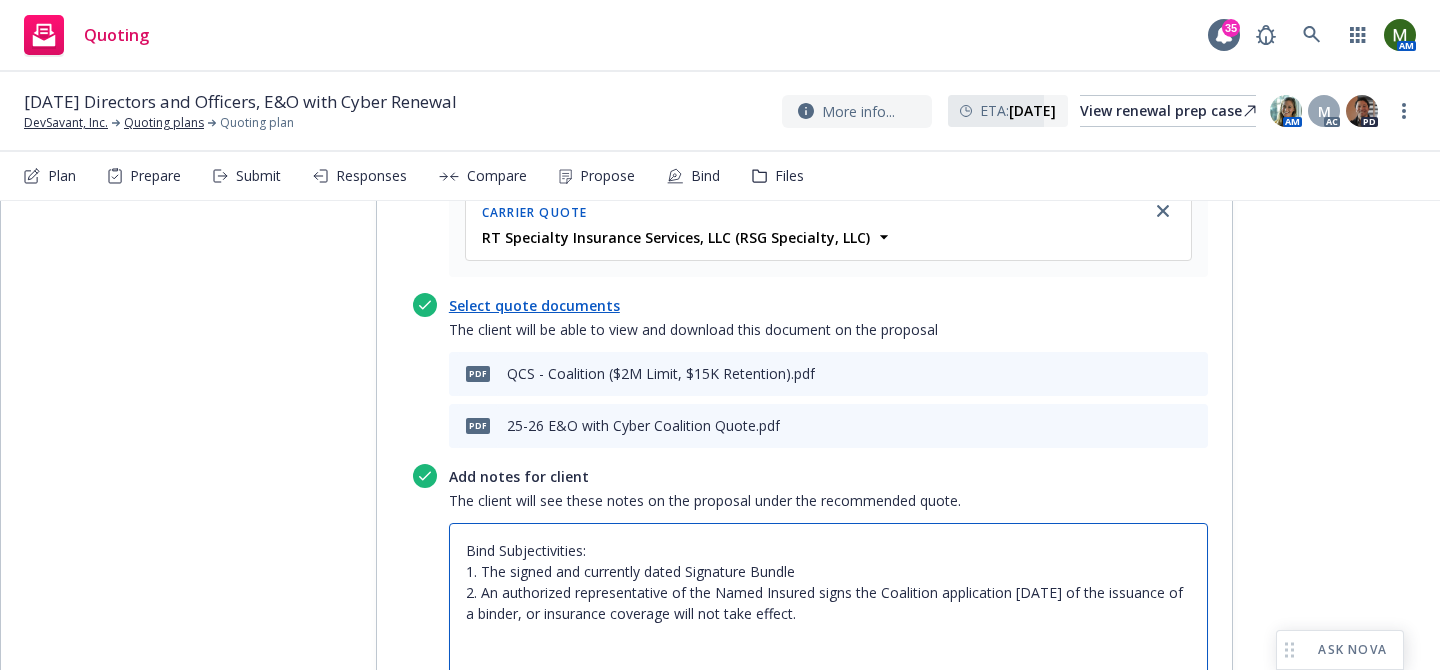 paste on "- $2M x $15K for $7,878 + Surplus Lines Taxes/Fees
- $3M x $15K for $9,122 + Surplus Lines Taxes/Fees" 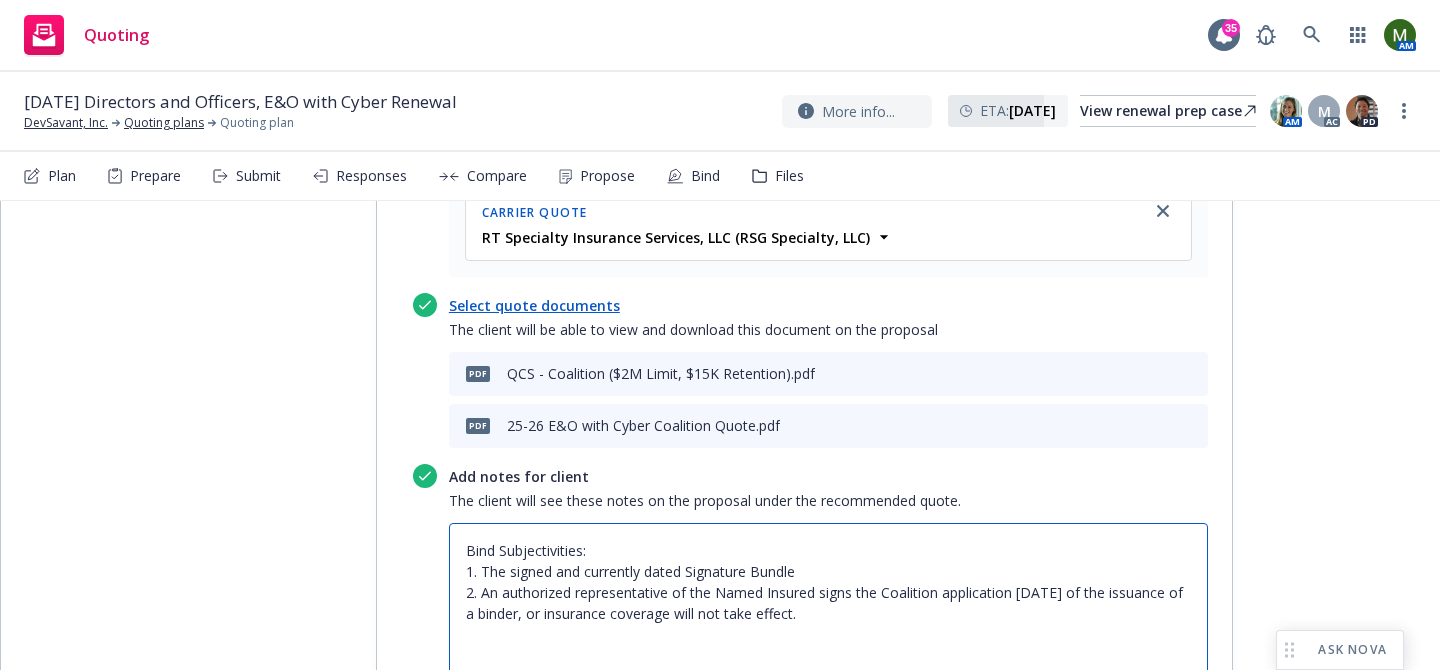 type on "x" 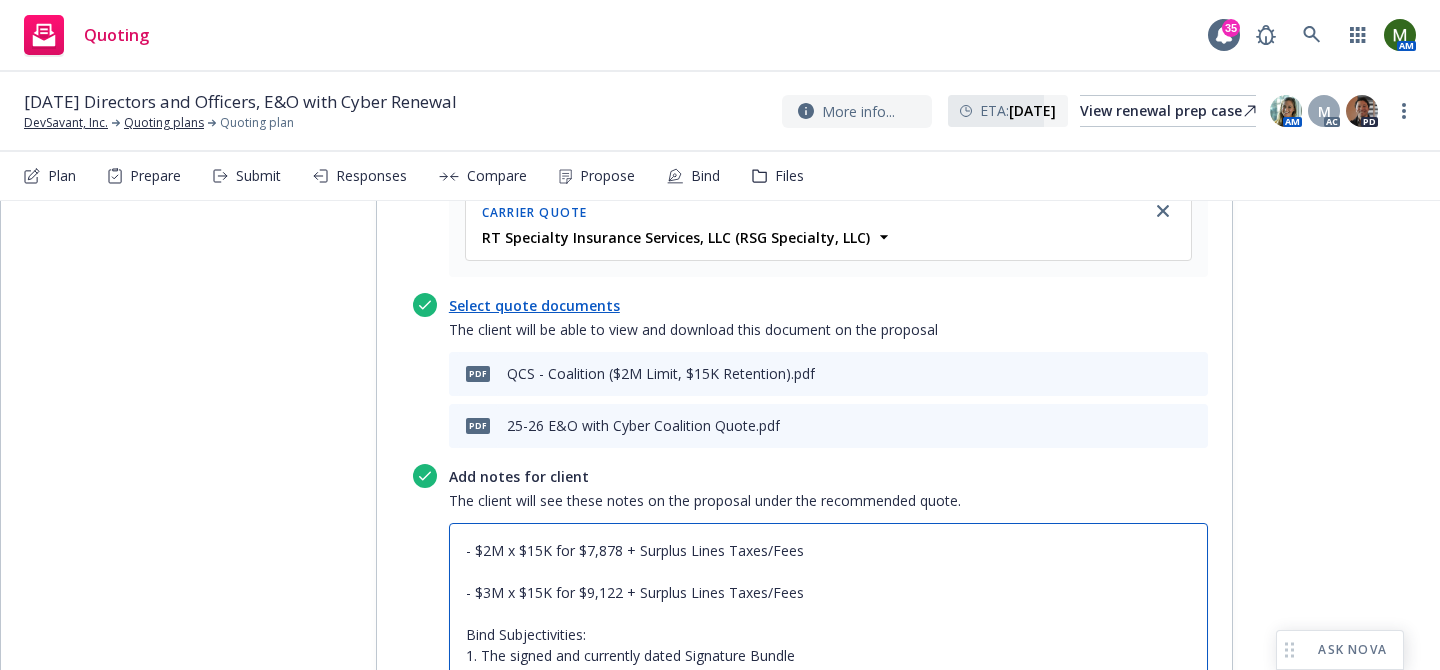 click on "- $2M x $15K for $7,878 + Surplus Lines Taxes/Fees
- $3M x $15K for $9,122 + Surplus Lines Taxes/Fees
Bind Subjectivities:
1. The signed and currently dated Signature Bundle
2. An authorized representative of the Named Insured signs the Coalition application [DATE] of the issuance of a binder, or insurance coverage will not take effect." at bounding box center [828, 634] 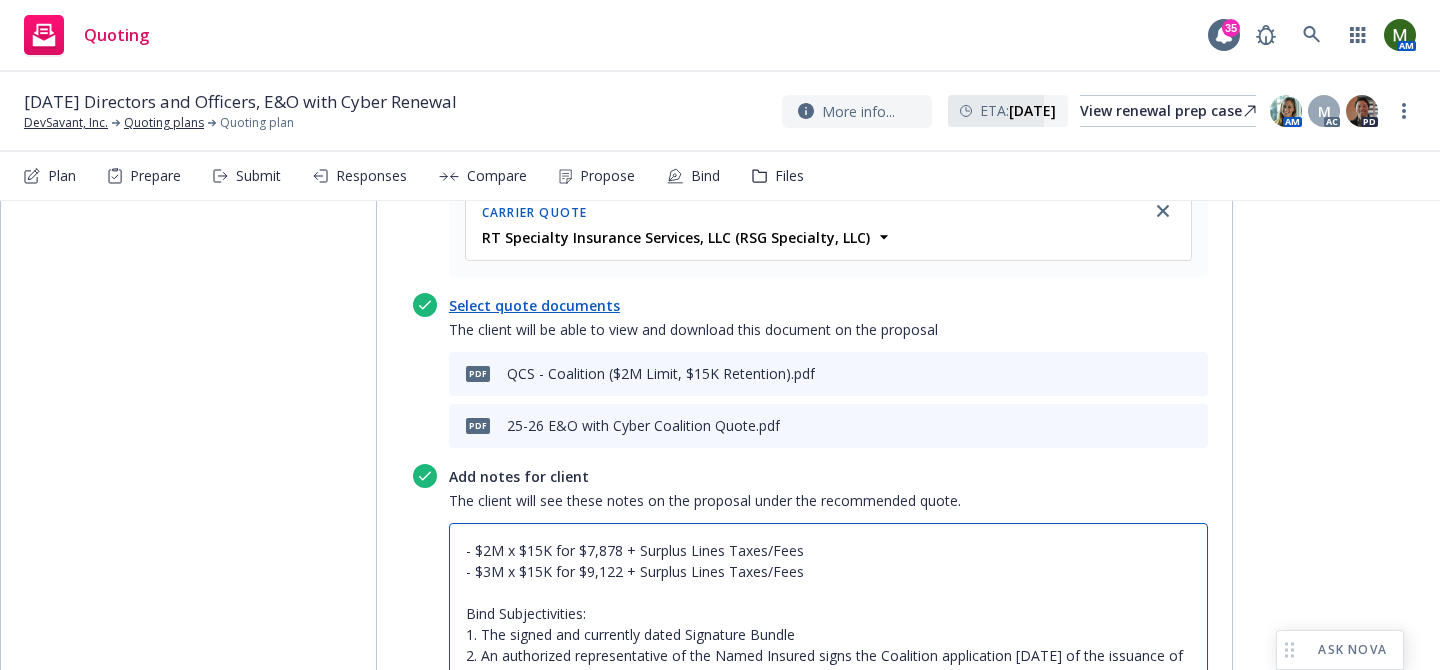 scroll, scrollTop: 0, scrollLeft: 0, axis: both 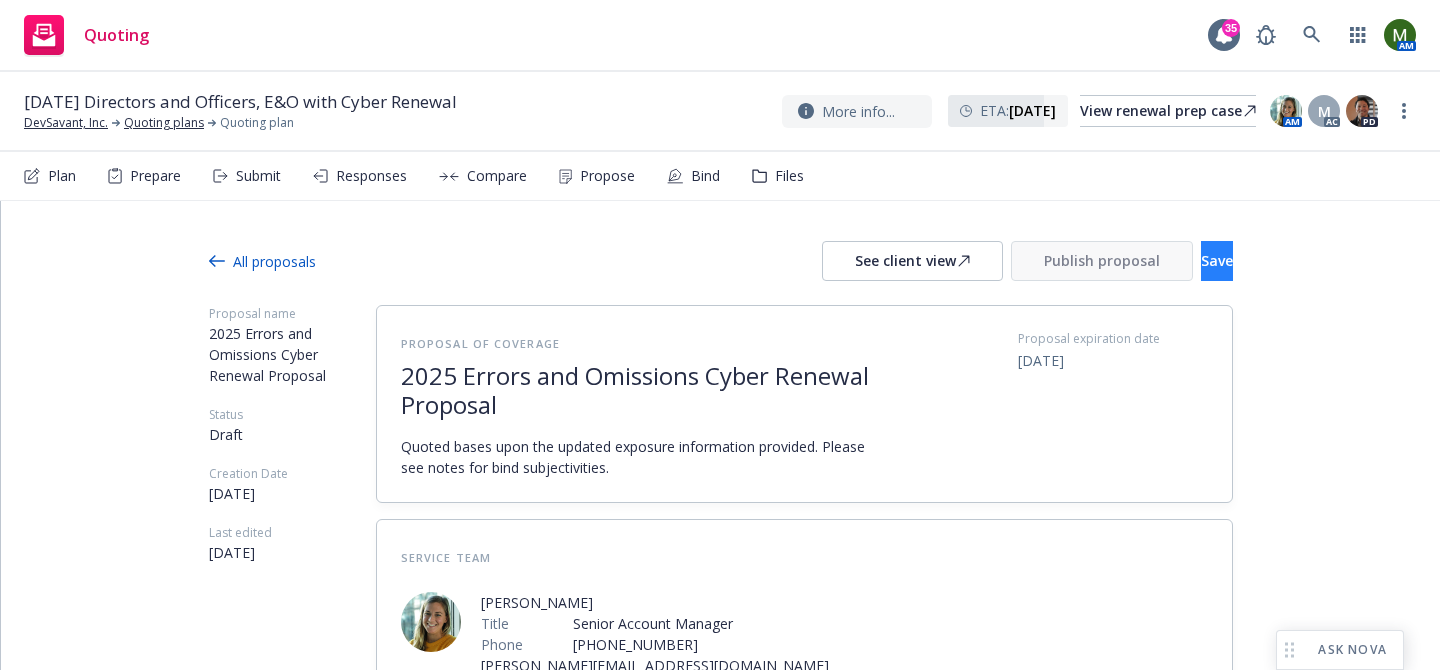type on "- $2M x $15K for $7,878 + Surplus Lines Taxes/Fees
- $3M x $15K for $9,122 + Surplus Lines Taxes/Fees
Bind Subjectivities:
1. The signed and currently dated Signature Bundle
2. An authorized representative of the Named Insured signs the Coalition application [DATE] of the issuance of a binder, or insurance coverage will not take effect." 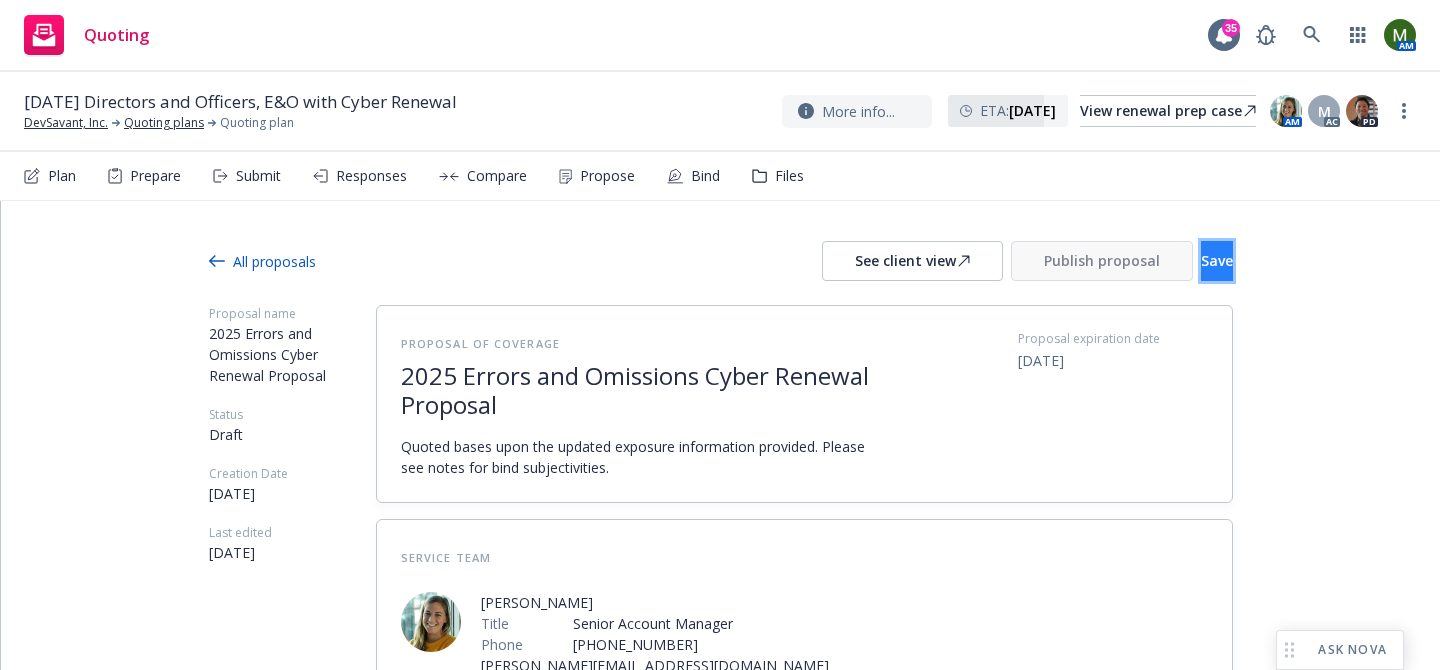 click on "Save" at bounding box center [1217, 260] 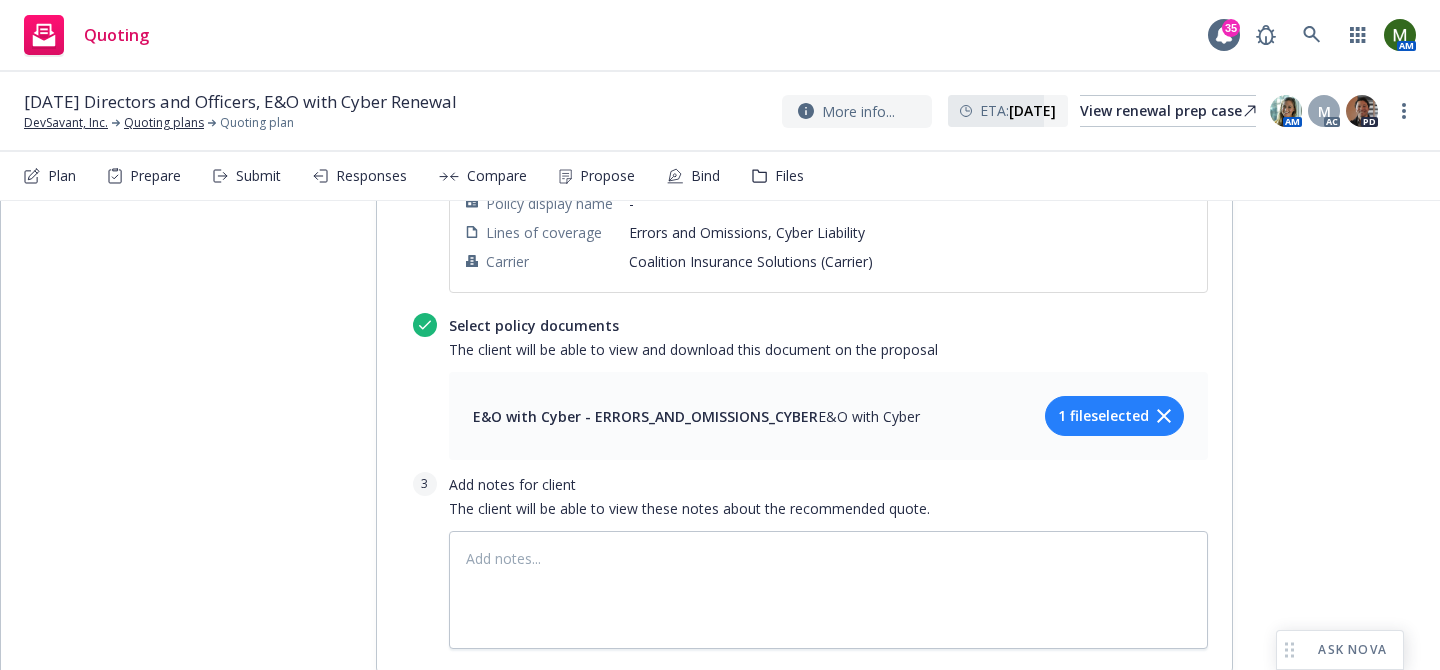 scroll, scrollTop: 1936, scrollLeft: 0, axis: vertical 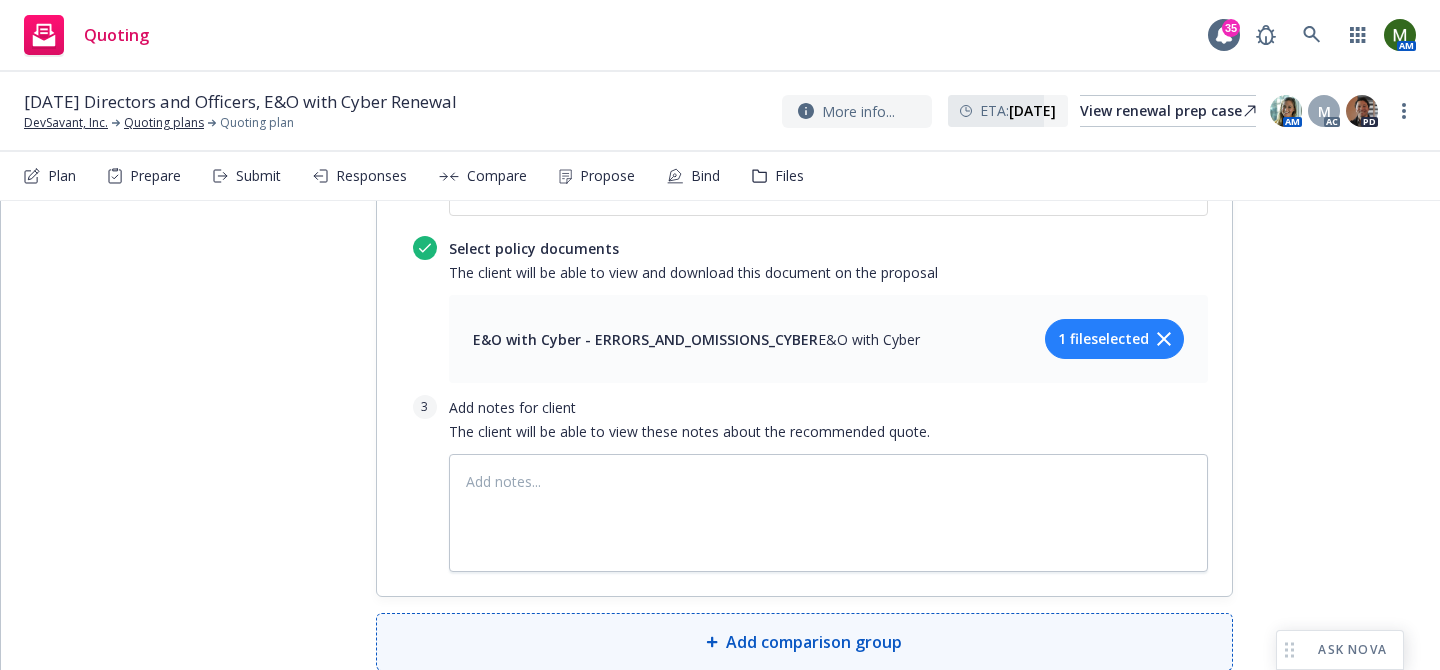 click on "Add comparison group" at bounding box center [804, 642] 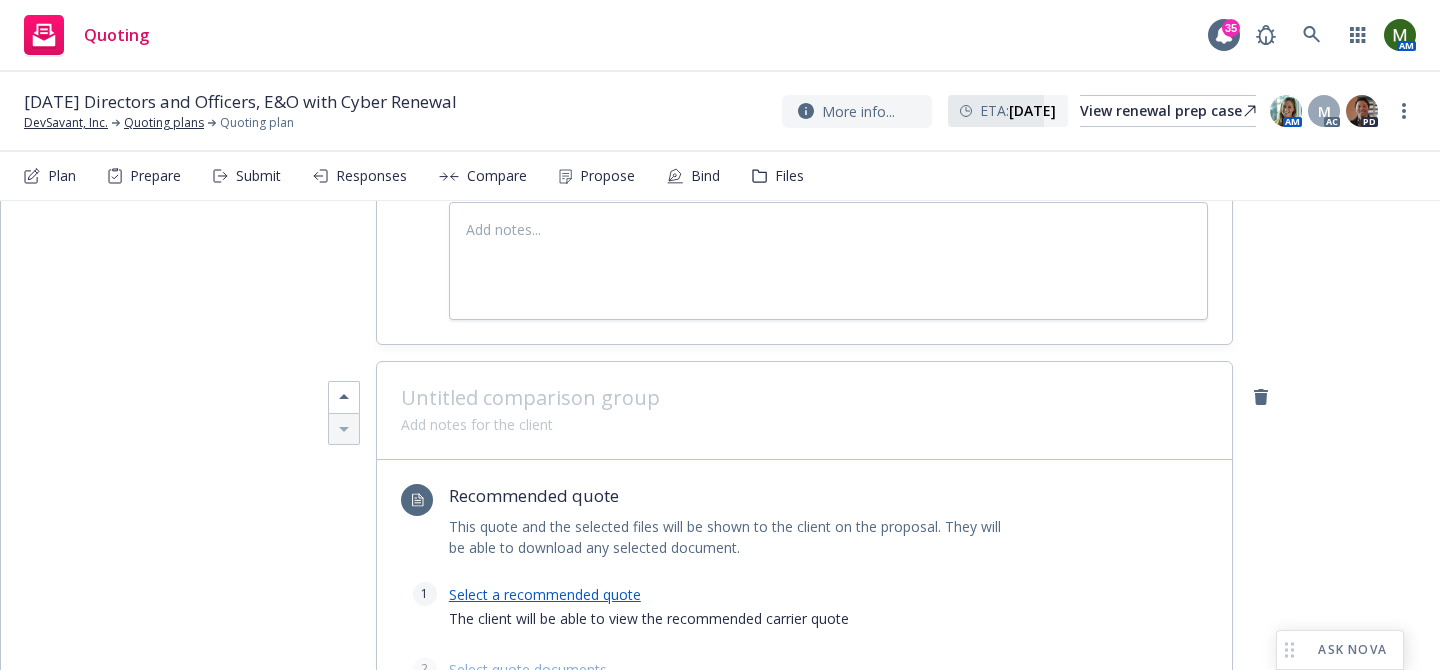 scroll, scrollTop: 2240, scrollLeft: 0, axis: vertical 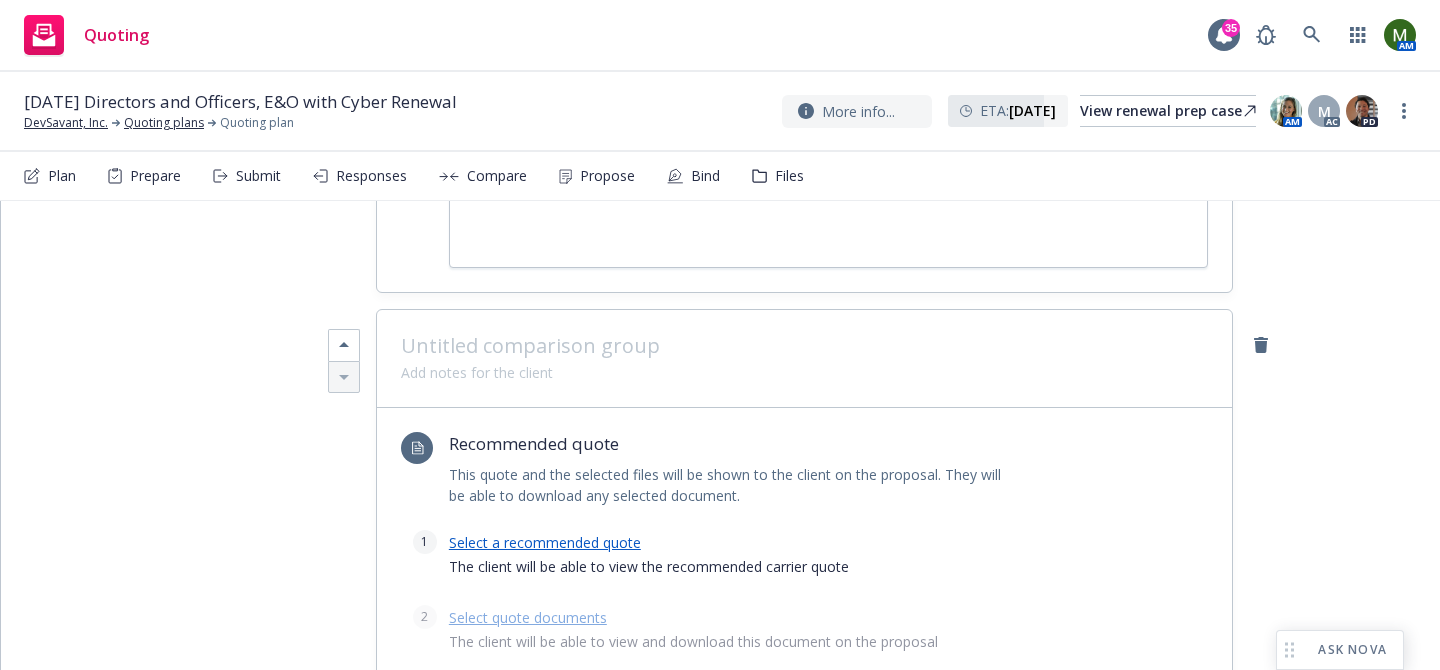 click at bounding box center [804, 346] 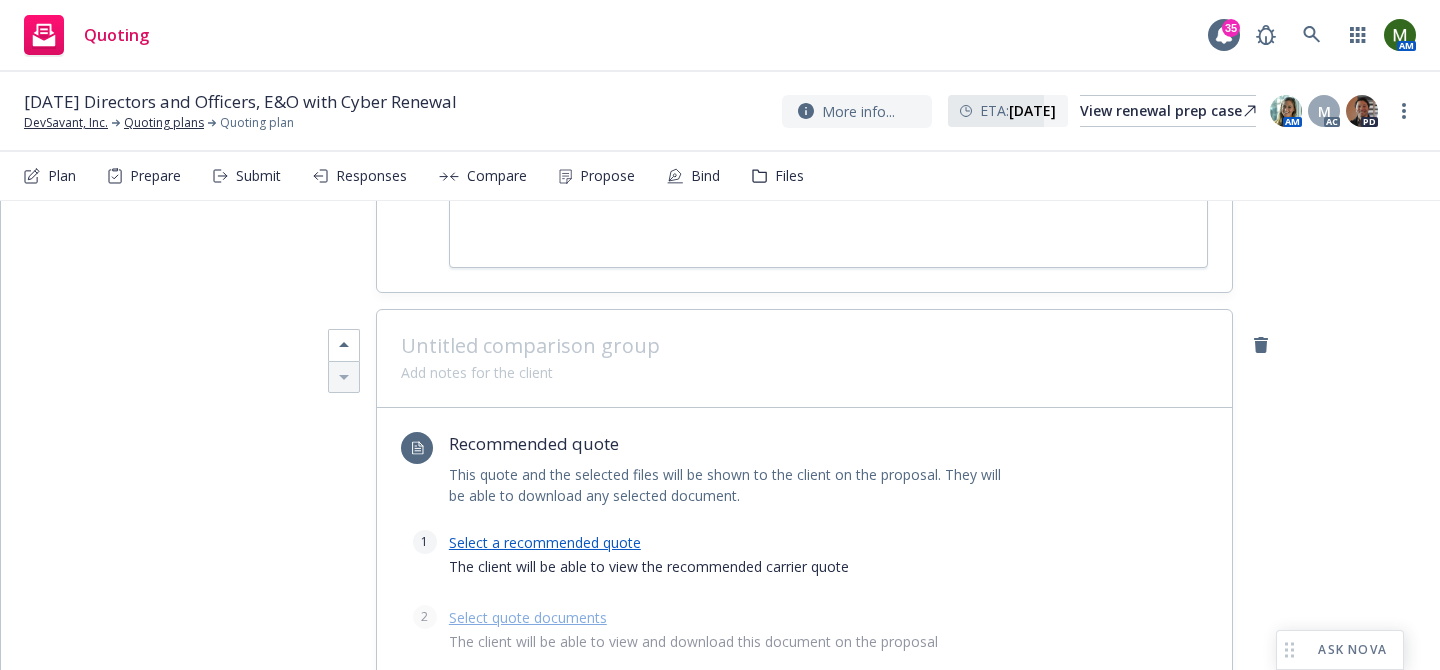 type 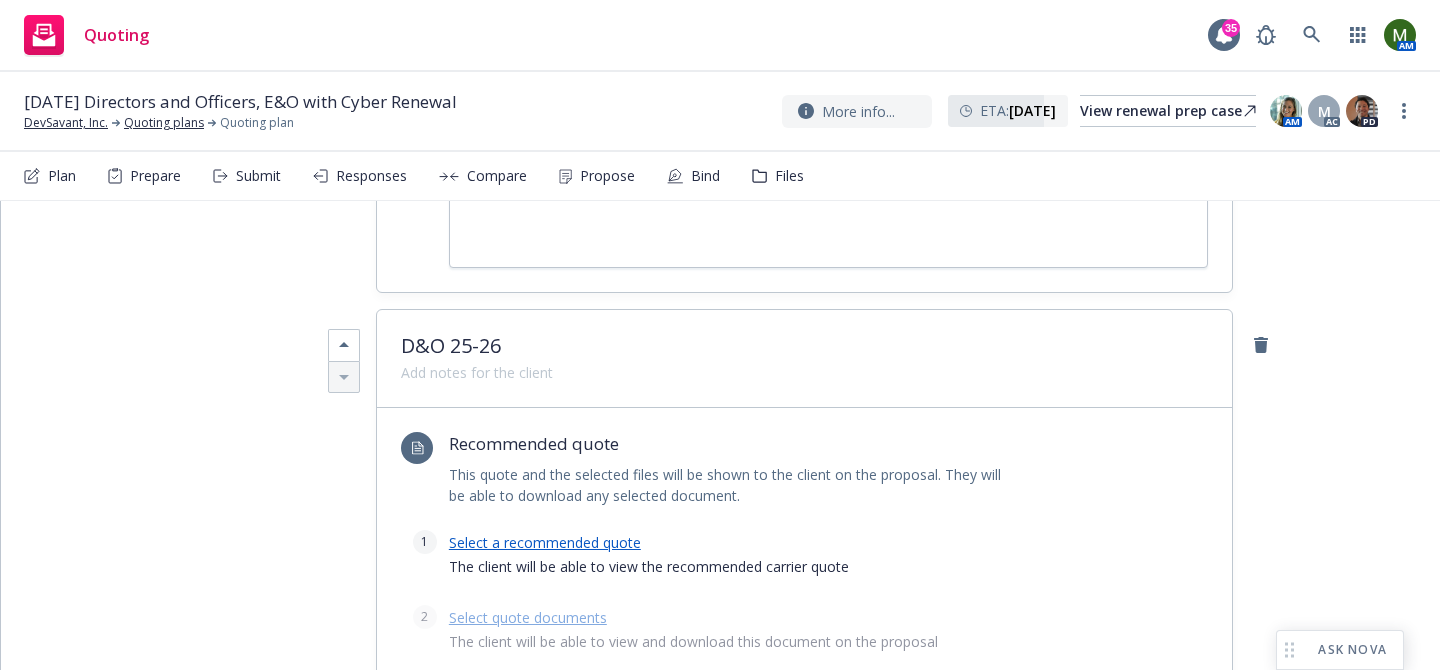 click on "Select a recommended quote The client will be able to view the recommended carrier quote" at bounding box center (828, 559) 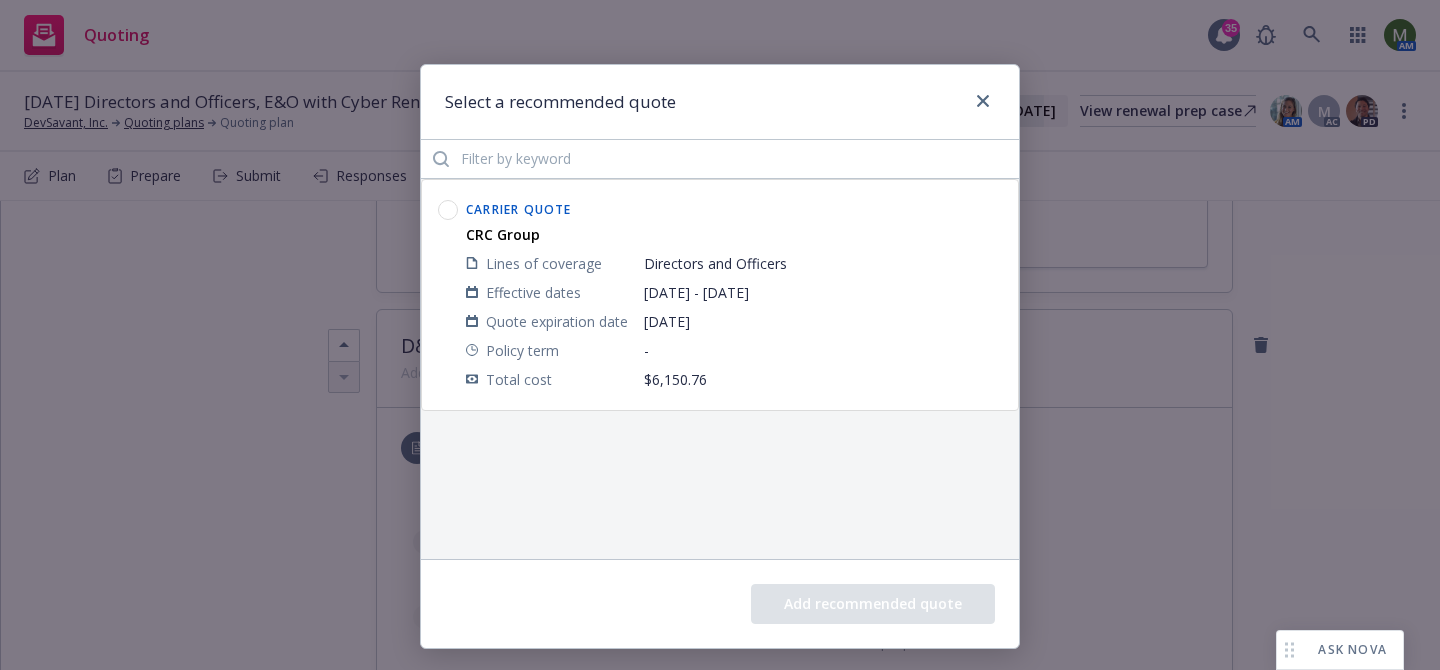 click 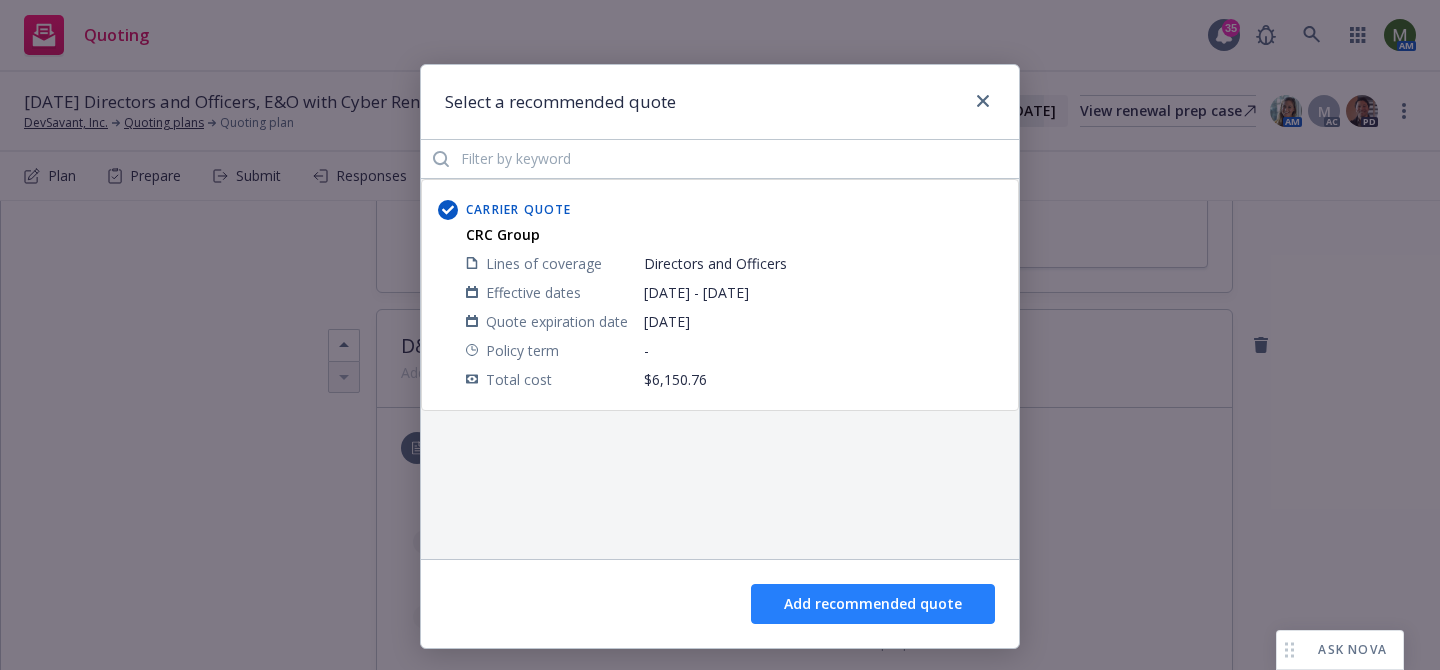 click on "Add recommended quote" at bounding box center (873, 604) 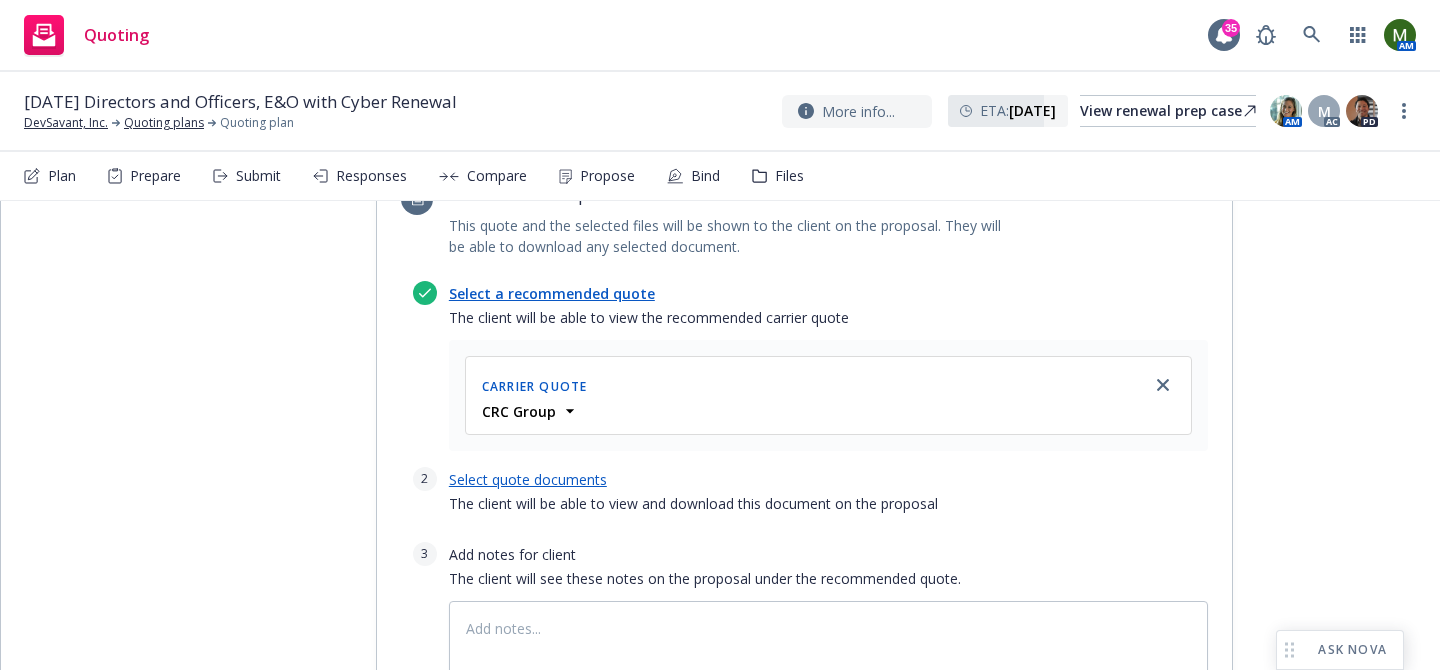 scroll, scrollTop: 2596, scrollLeft: 0, axis: vertical 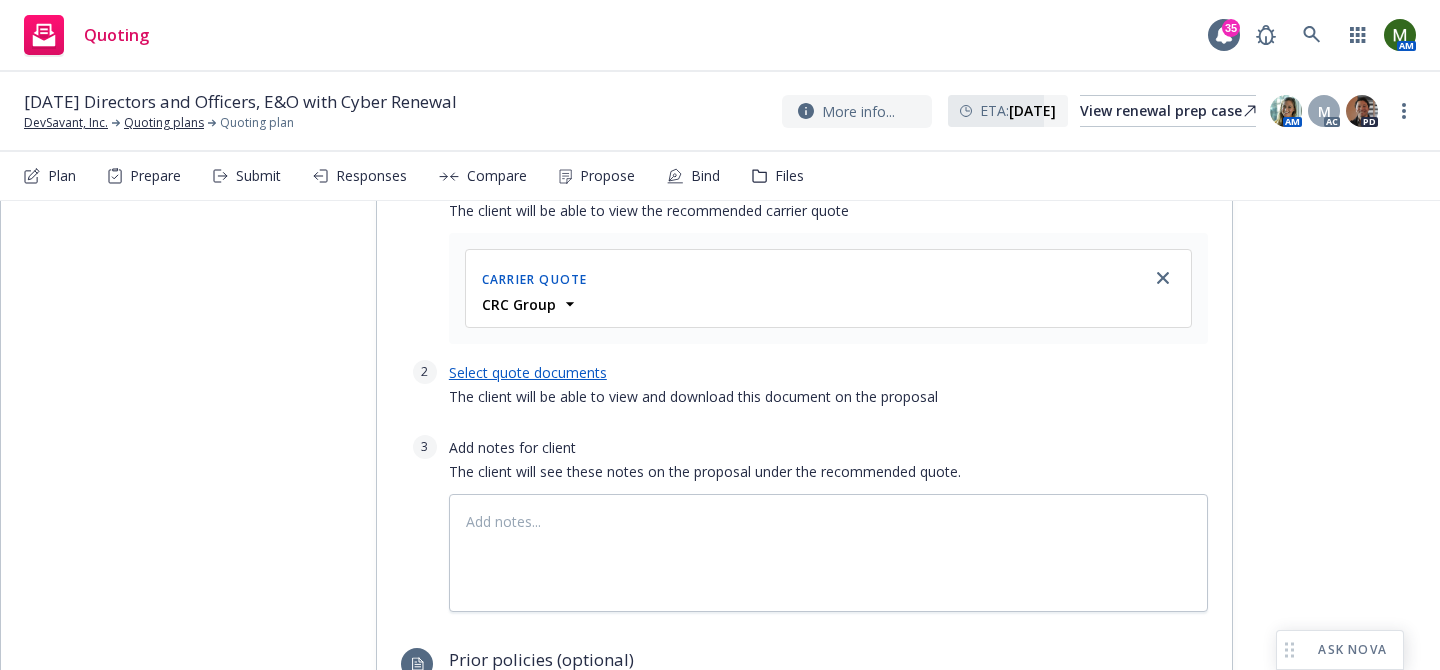 click on "Select quote documents The client will be able to view and download this document on the proposal" at bounding box center [828, 389] 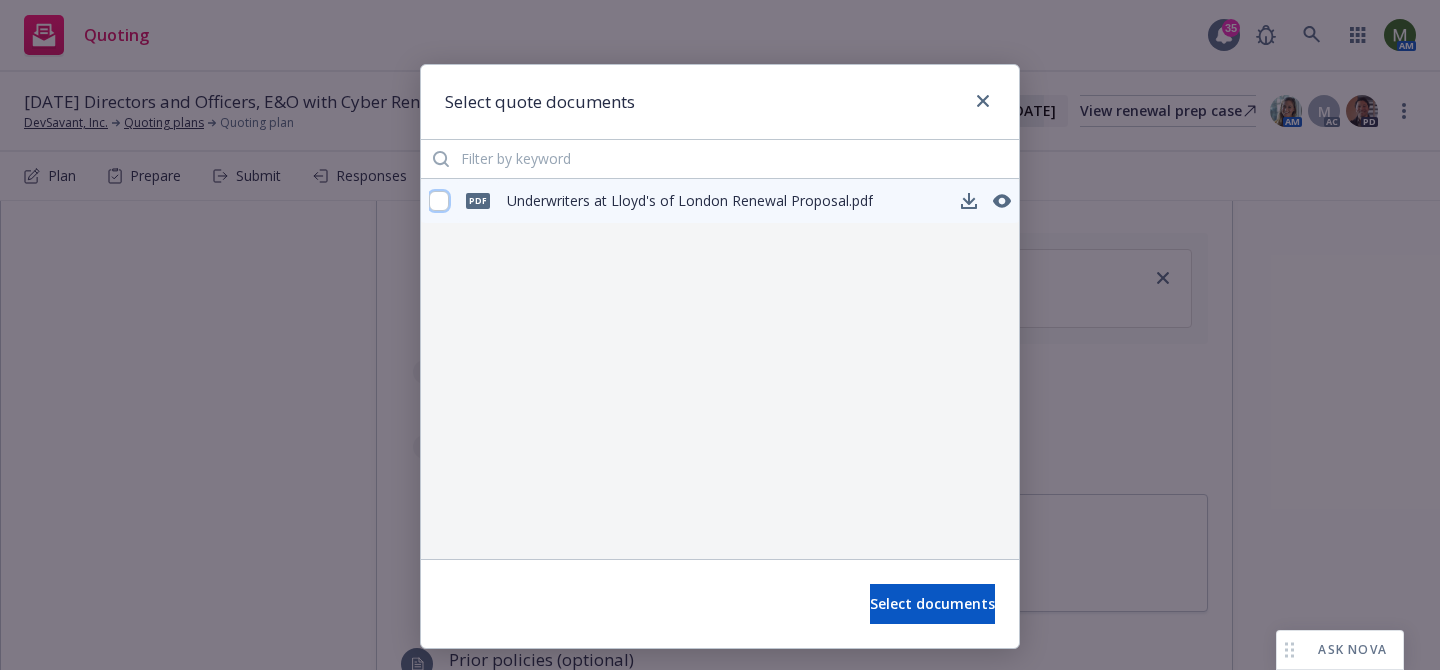 click at bounding box center [439, 201] 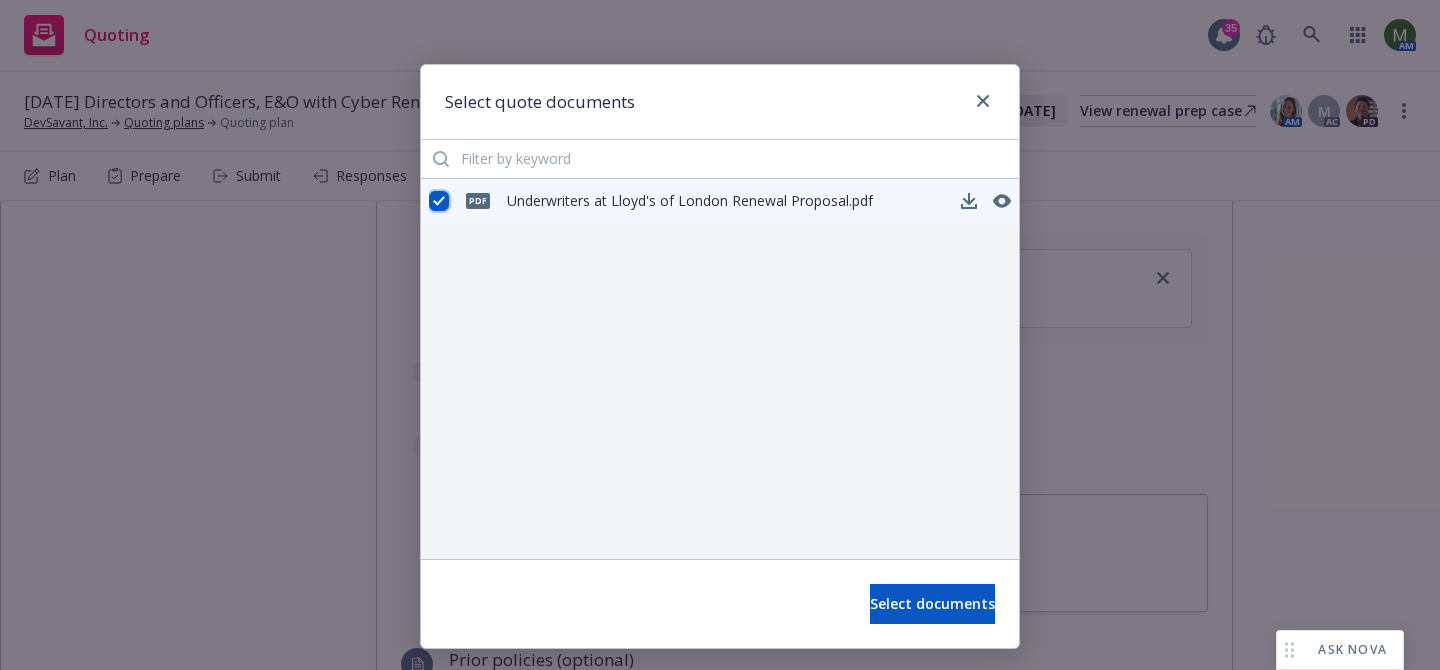 checkbox on "true" 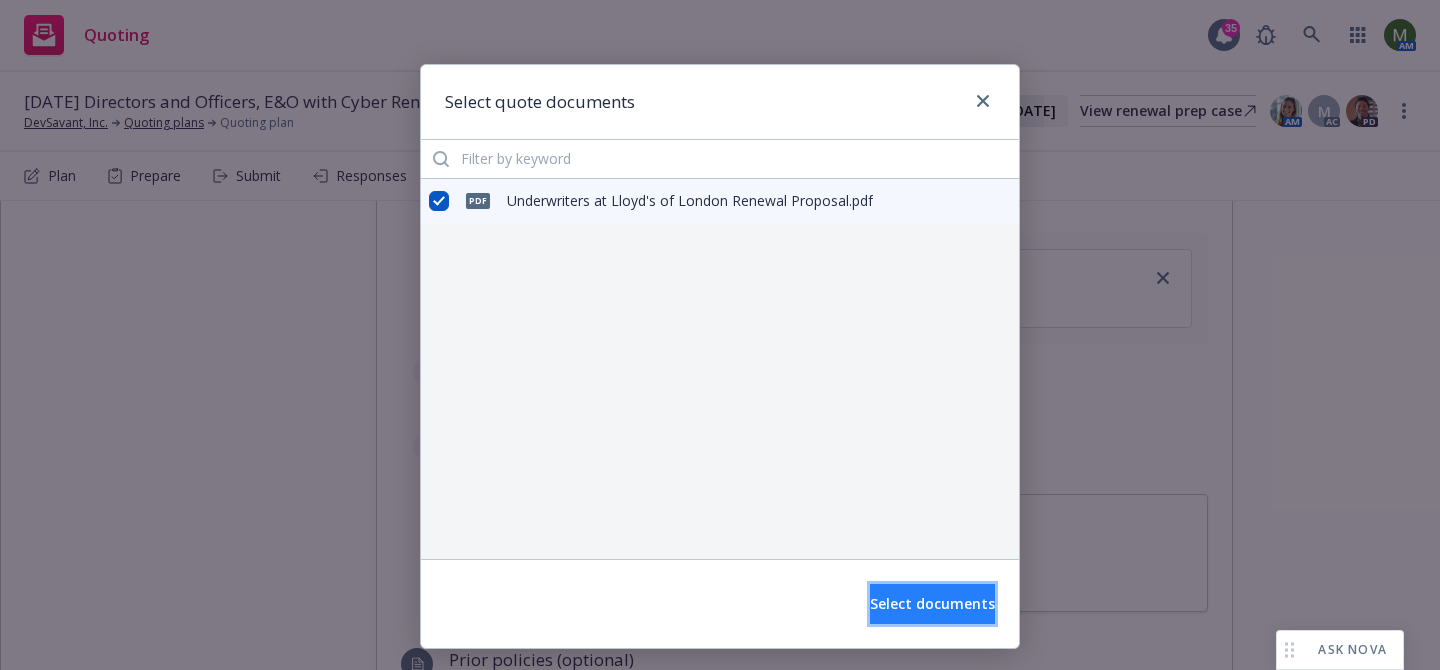 click on "Select documents" at bounding box center [932, 603] 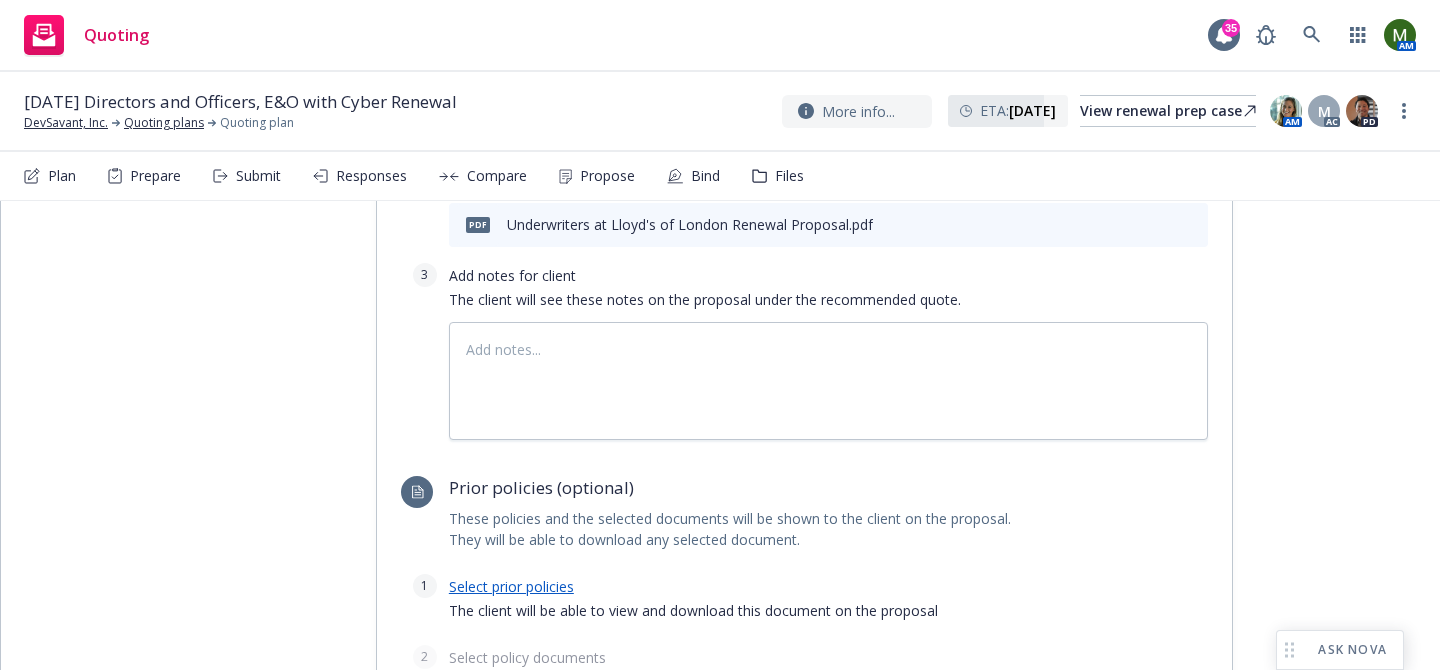 scroll, scrollTop: 2908, scrollLeft: 0, axis: vertical 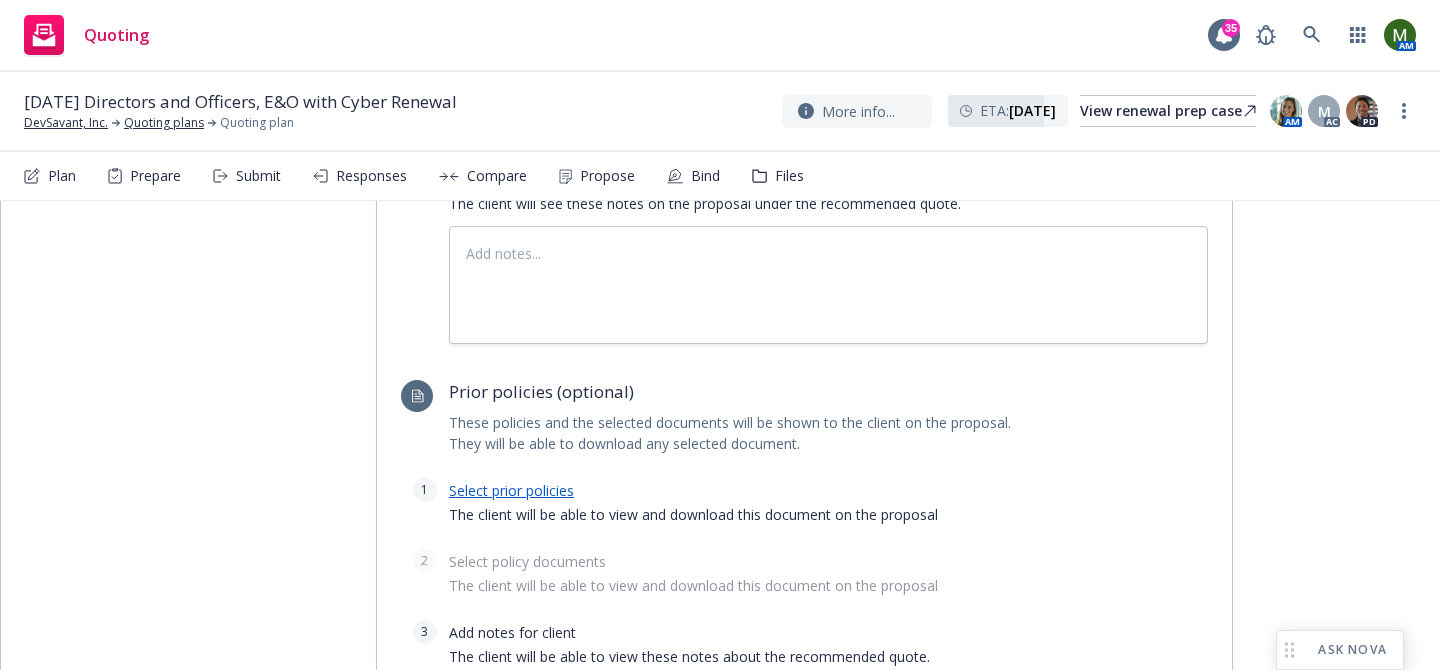 click on "Select prior policies" at bounding box center (511, 490) 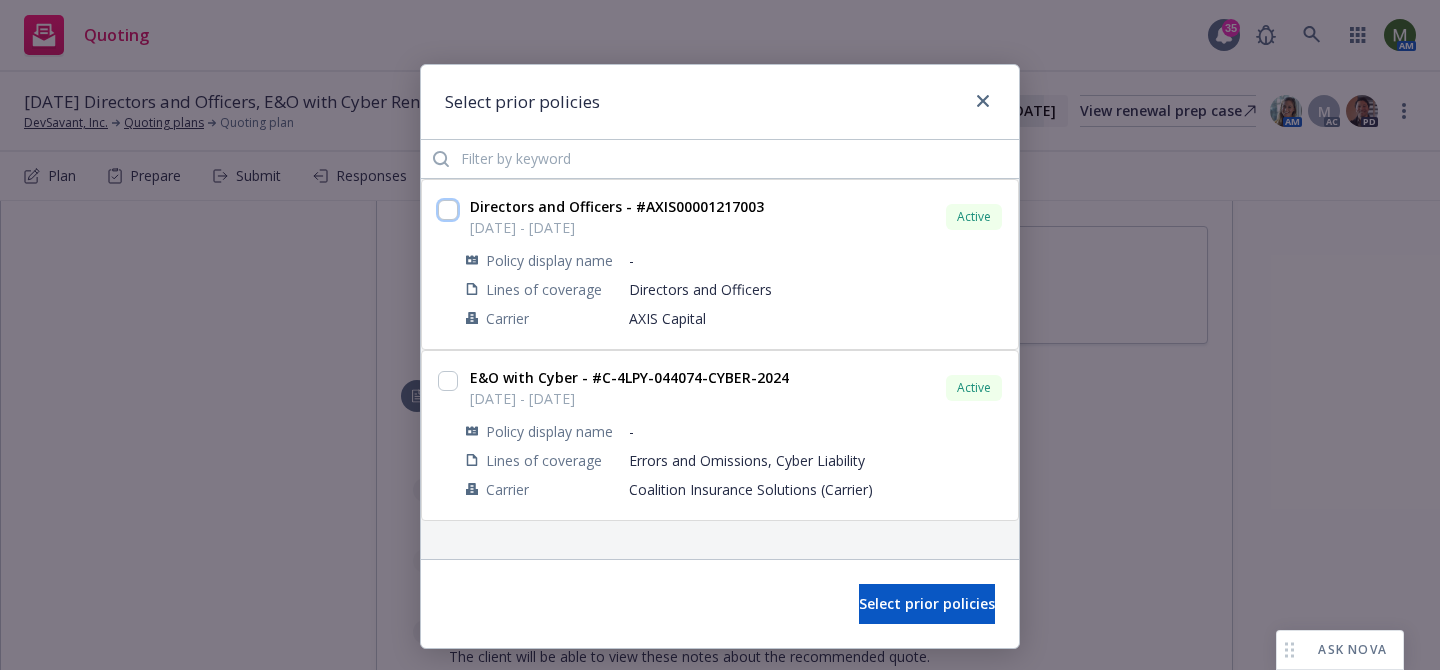 click at bounding box center [448, 210] 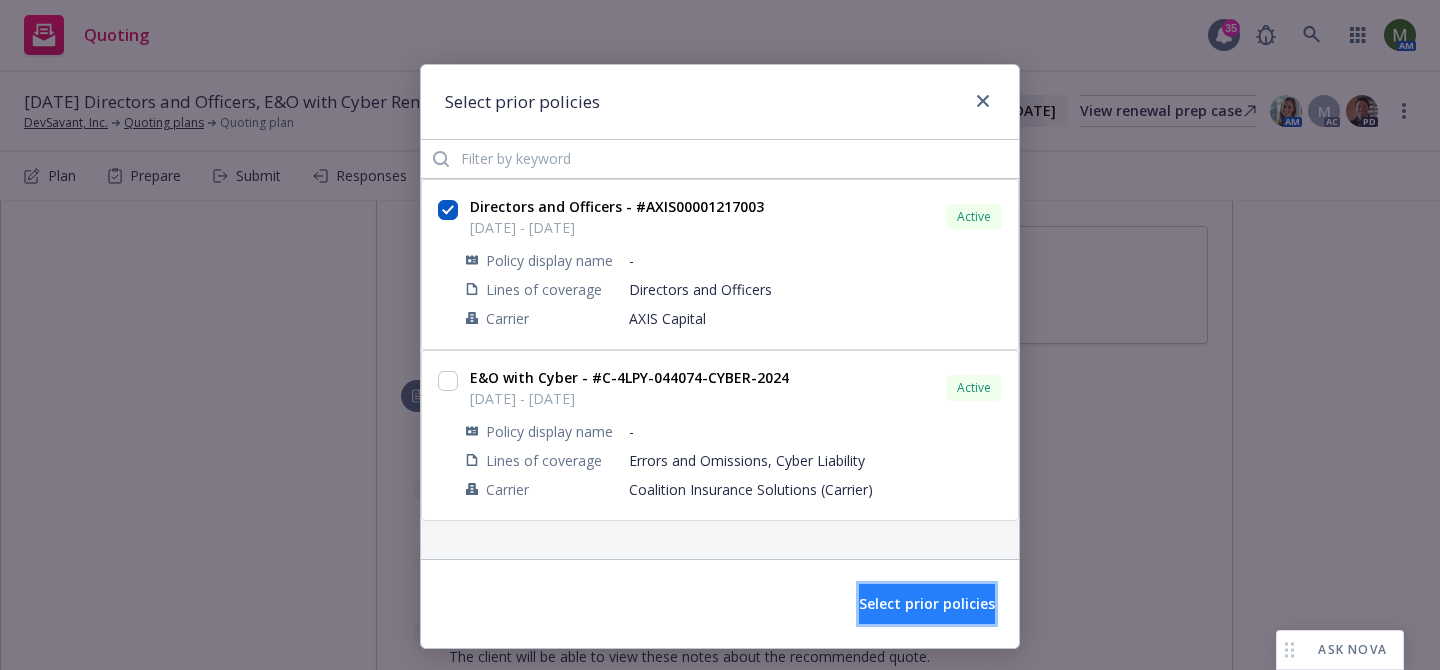 click on "Select prior policies" at bounding box center [927, 603] 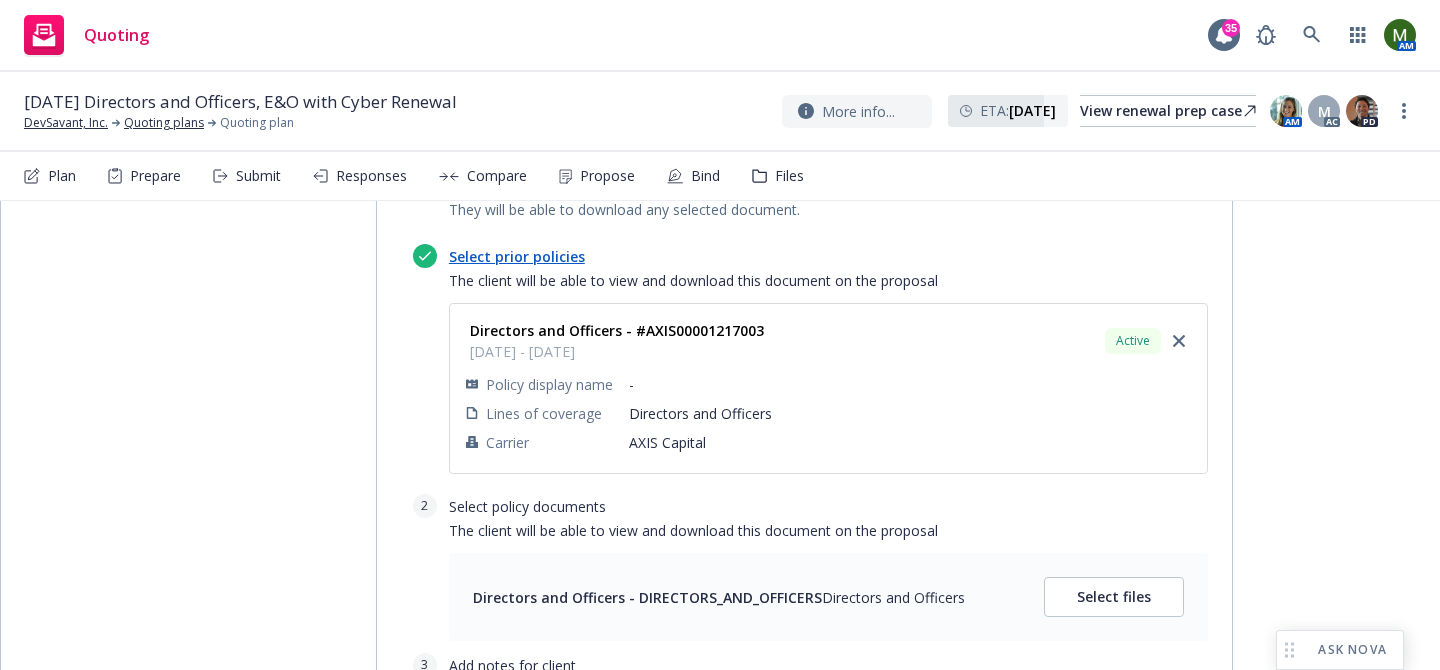 scroll, scrollTop: 3280, scrollLeft: 0, axis: vertical 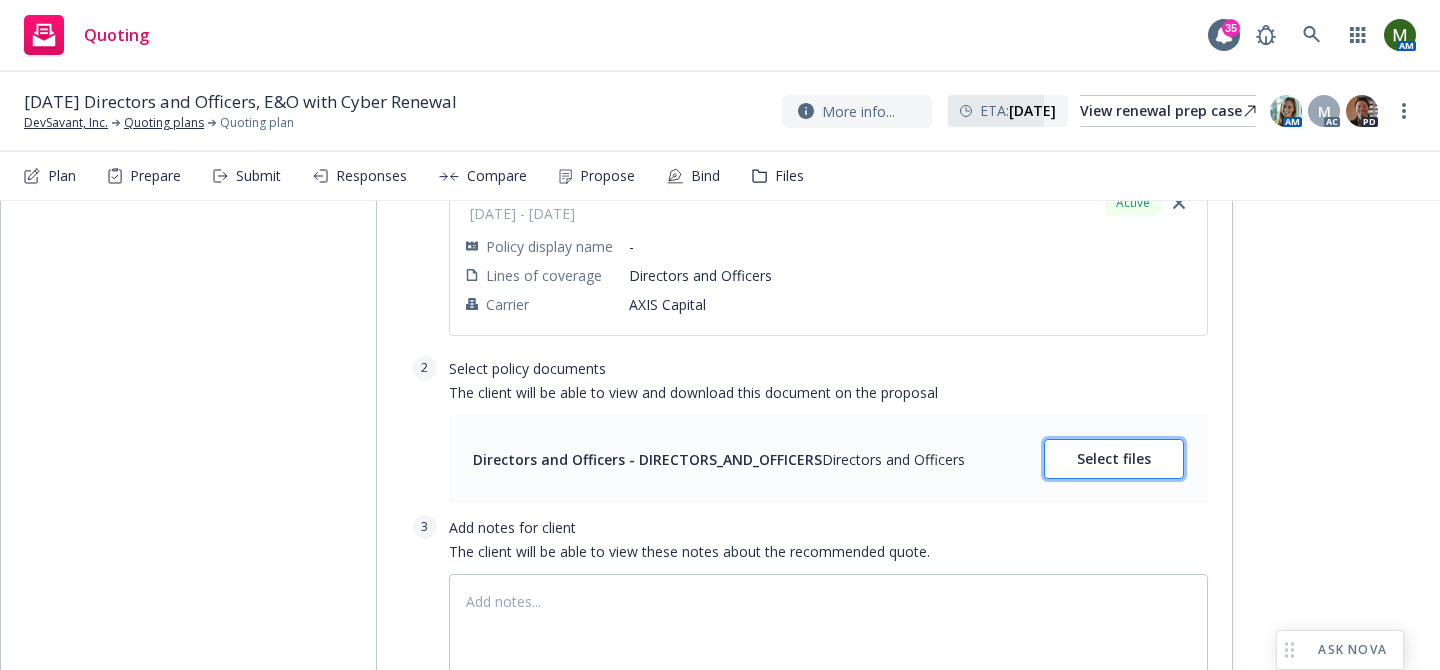 click on "Select files" at bounding box center (1114, 459) 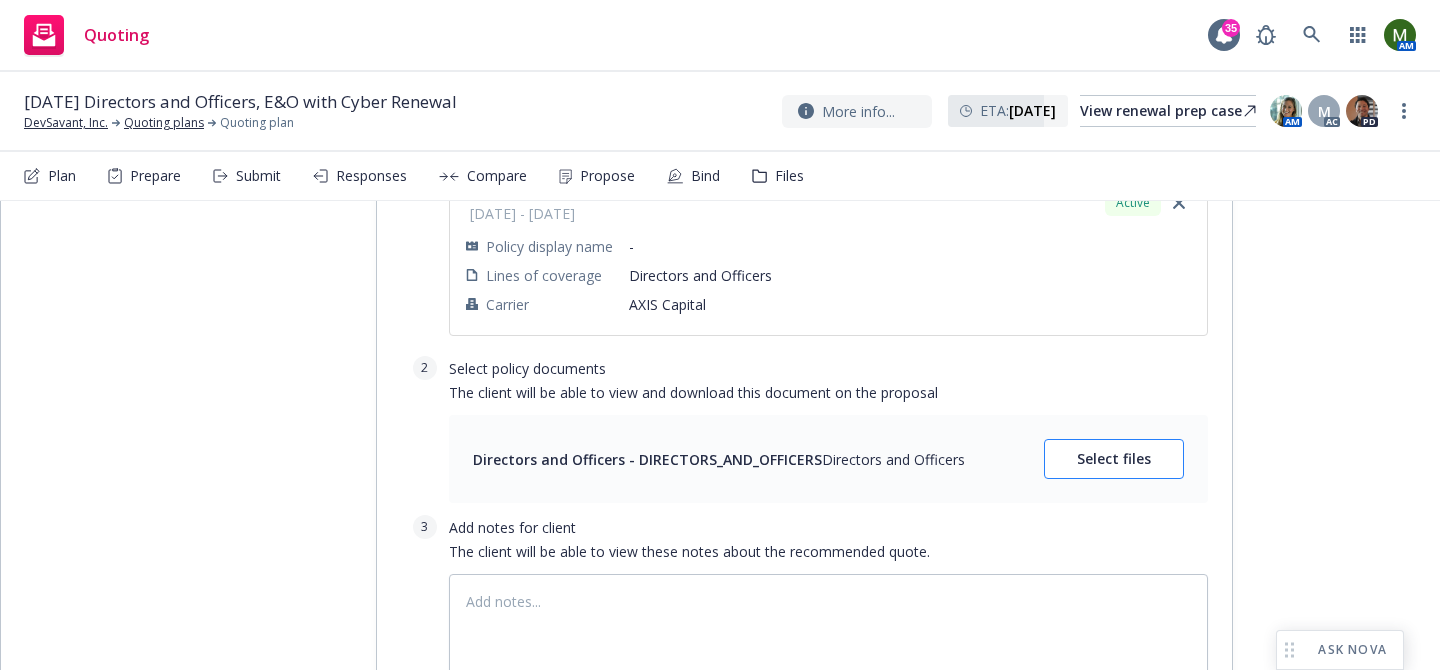 type on "x" 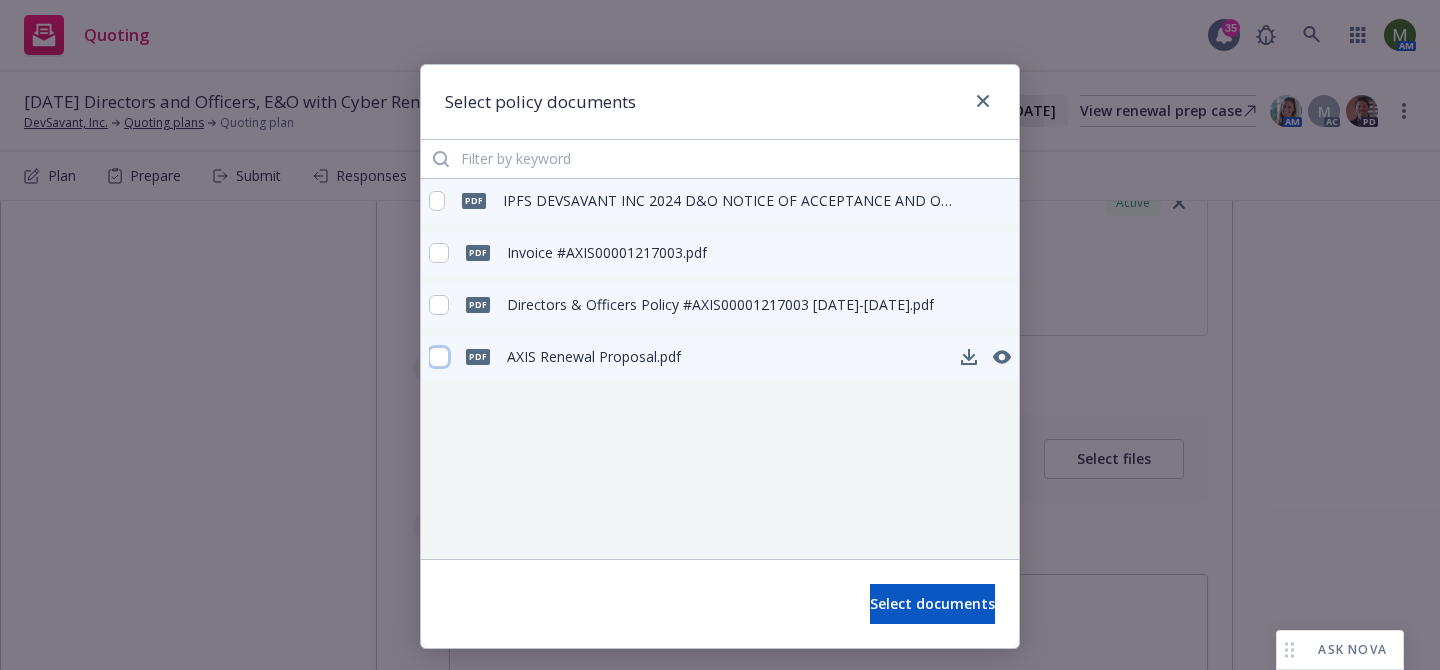click at bounding box center (439, 357) 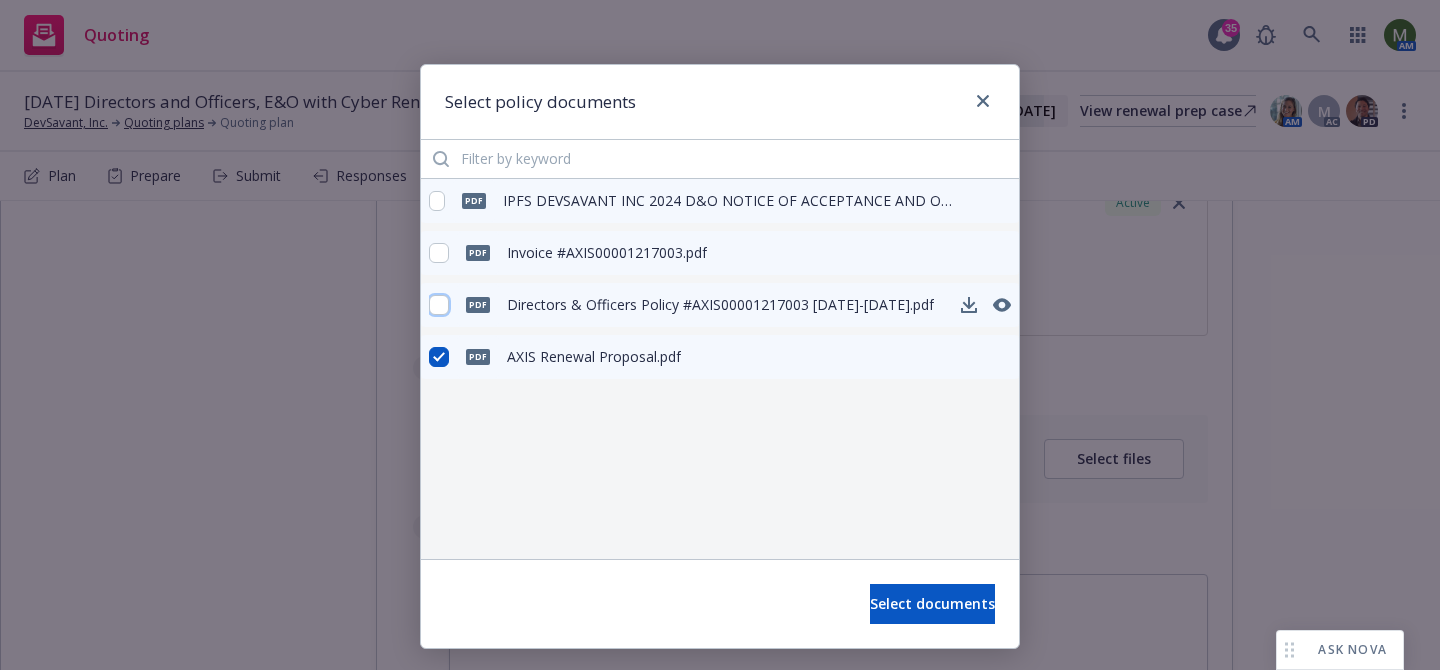 click at bounding box center (439, 305) 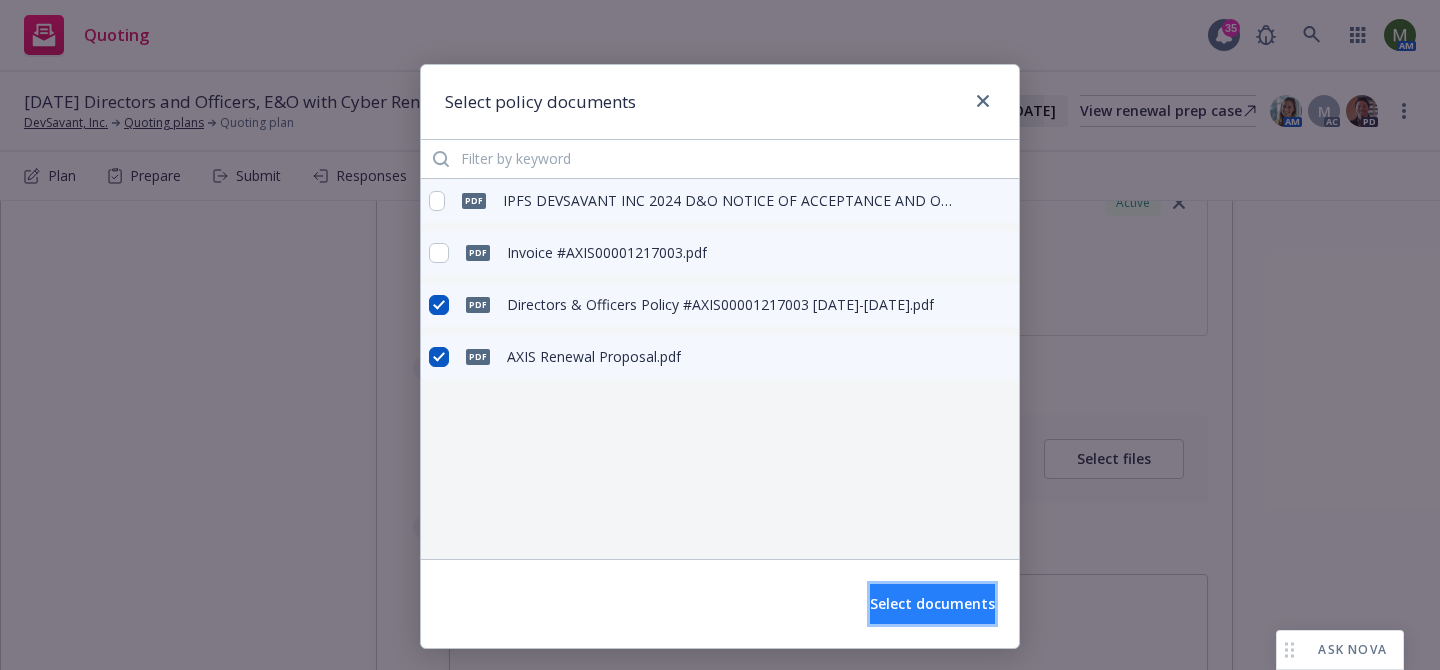 click on "Select documents" at bounding box center (932, 603) 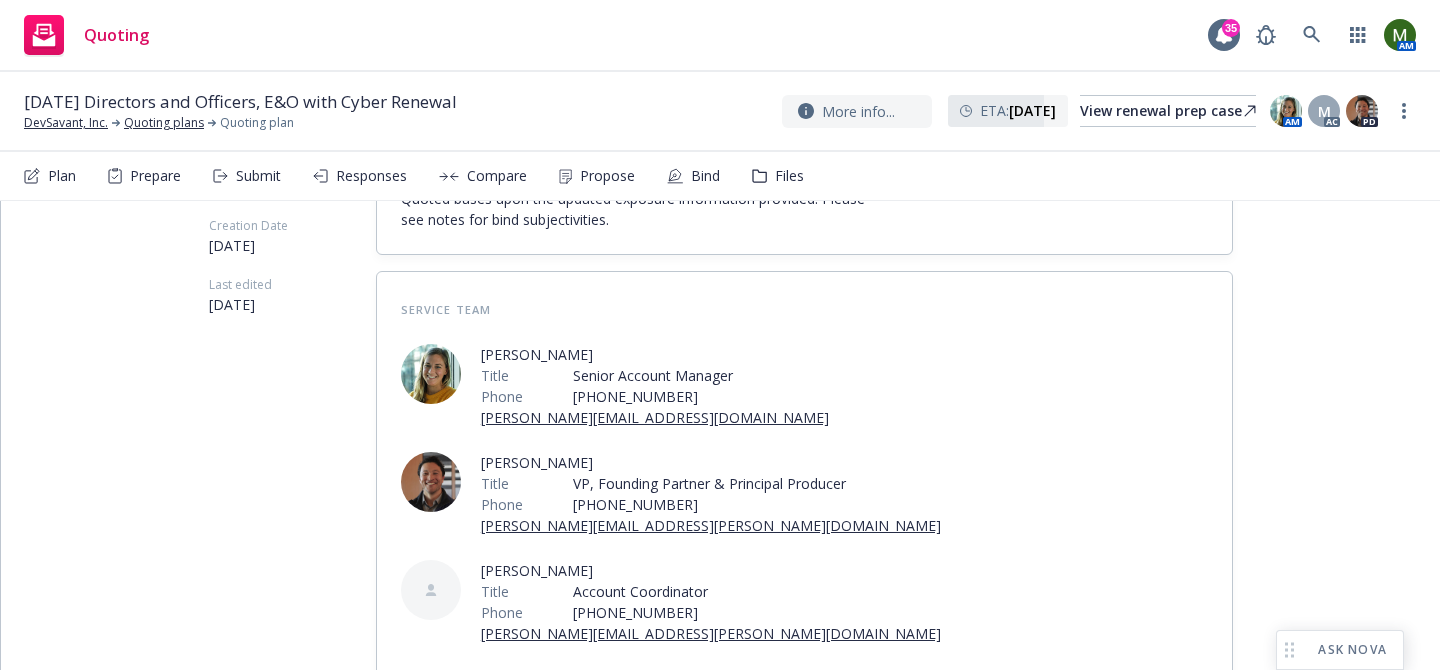 scroll, scrollTop: 0, scrollLeft: 0, axis: both 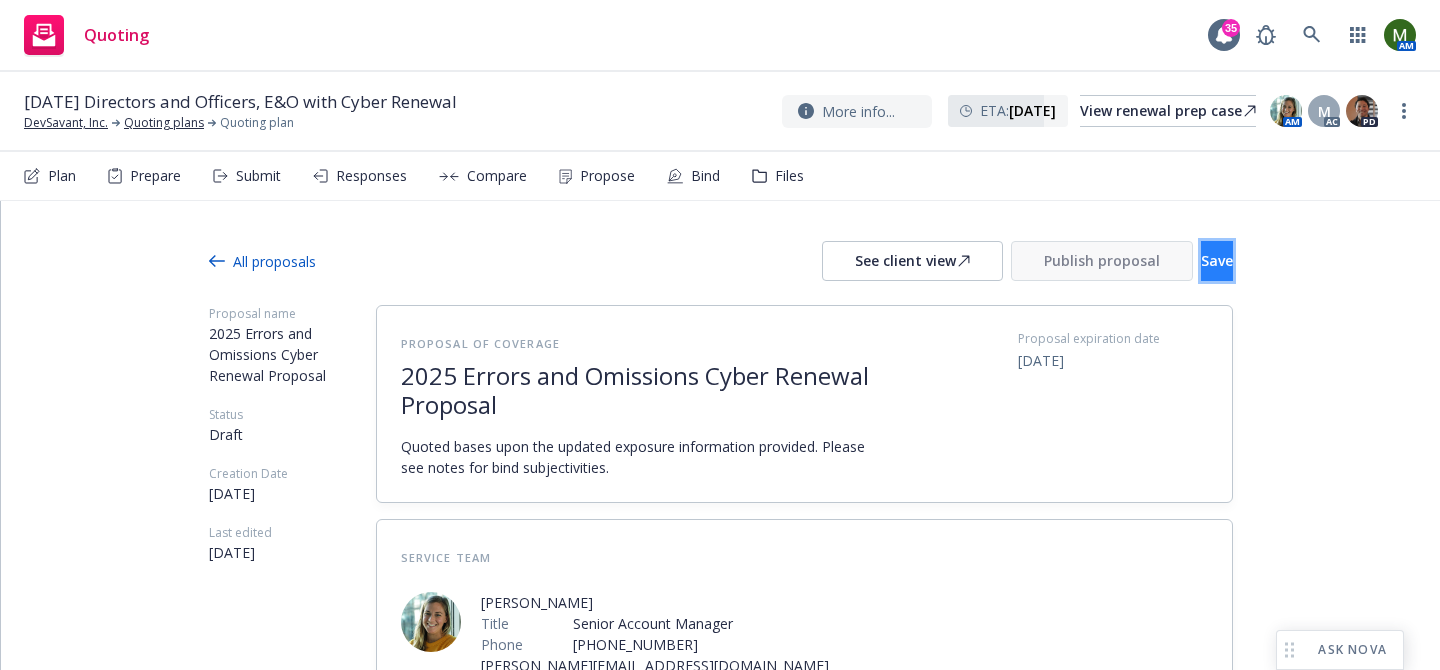 click on "Save" at bounding box center (1217, 260) 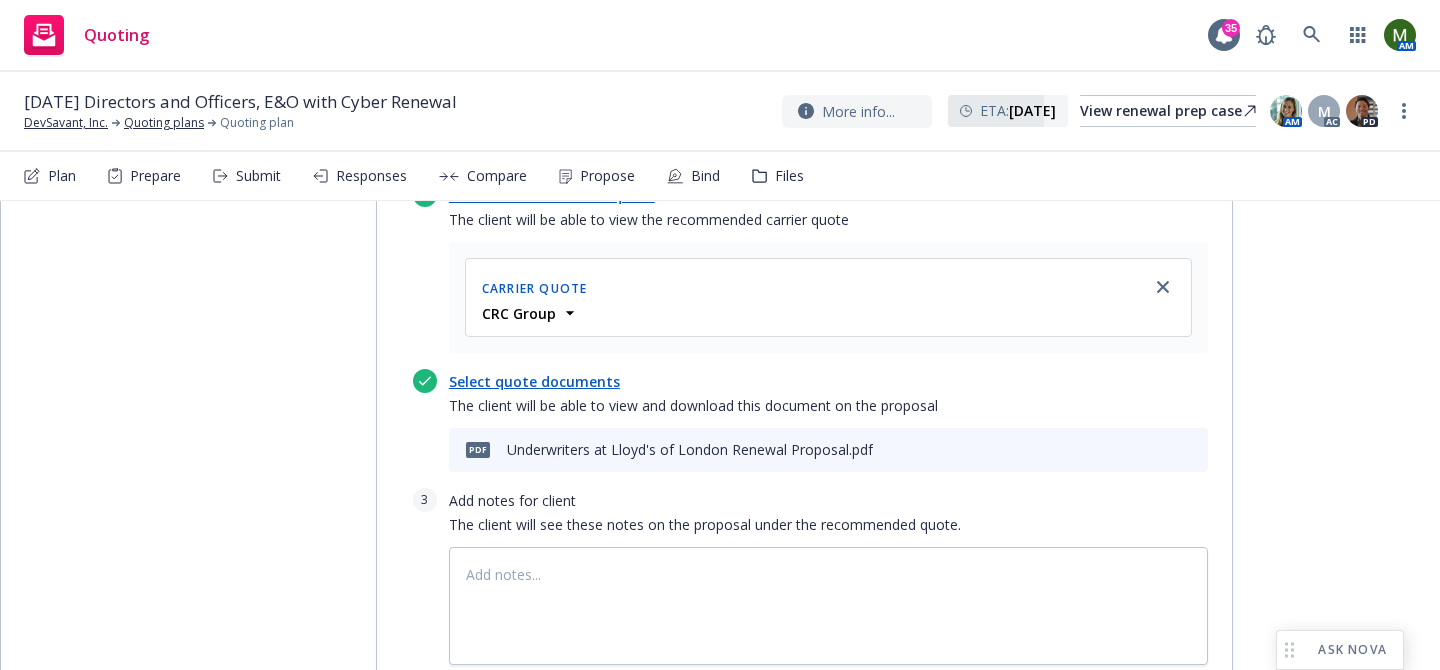scroll, scrollTop: 2612, scrollLeft: 0, axis: vertical 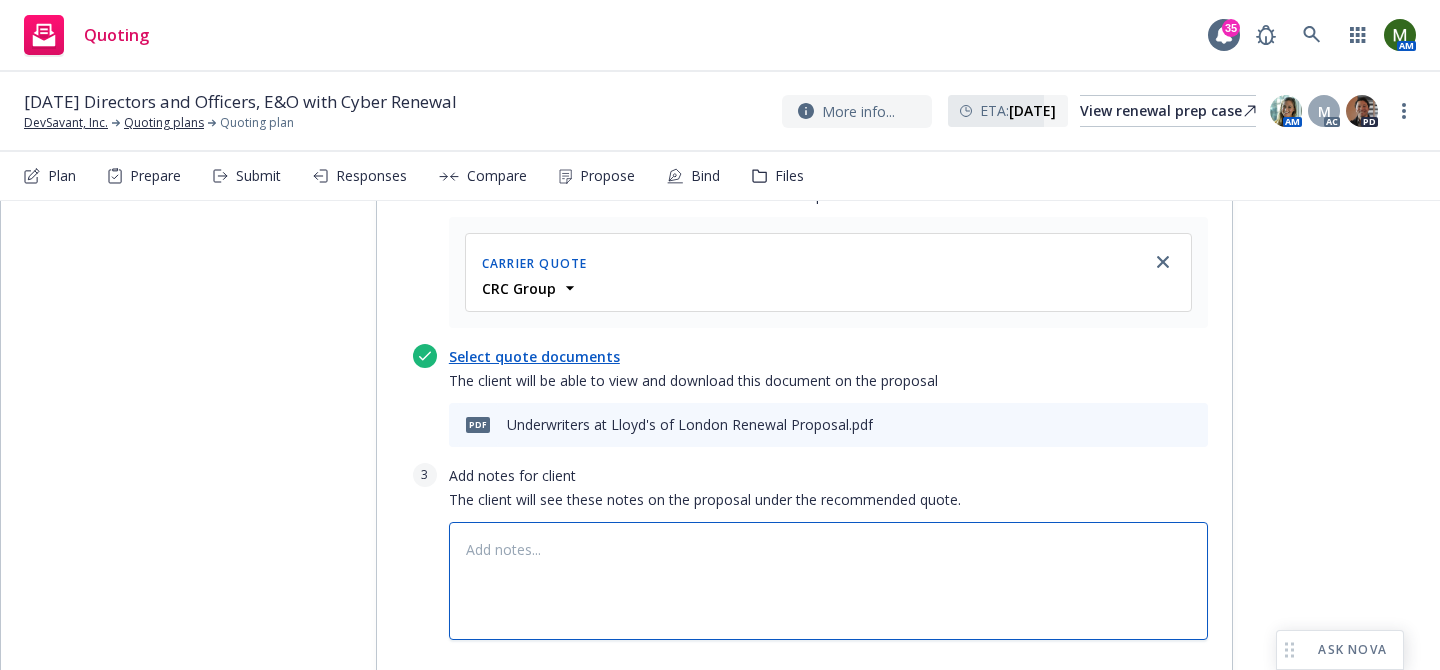 click at bounding box center [828, 581] 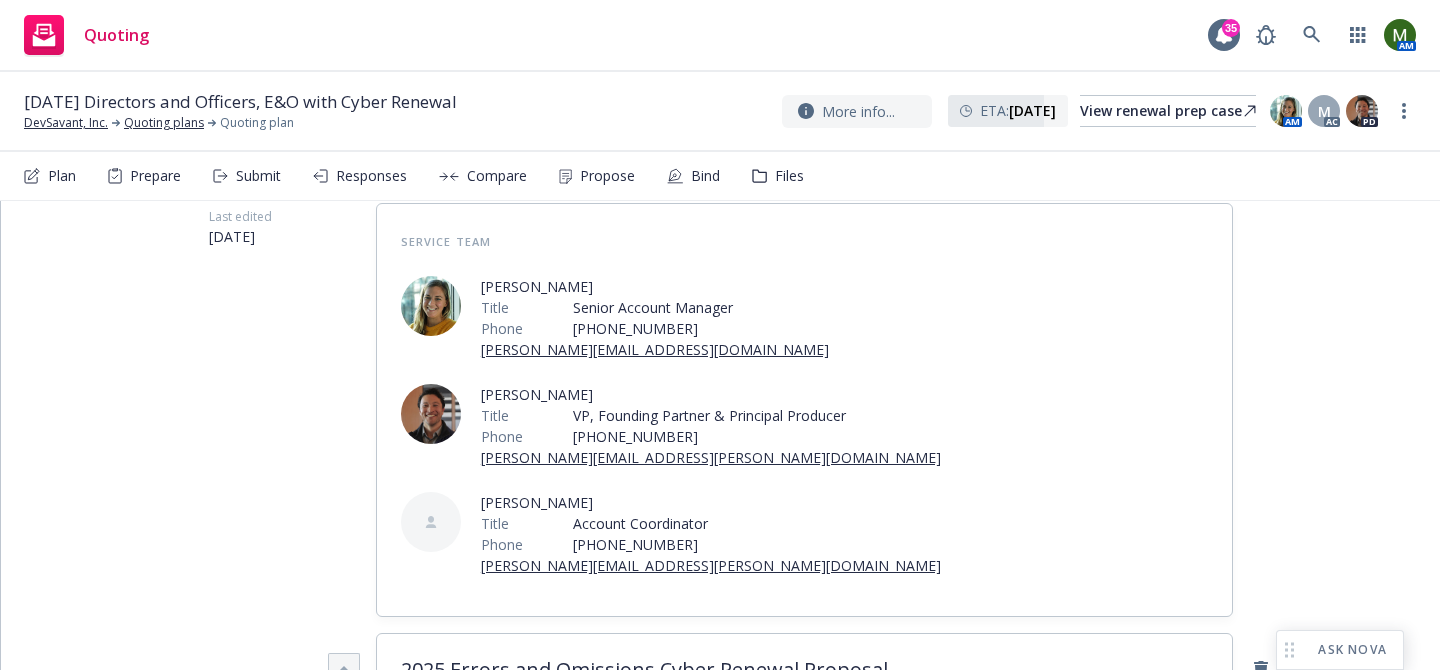scroll, scrollTop: 0, scrollLeft: 0, axis: both 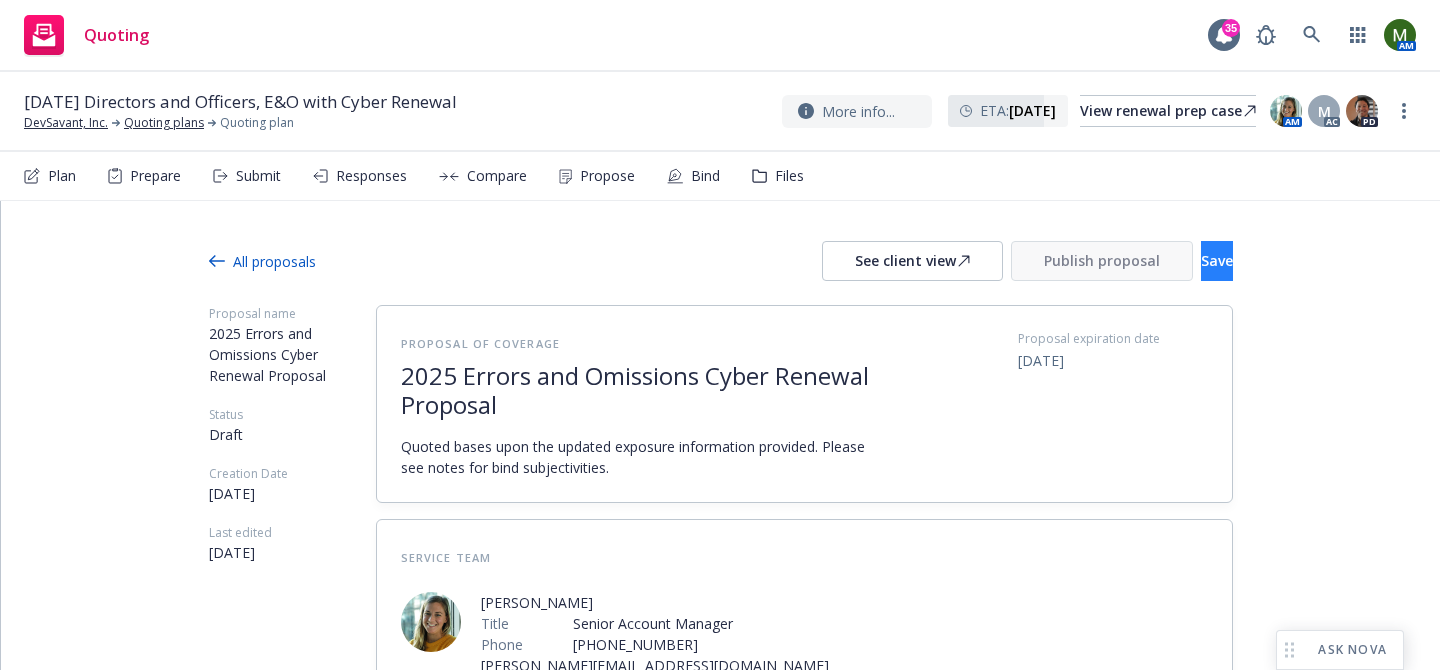 type on "Subjectivities due prior to binding (terms are subject to change):
Written Order to Bind
Confirmation that all shareholders with 25% or more ownership have board representation
Does the insured have enough cash to support 12 -18 months of operations expense? If "No", we may have to add Creditor / Insolvency Exclusion(s)" 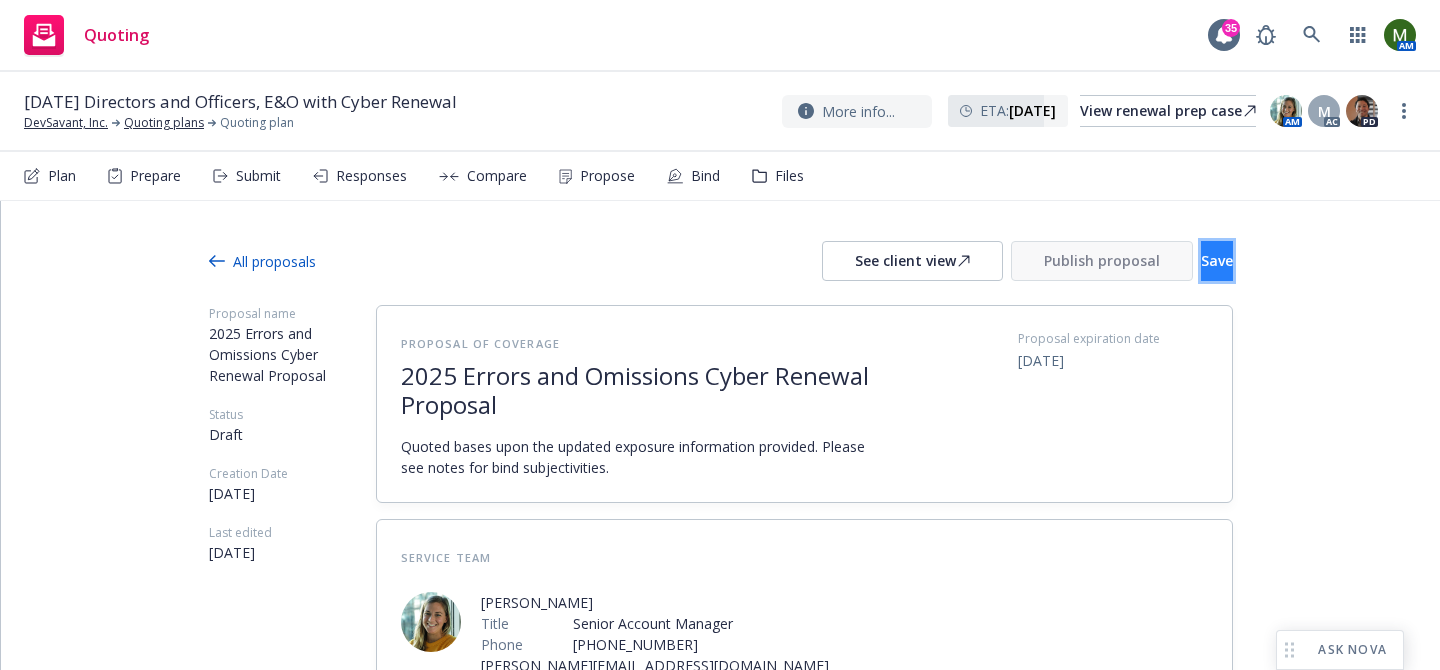 click on "Save" at bounding box center (1217, 261) 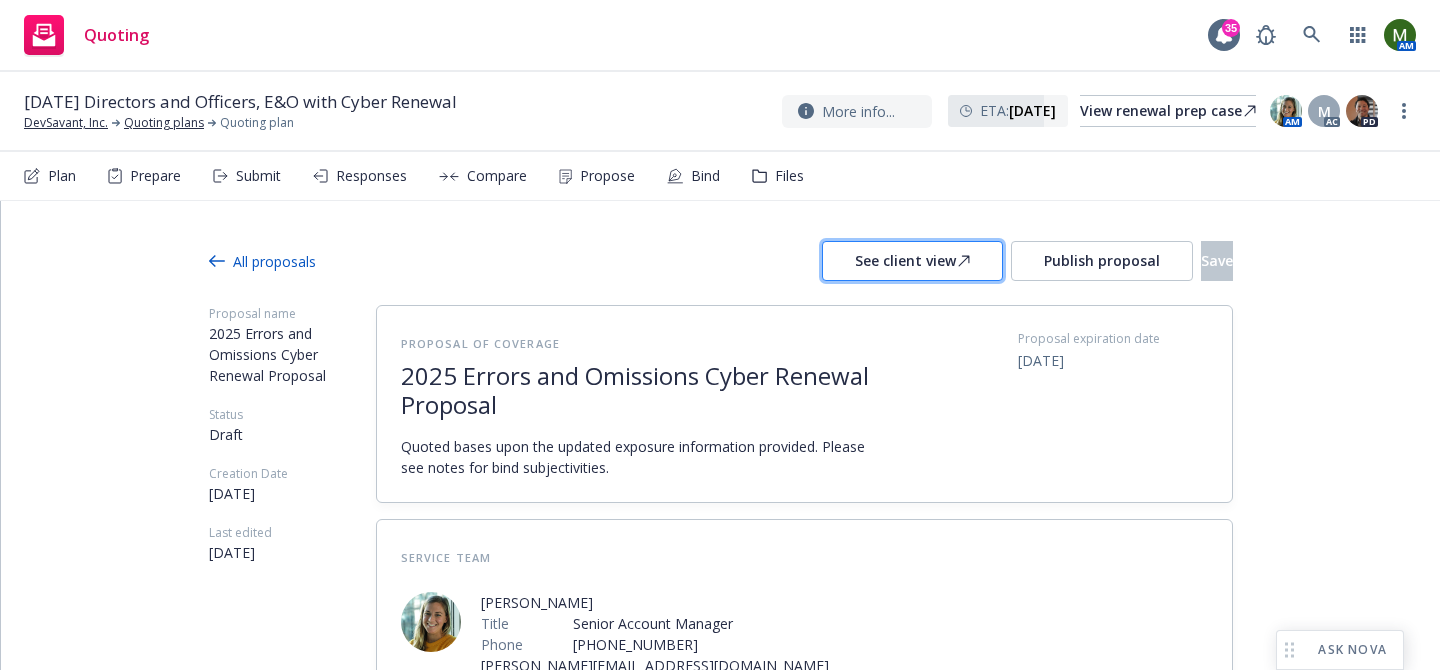 click 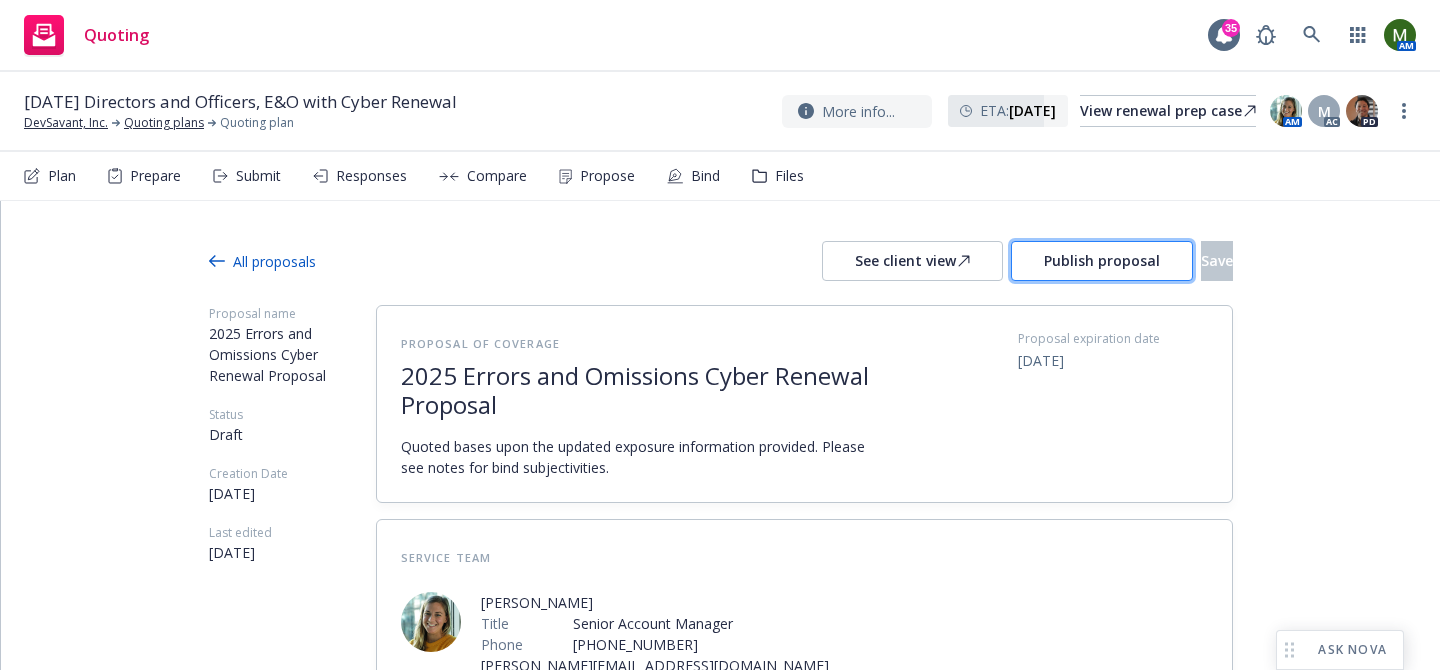 click on "Publish proposal" at bounding box center [1102, 260] 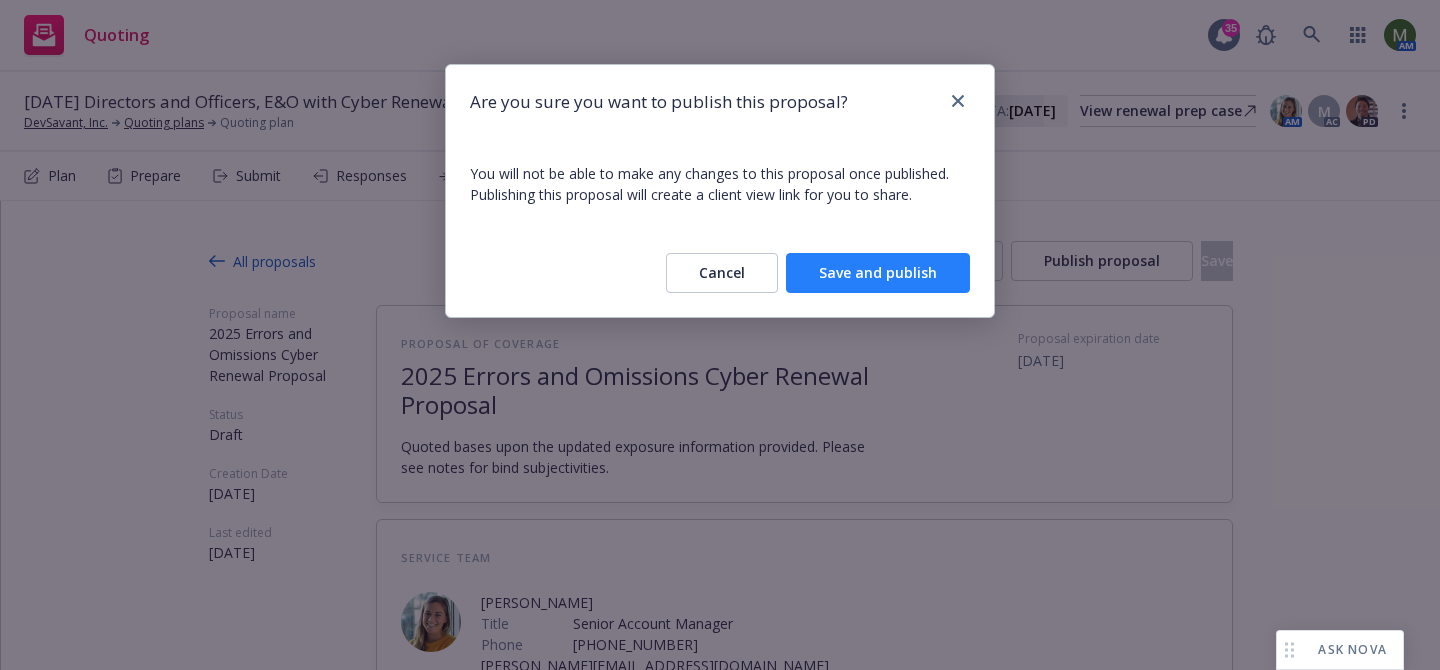 click on "Save and publish" at bounding box center [878, 273] 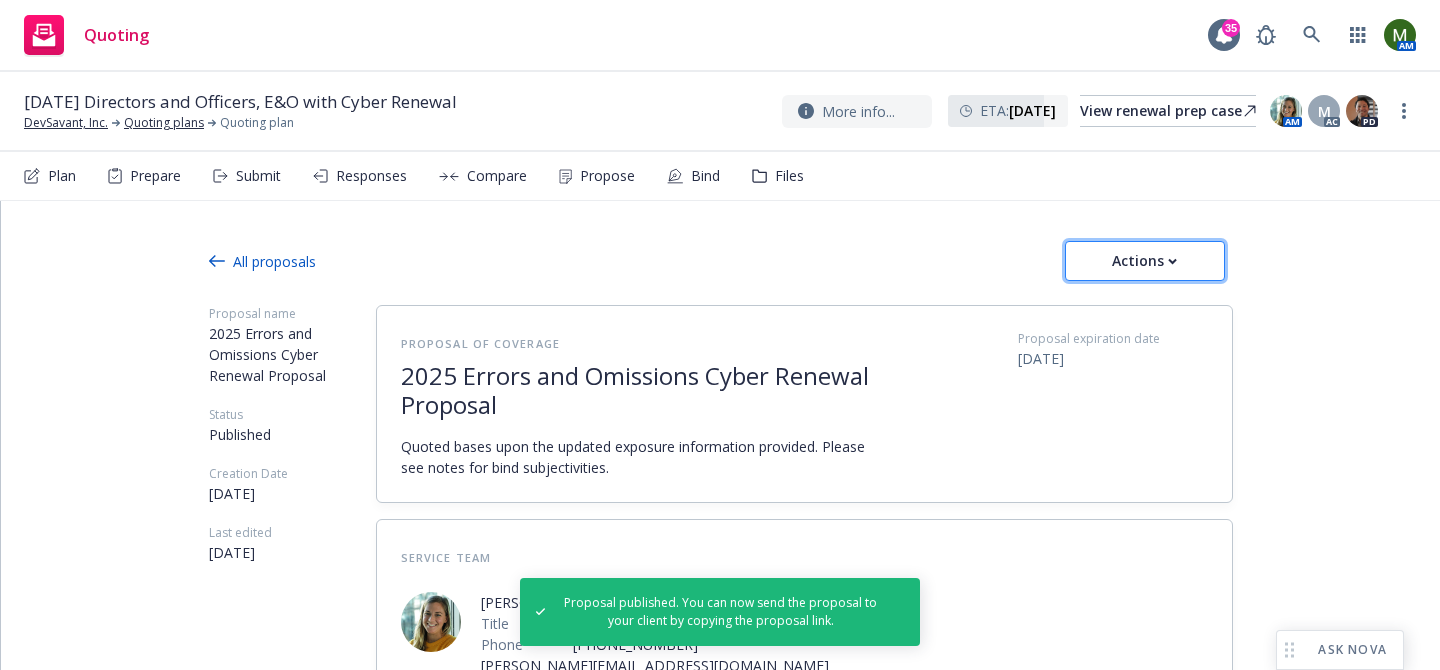 click 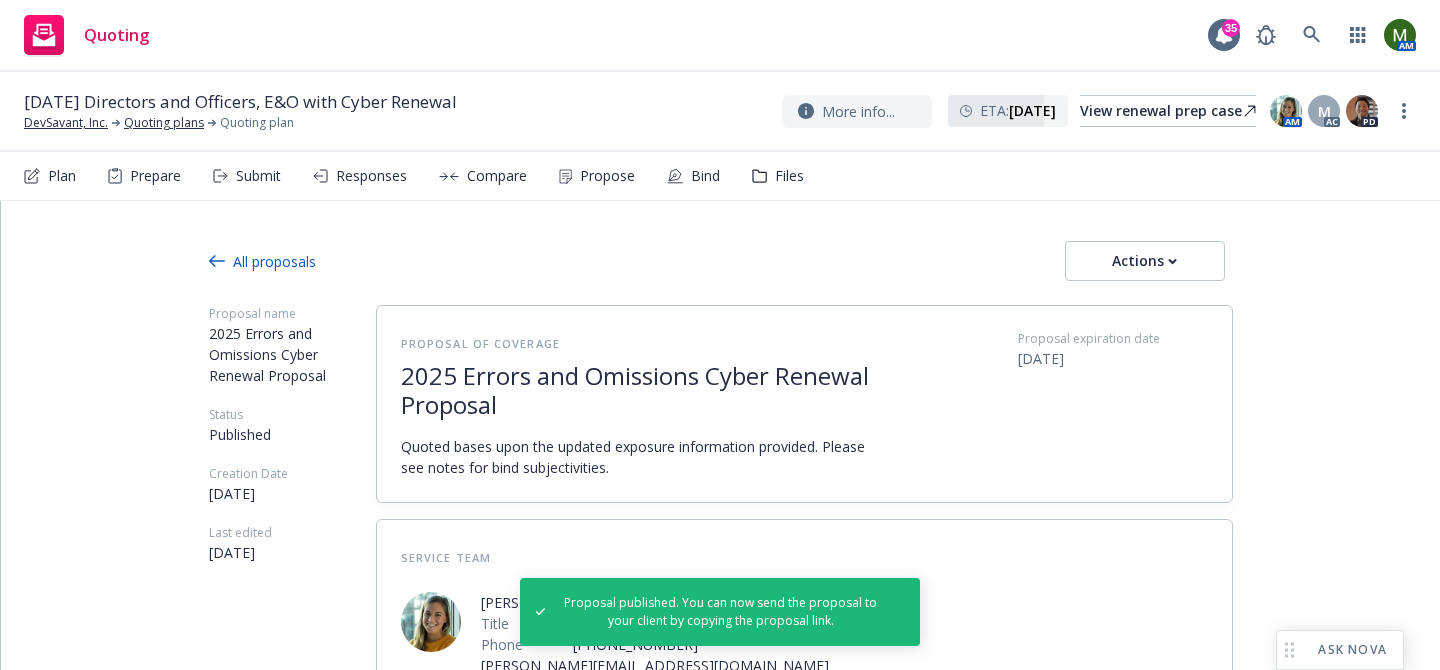 click on "Copy proposal link" at bounding box center (1149, 312) 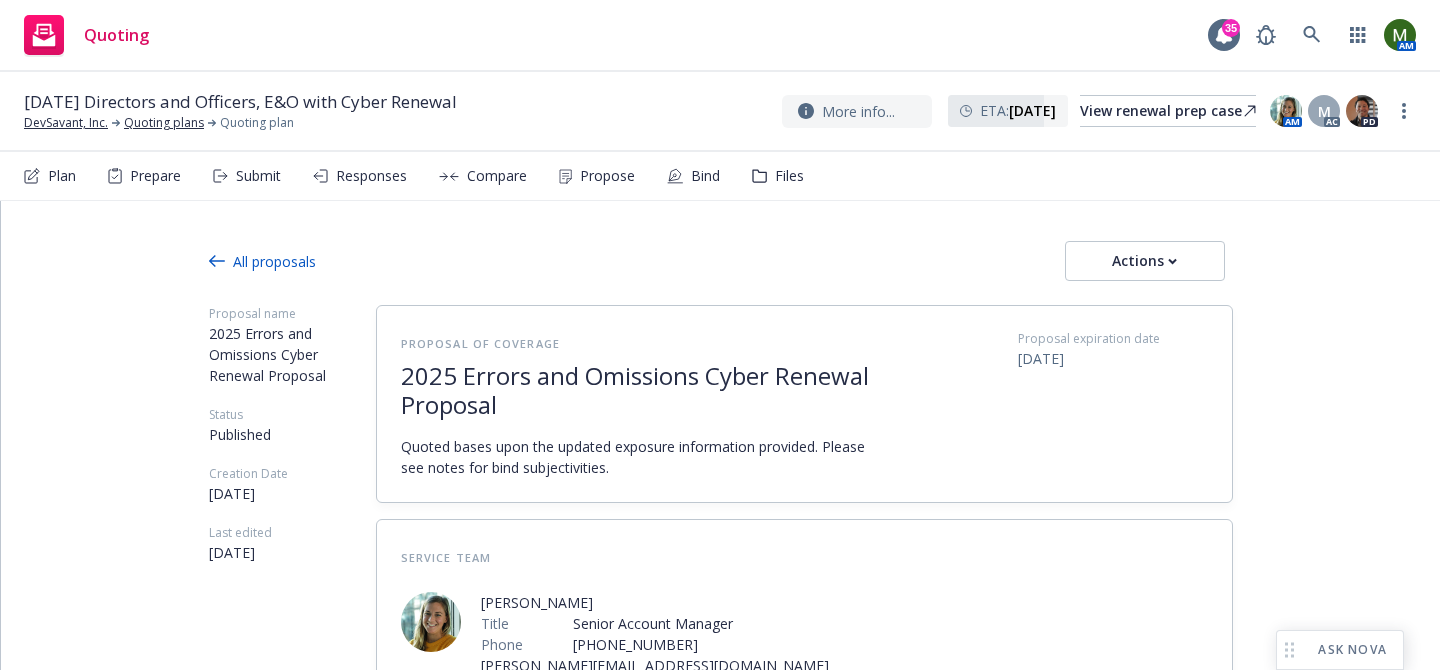 click on "[DATE] Directors and Officers, E&O with Cyber Renewal" at bounding box center (240, 102) 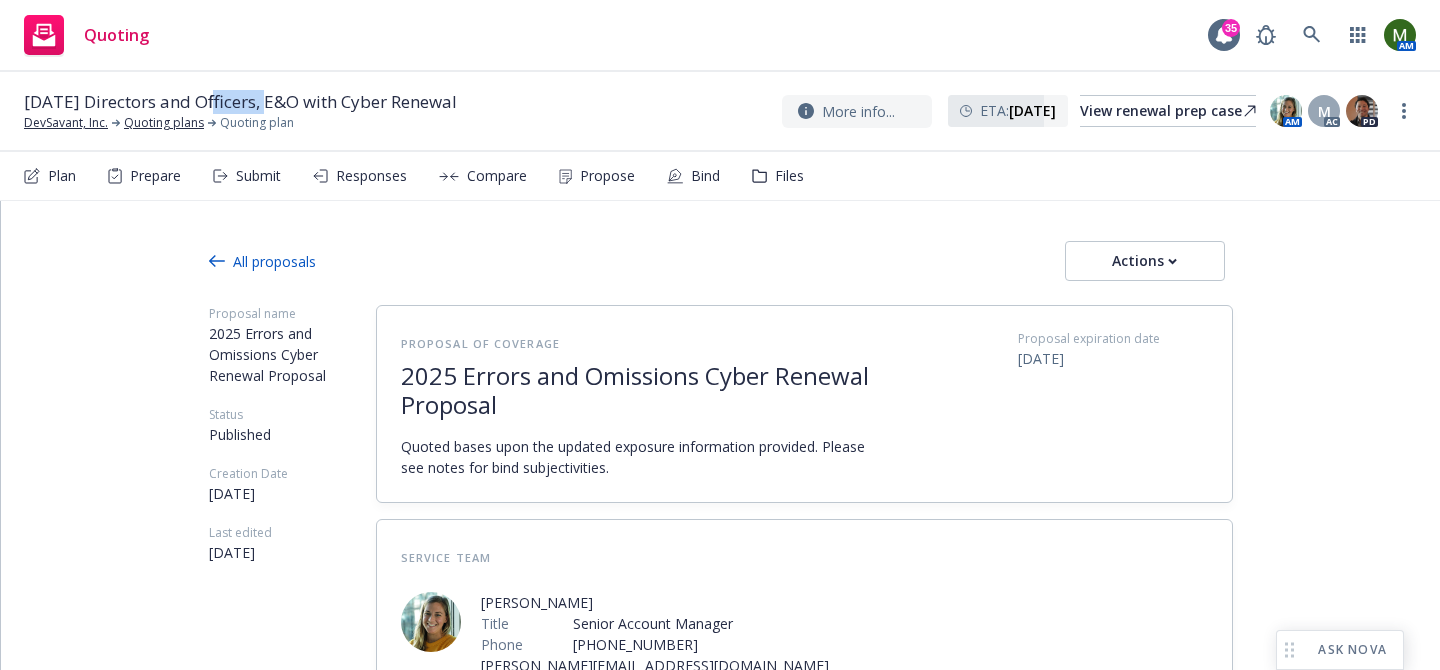 click on "[DATE] Directors and Officers, E&O with Cyber Renewal" at bounding box center [240, 102] 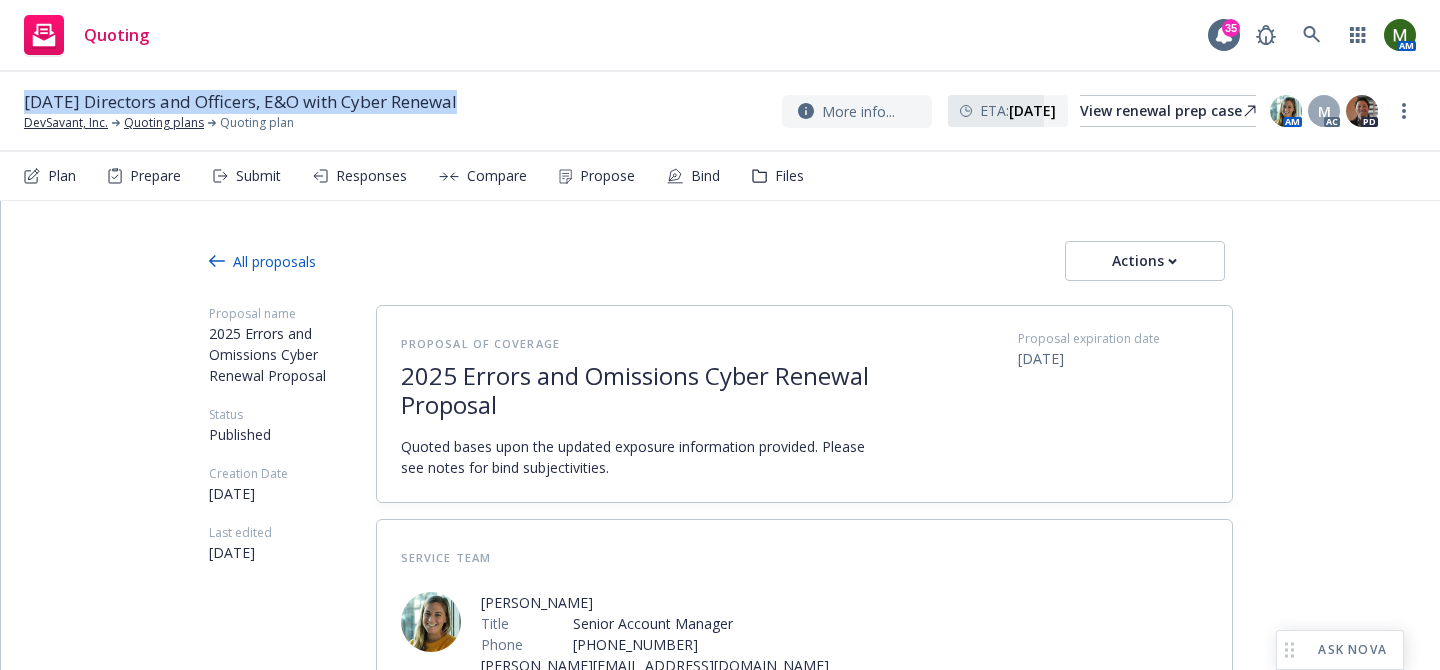 click on "[DATE] Directors and Officers, E&O with Cyber Renewal" at bounding box center (240, 102) 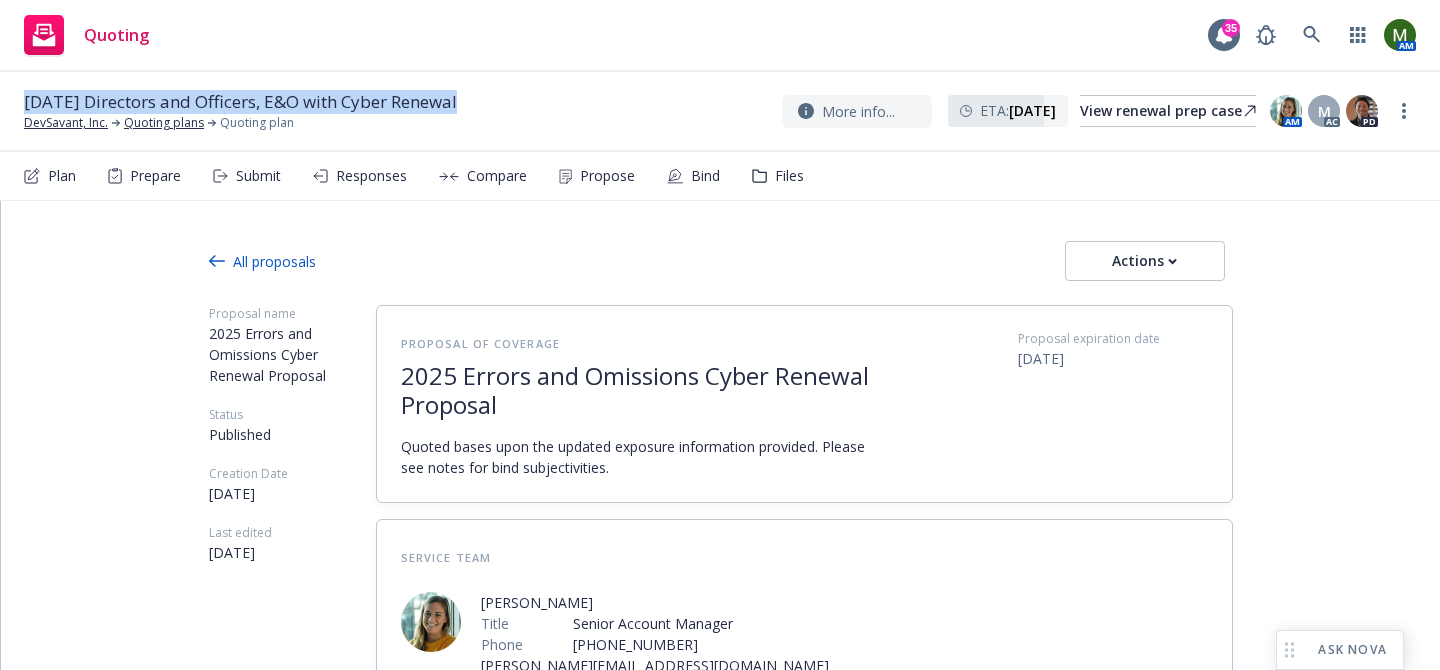type on "x" 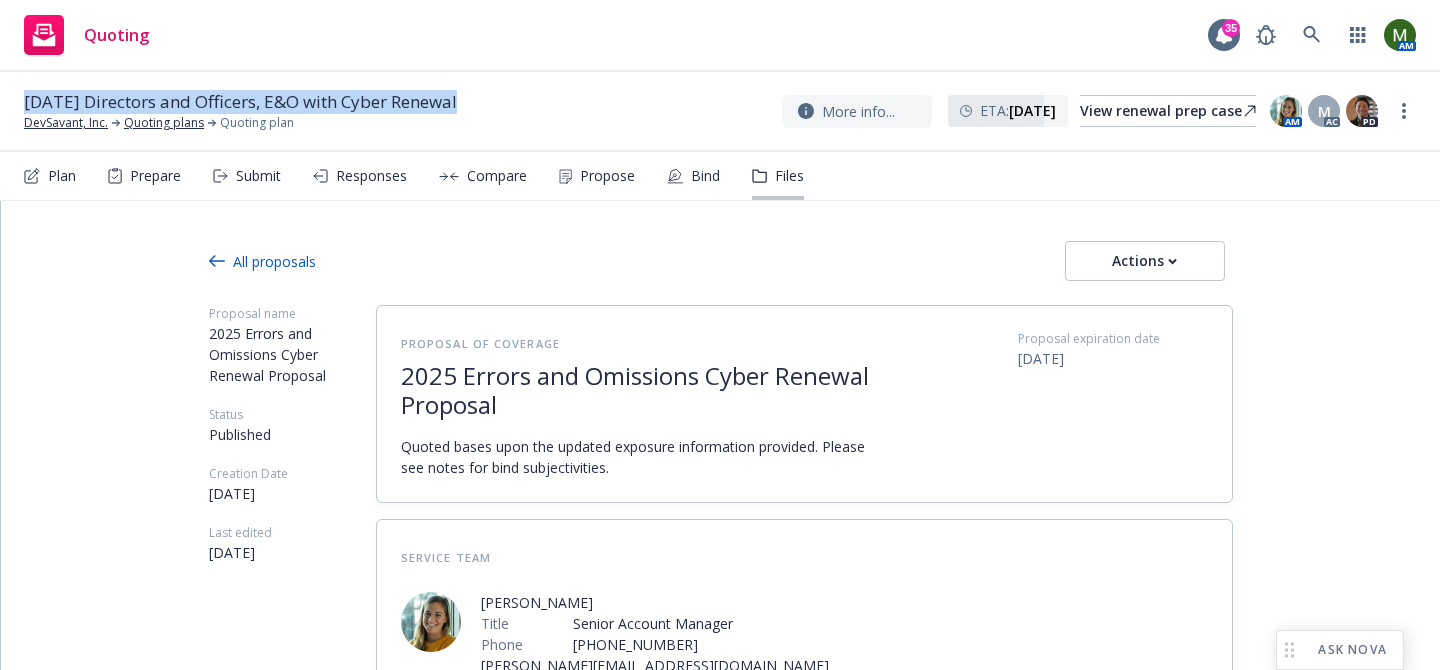click on "Files" at bounding box center [789, 176] 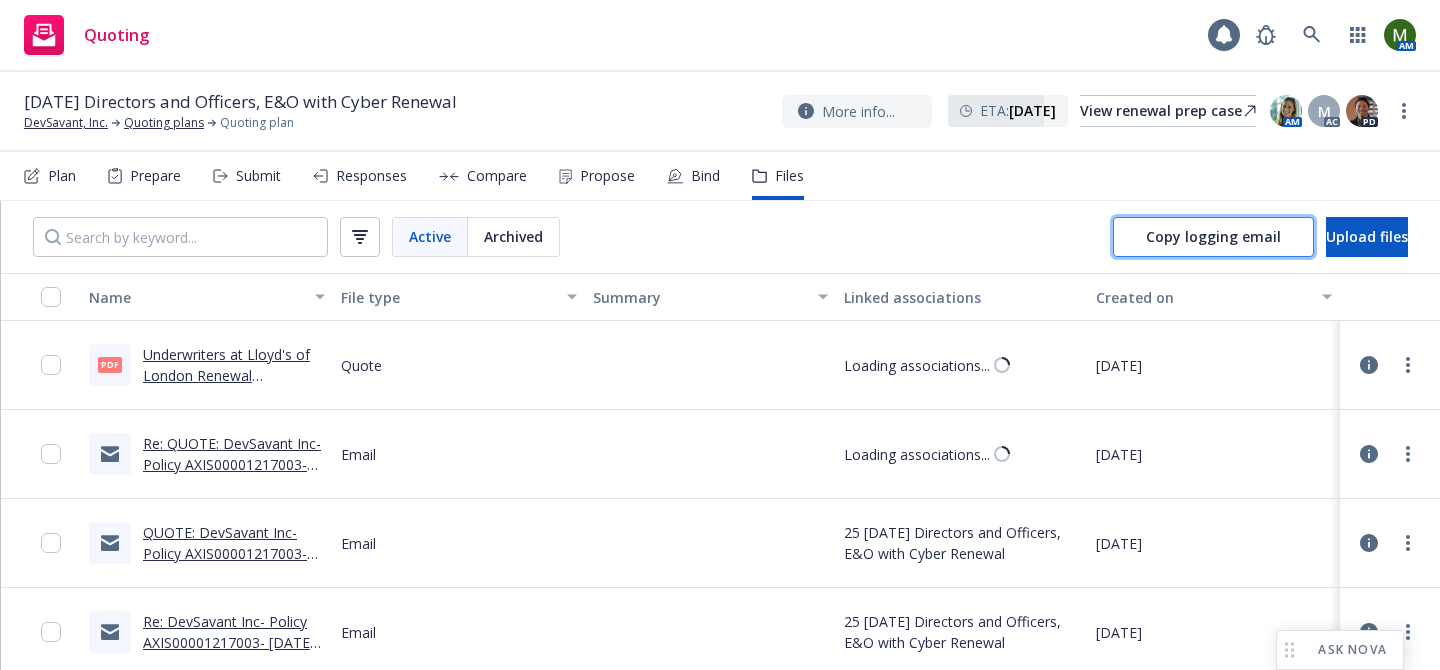 click on "Copy logging email" at bounding box center (1213, 237) 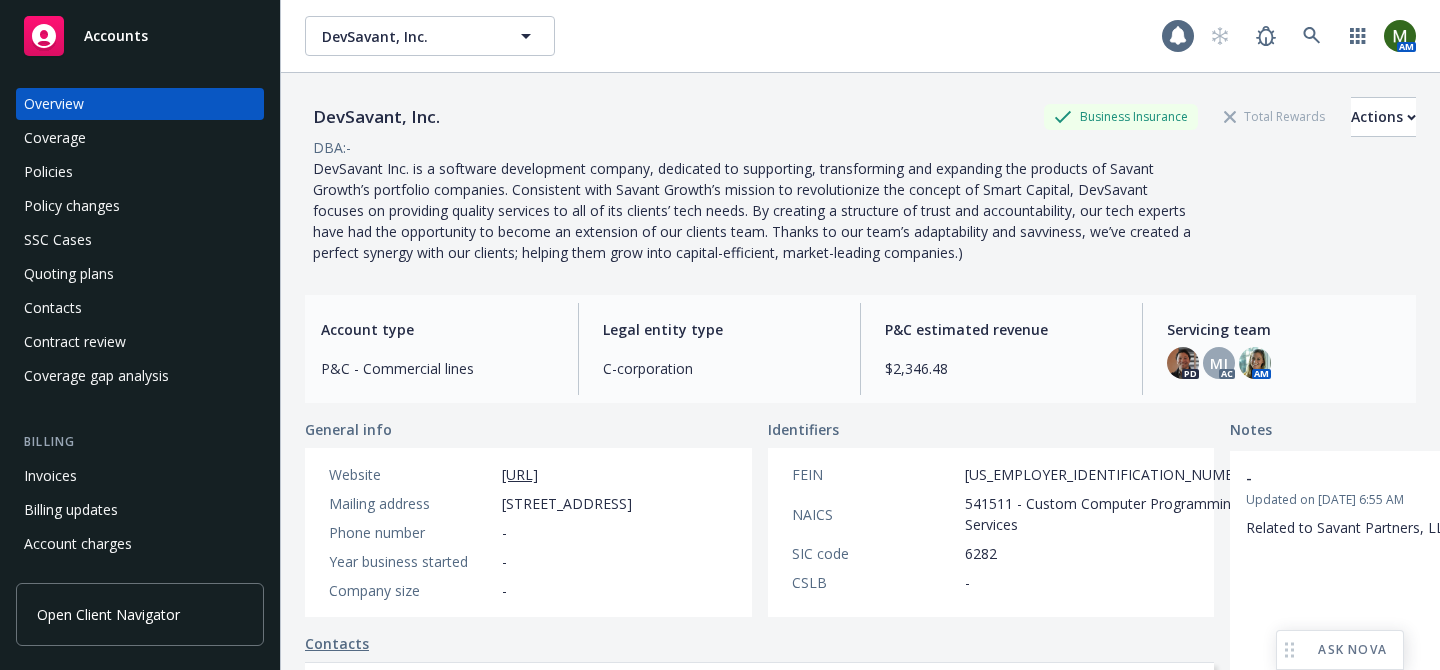 scroll, scrollTop: 0, scrollLeft: 0, axis: both 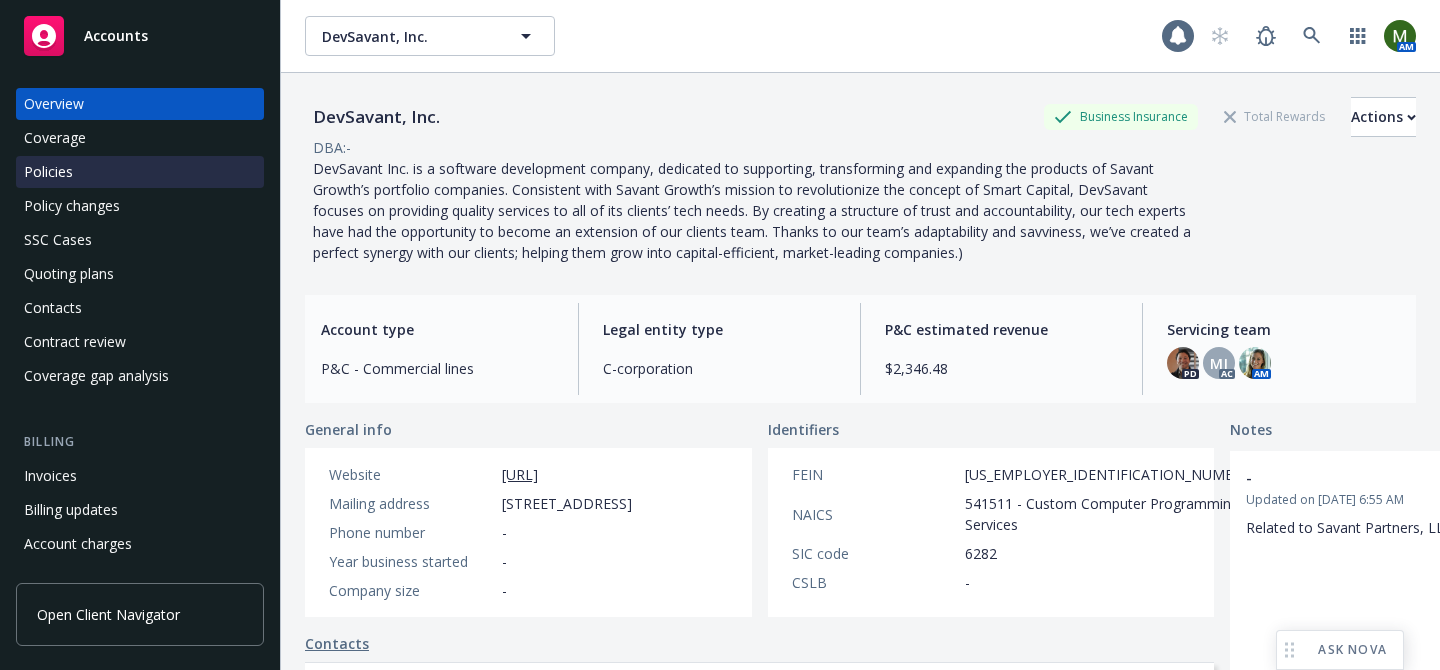 click on "Policies" at bounding box center (140, 172) 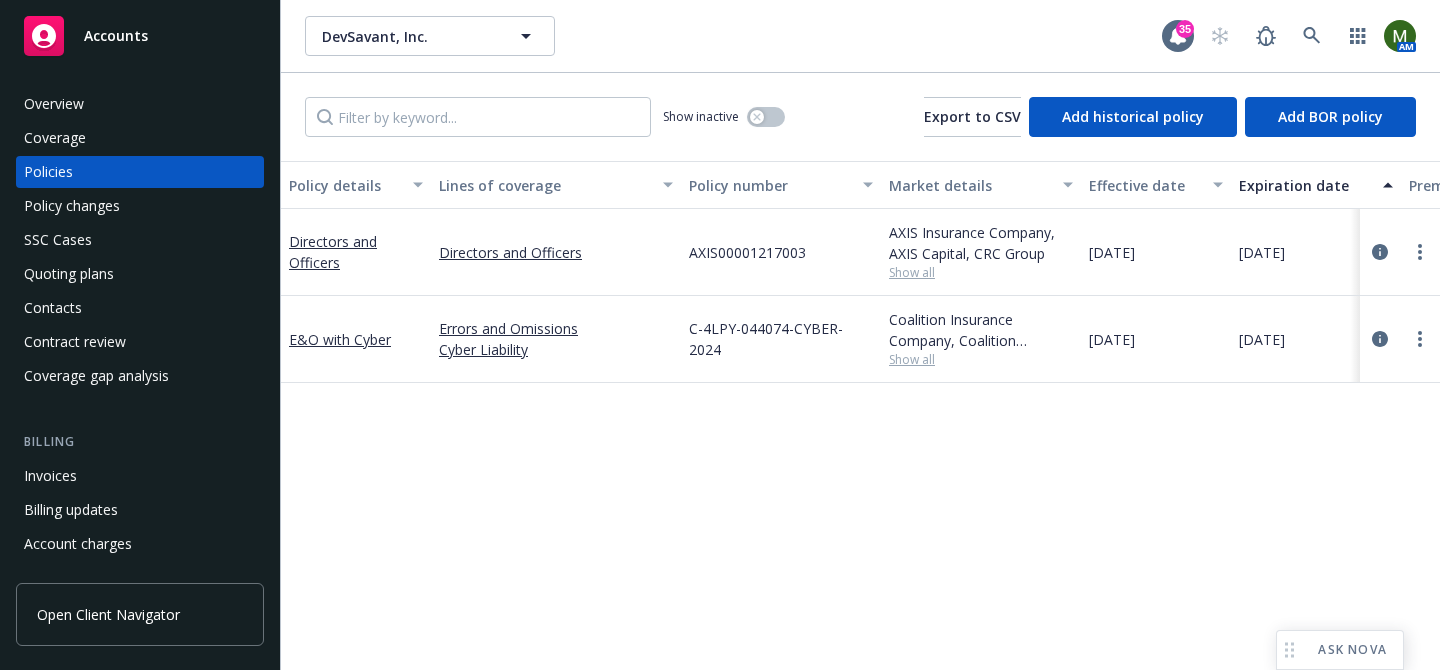 scroll, scrollTop: 0, scrollLeft: 242, axis: horizontal 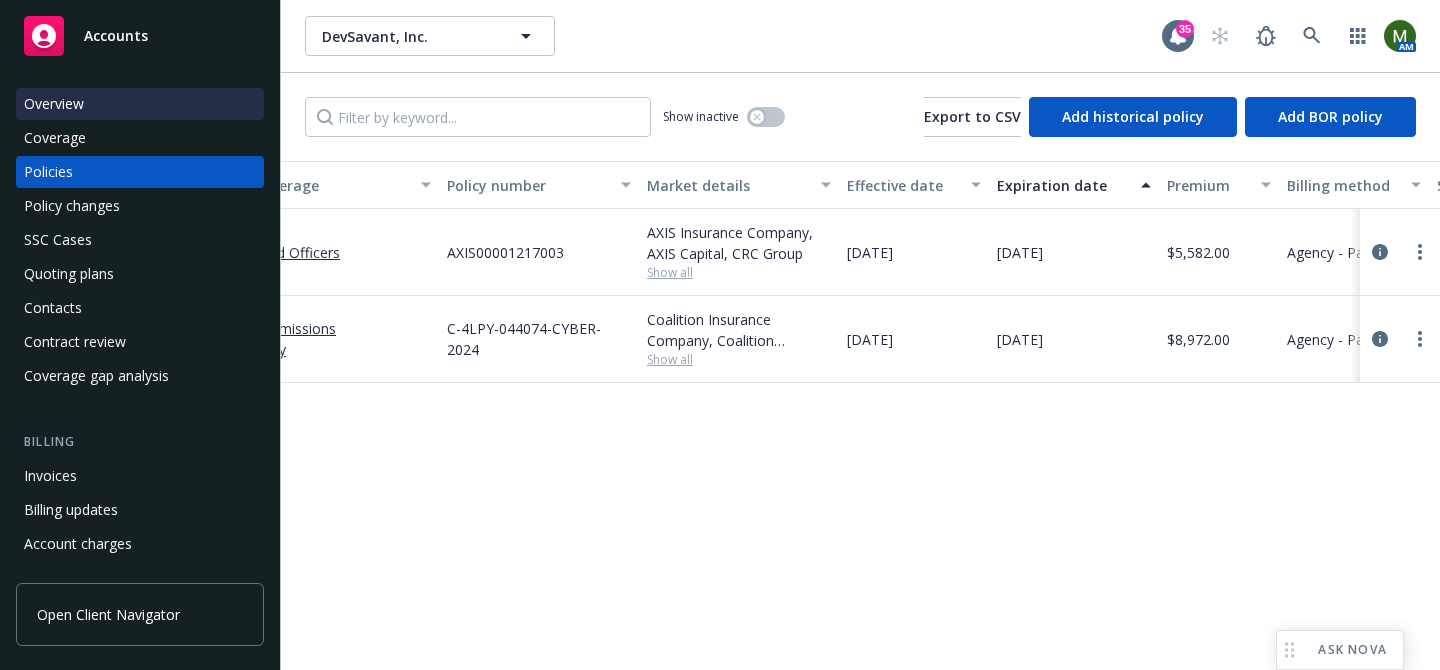 click on "Overview" at bounding box center (54, 104) 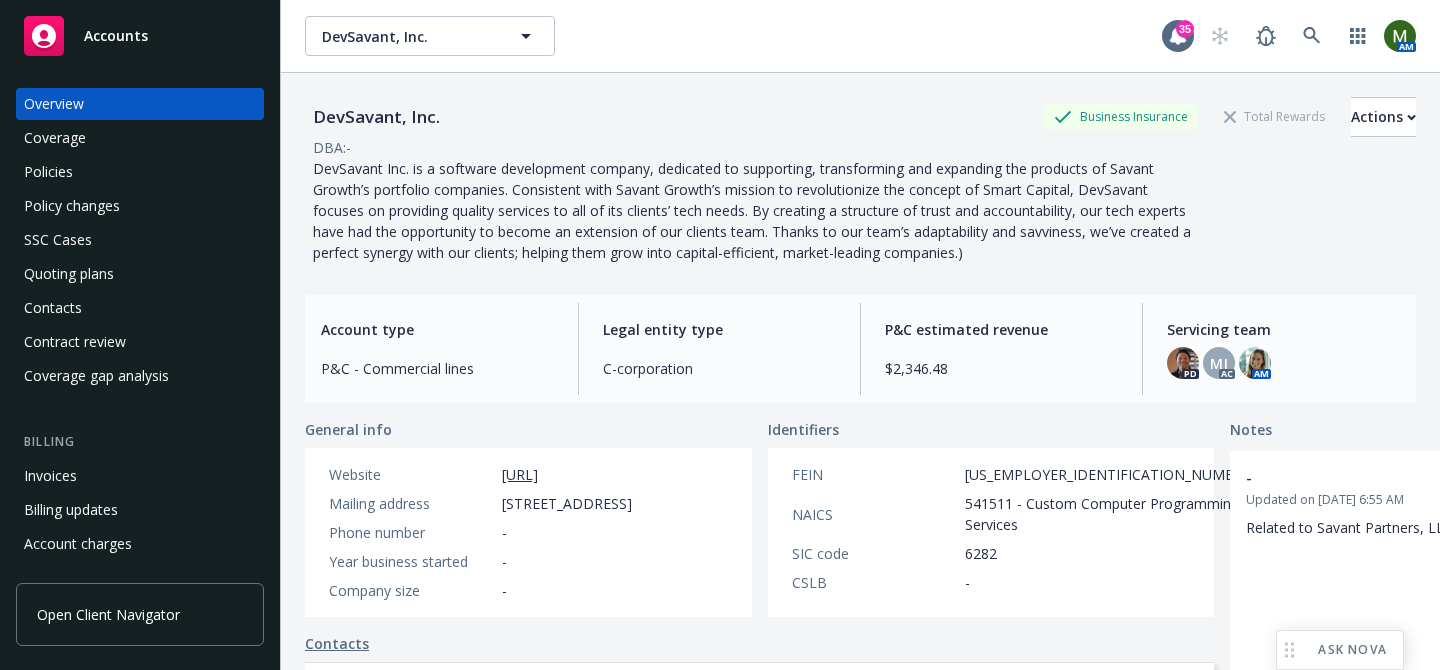 click on "DevSavant, Inc." at bounding box center [376, 117] 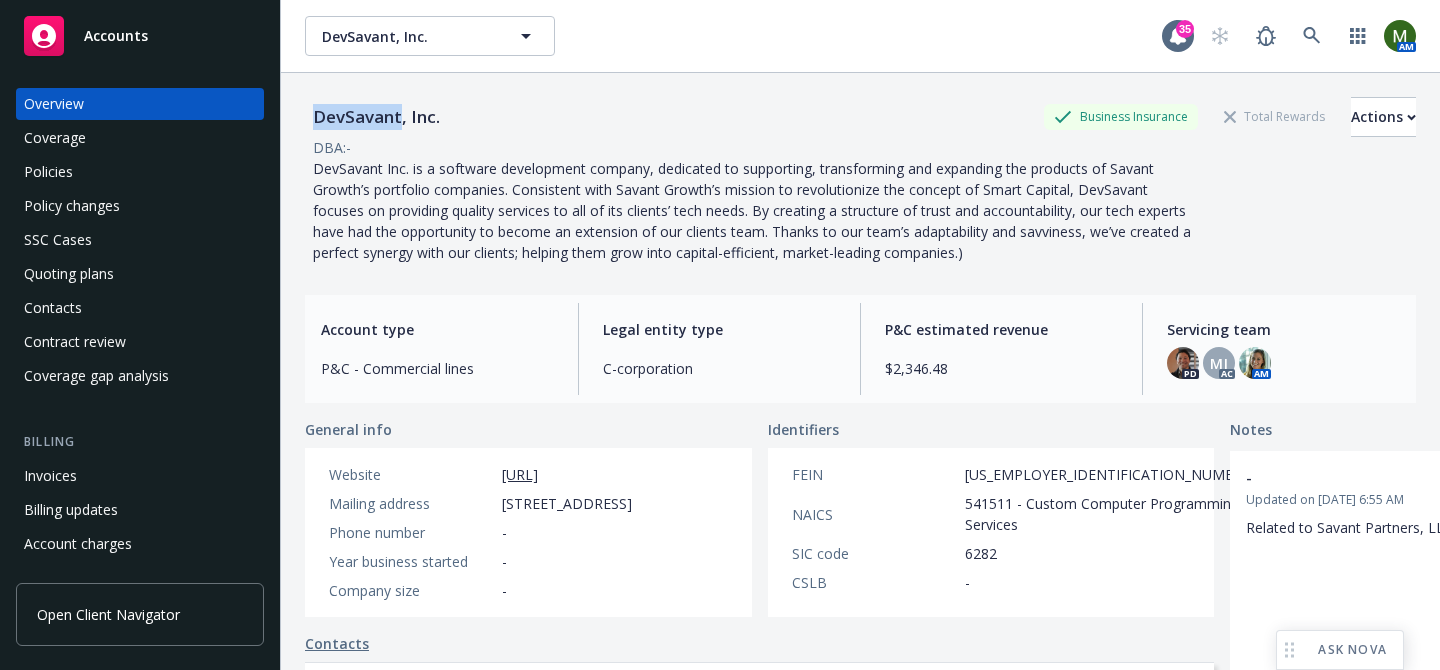 click on "DevSavant, Inc." at bounding box center (376, 117) 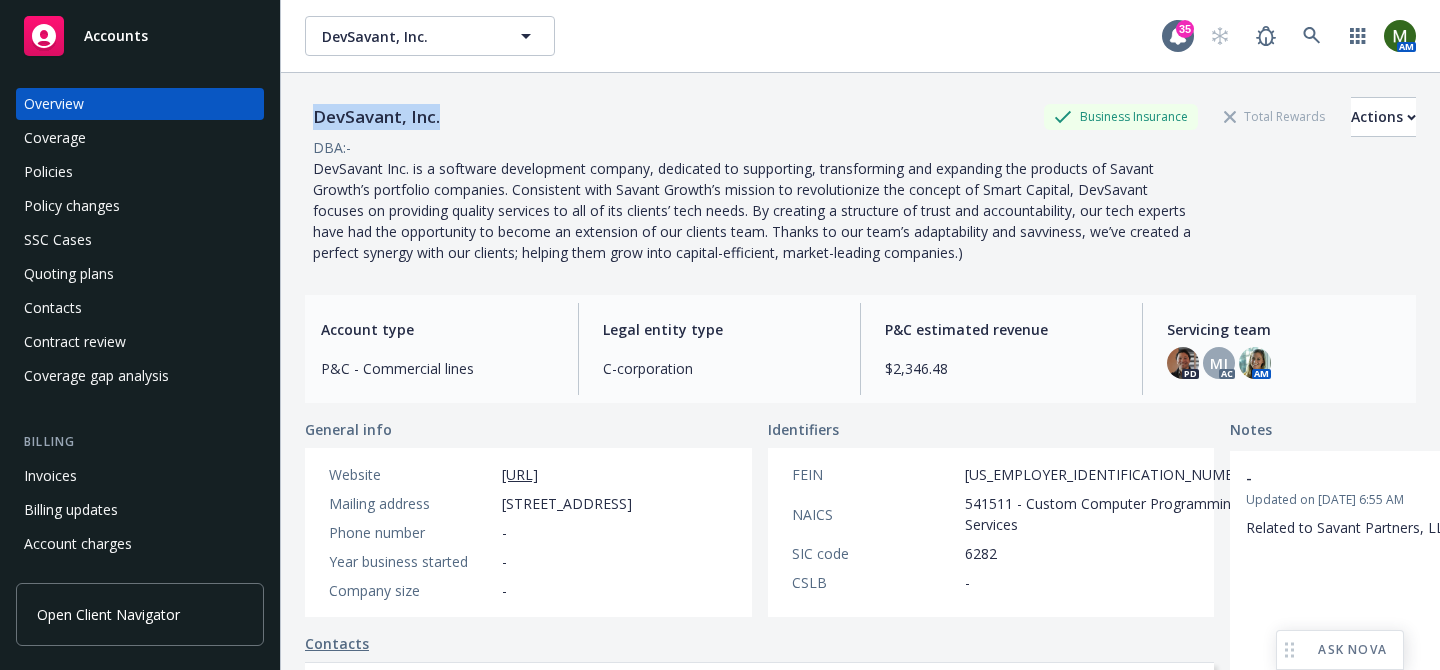 click on "DevSavant, Inc." at bounding box center (376, 117) 